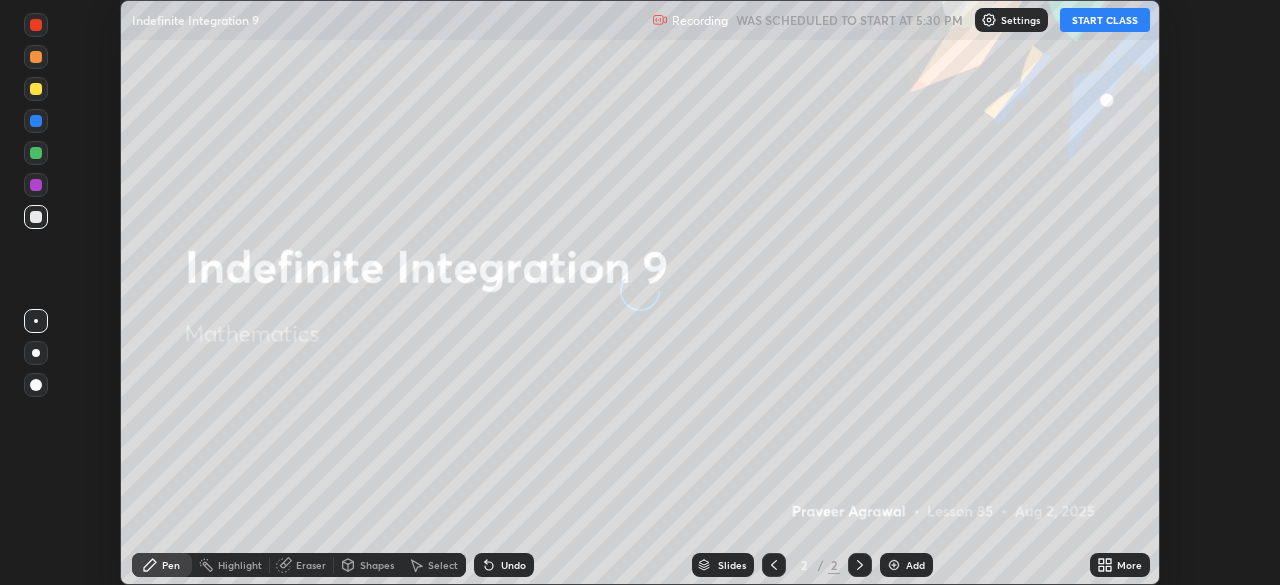scroll, scrollTop: 0, scrollLeft: 0, axis: both 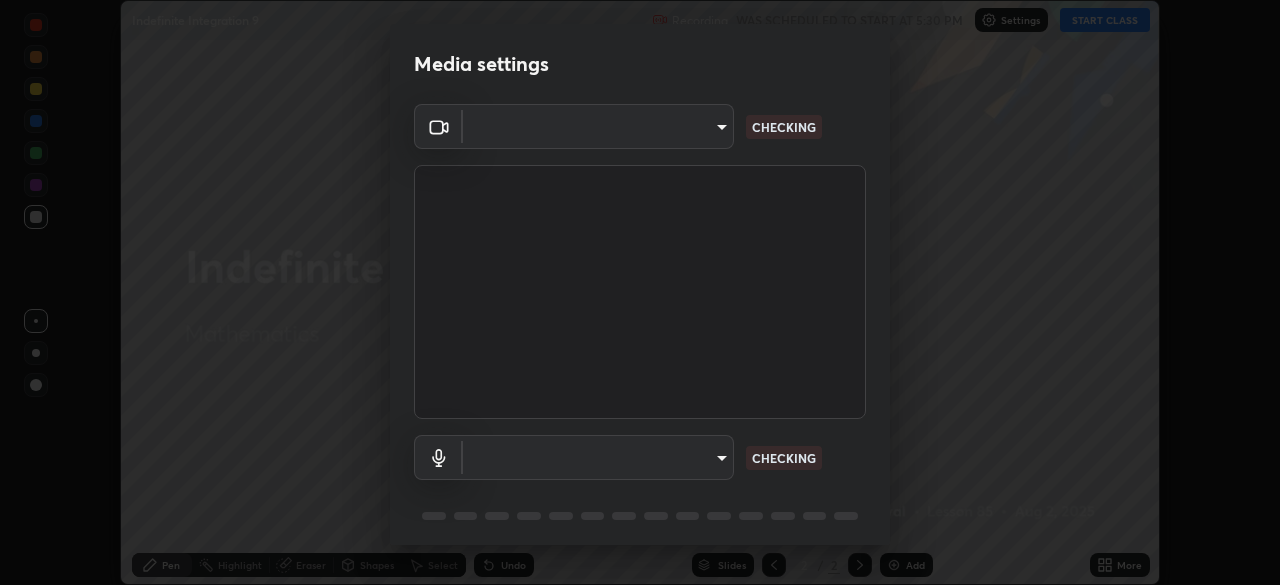 type on "[HASH]" 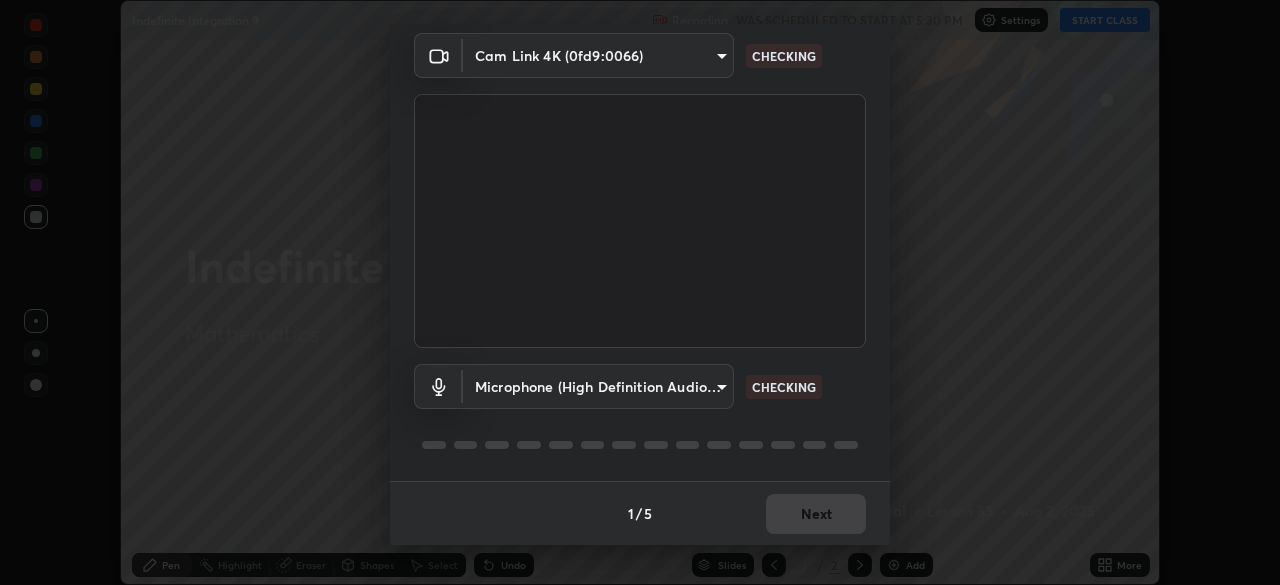 click on "Erase all Indefinite Integration 9 Recording WAS SCHEDULED TO START AT  5:30 PM Settings START CLASS Setting up your live class Indefinite Integration 9 • L85 of Mathematics [PERSON] Pen Highlight Eraser Shapes Select Undo Slides 2 / 2 Add More No doubts shared Encourage your learners to ask a doubt for better clarity Report an issue Reason for reporting Buffering Chat not working Audio - Video sync issue Educator video quality low ​ Attach an image Report Media settings Cam Link 4K (0fd9:0066) [HASH] CHECKING Microphone (High Definition Audio Device) [HASH] CHECKING 1 / 5 Next" at bounding box center [640, 292] 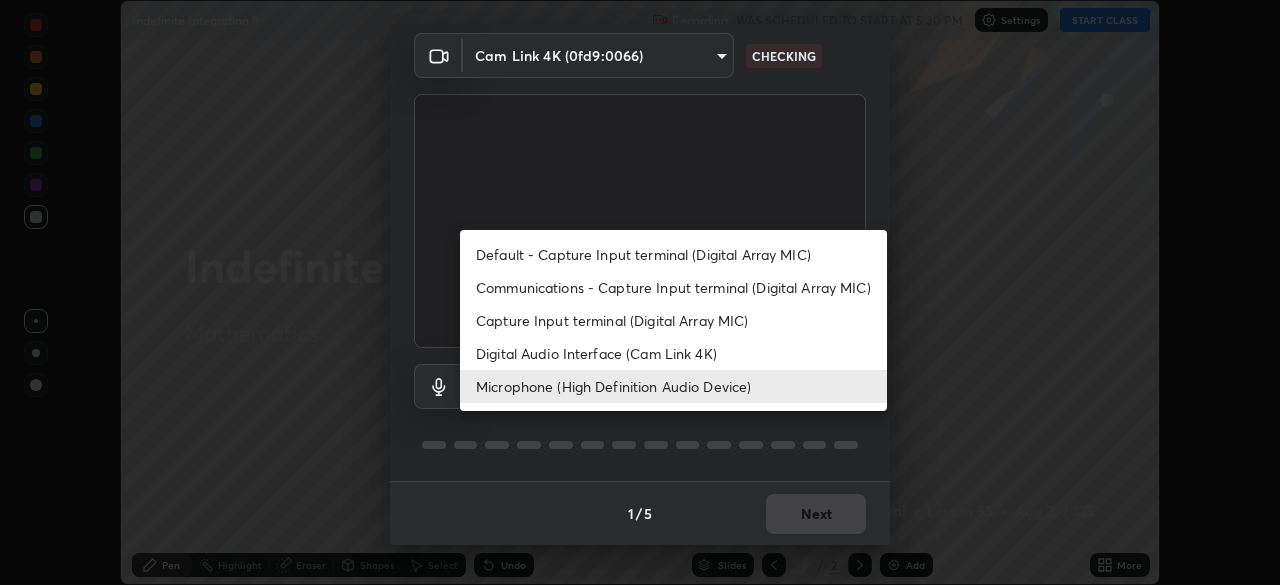 click on "Digital Audio Interface (Cam Link 4K)" at bounding box center [673, 353] 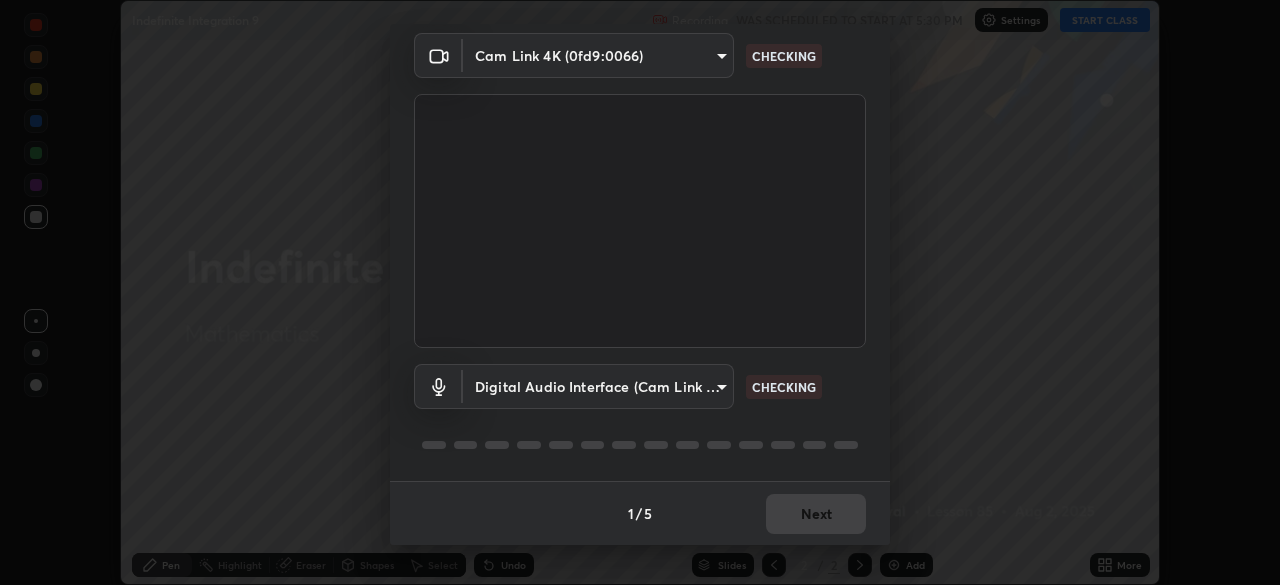 click on "Erase all Indefinite Integration 9 Recording WAS SCHEDULED TO START AT  5:30 PM Settings START CLASS Setting up your live class Indefinite Integration 9 • L85 of Mathematics [PERSON] Pen Highlight Eraser Shapes Select Undo Slides 2 / 2 Add More No doubts shared Encourage your learners to ask a doubt for better clarity Report an issue Reason for reporting Buffering Chat not working Audio - Video sync issue Educator video quality low ​ Attach an image Report Media settings Cam Link 4K (0fd9:0066) [HASH] CHECKING Digital Audio Interface (Cam Link 4K) [HASH] CHECKING 1 / 5 Next" at bounding box center (640, 292) 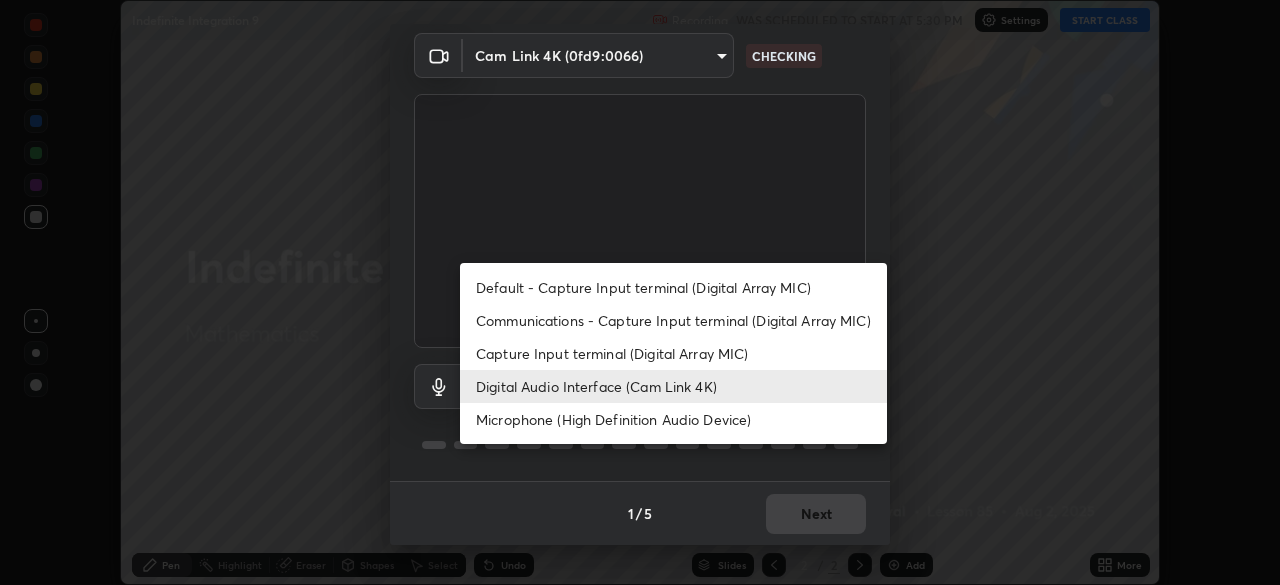 click on "Microphone (High Definition Audio Device)" at bounding box center [673, 419] 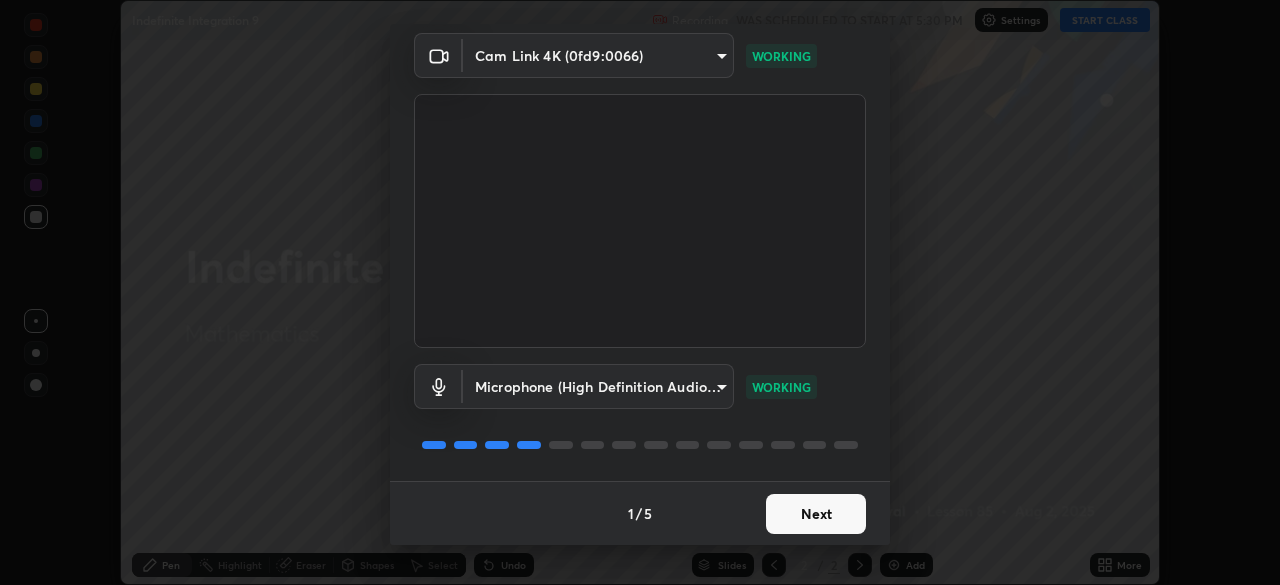 click on "Next" at bounding box center (816, 514) 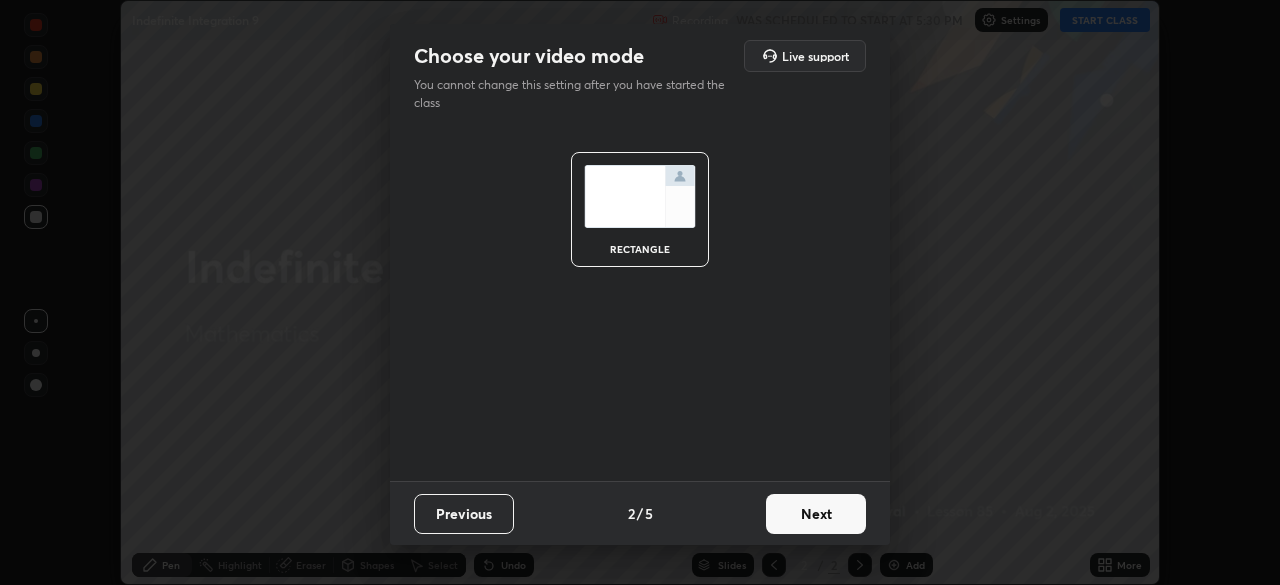 click on "Next" at bounding box center (816, 514) 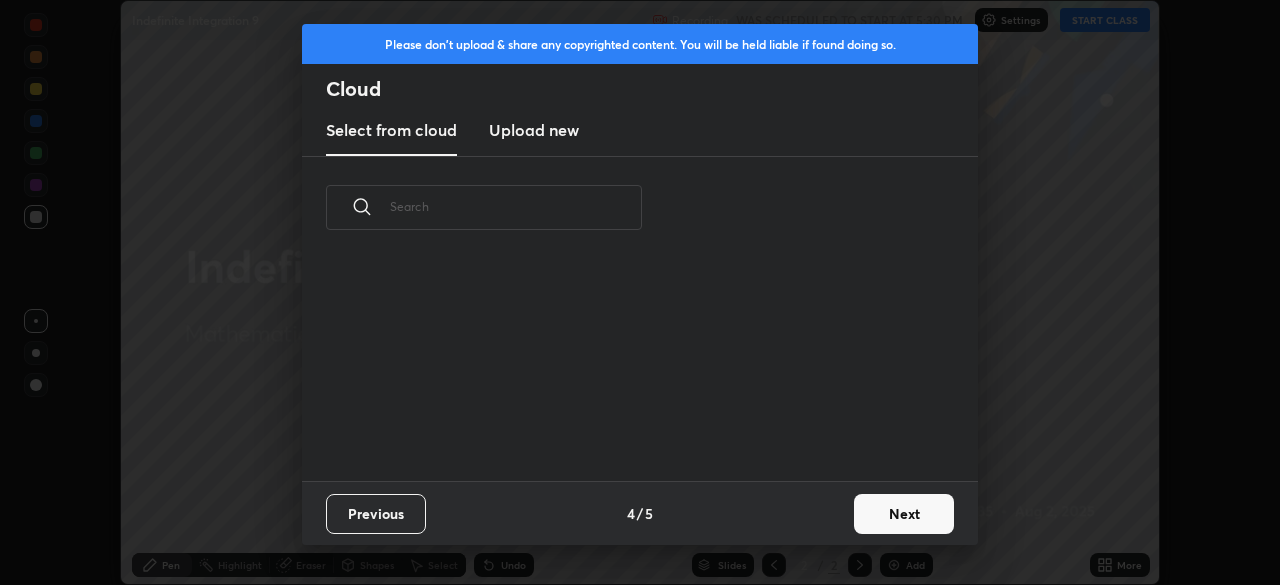 click on "Next" at bounding box center [904, 514] 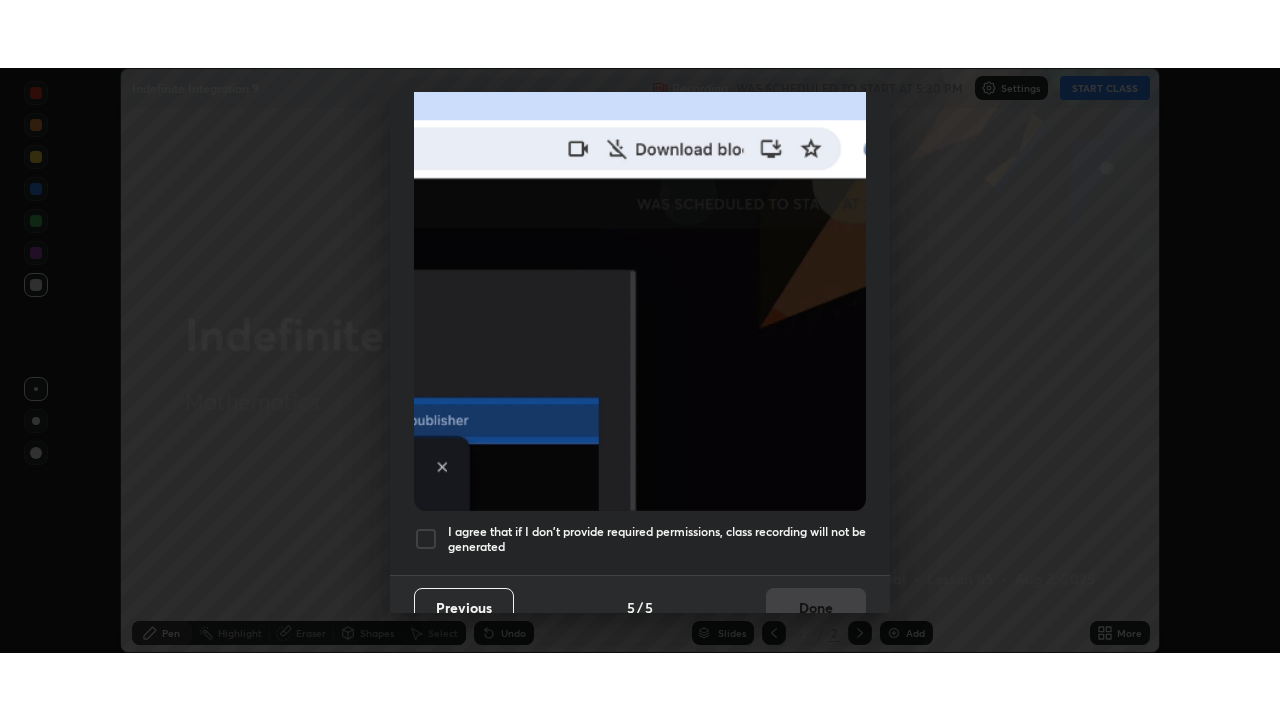 scroll, scrollTop: 479, scrollLeft: 0, axis: vertical 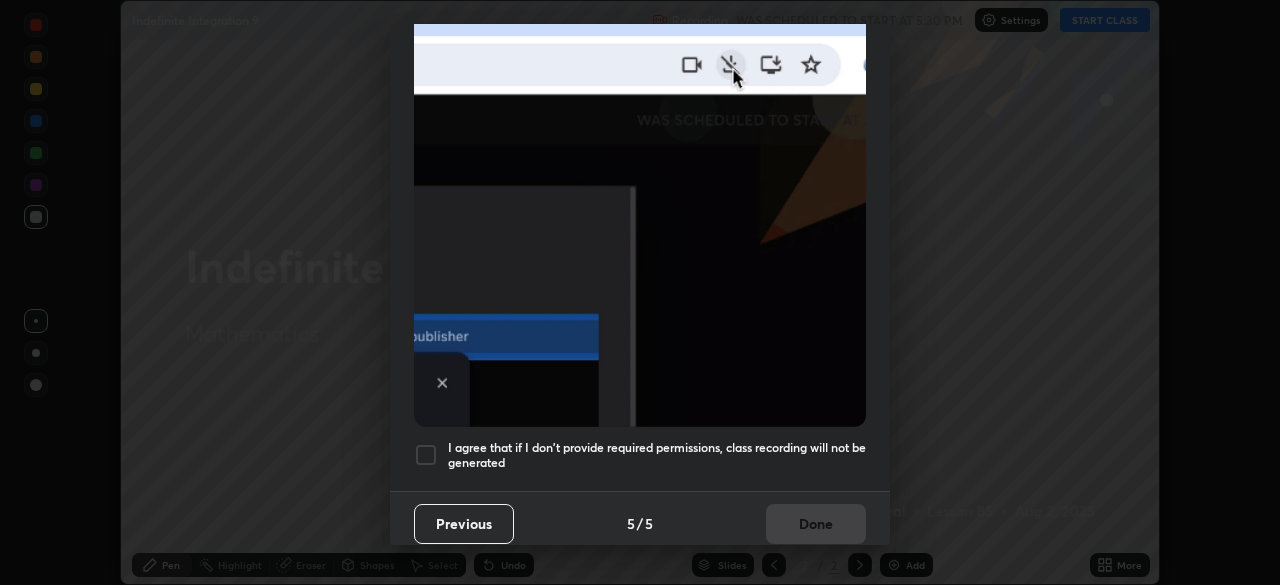 click on "I agree that if I don't provide required permissions, class recording will not be generated" at bounding box center (657, 455) 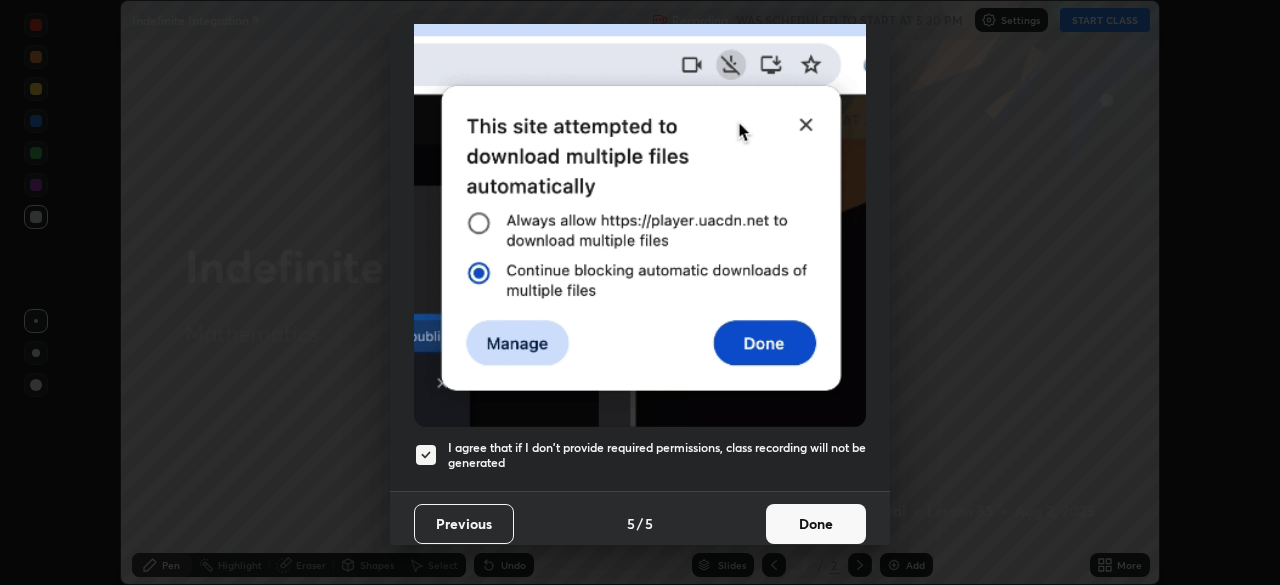 click on "Done" at bounding box center (816, 524) 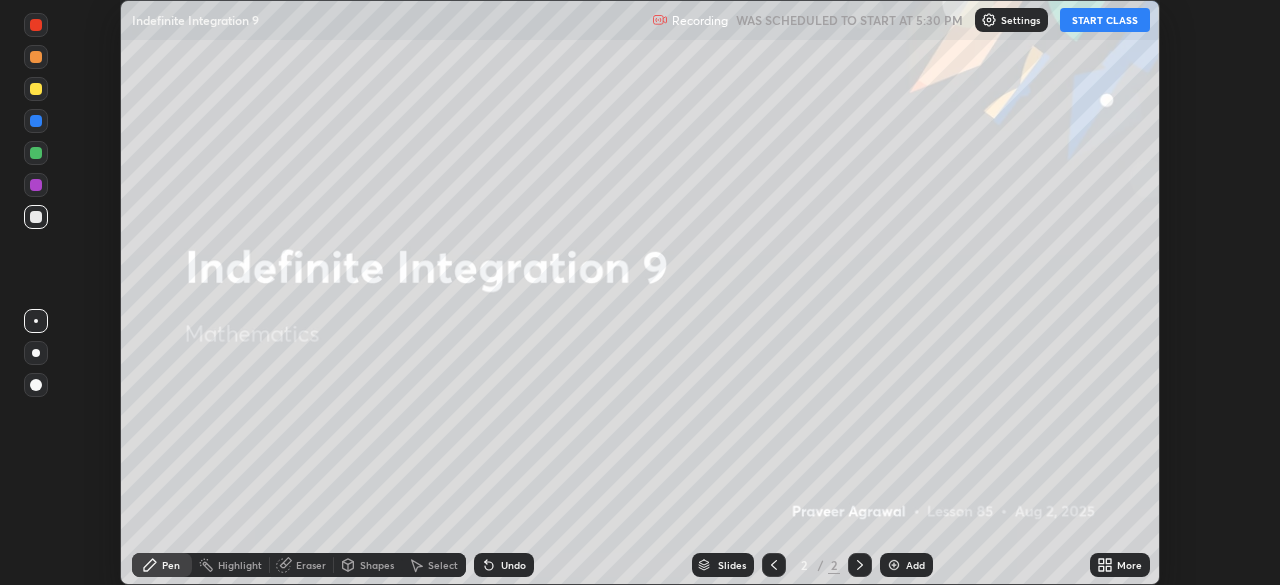 click on "START CLASS" at bounding box center [1105, 20] 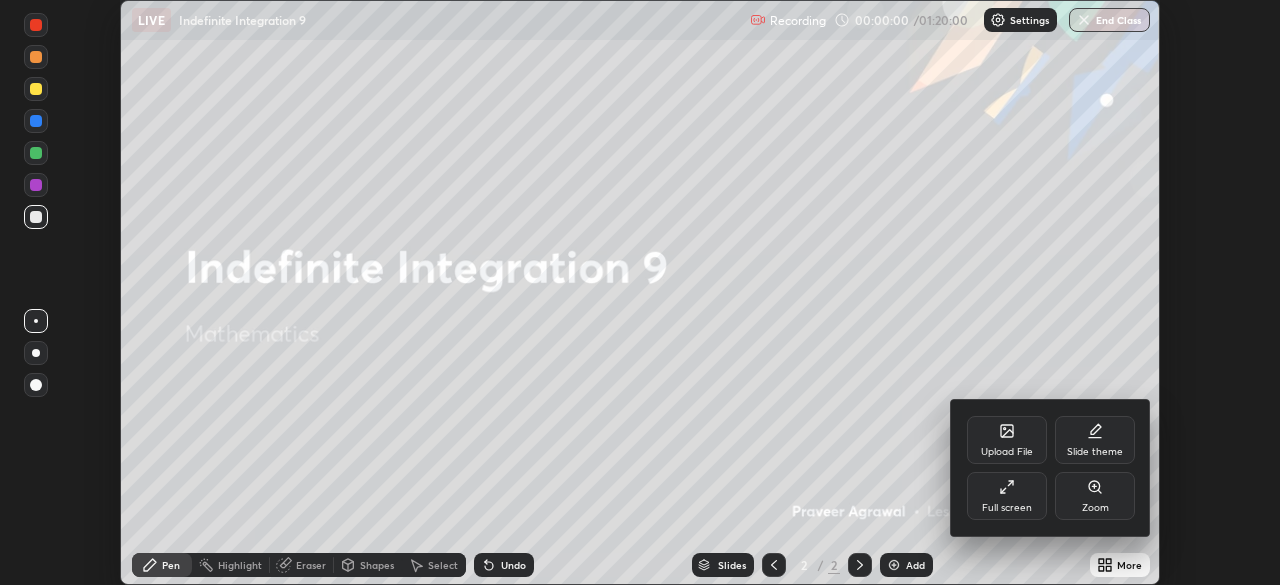click on "Full screen" at bounding box center [1007, 508] 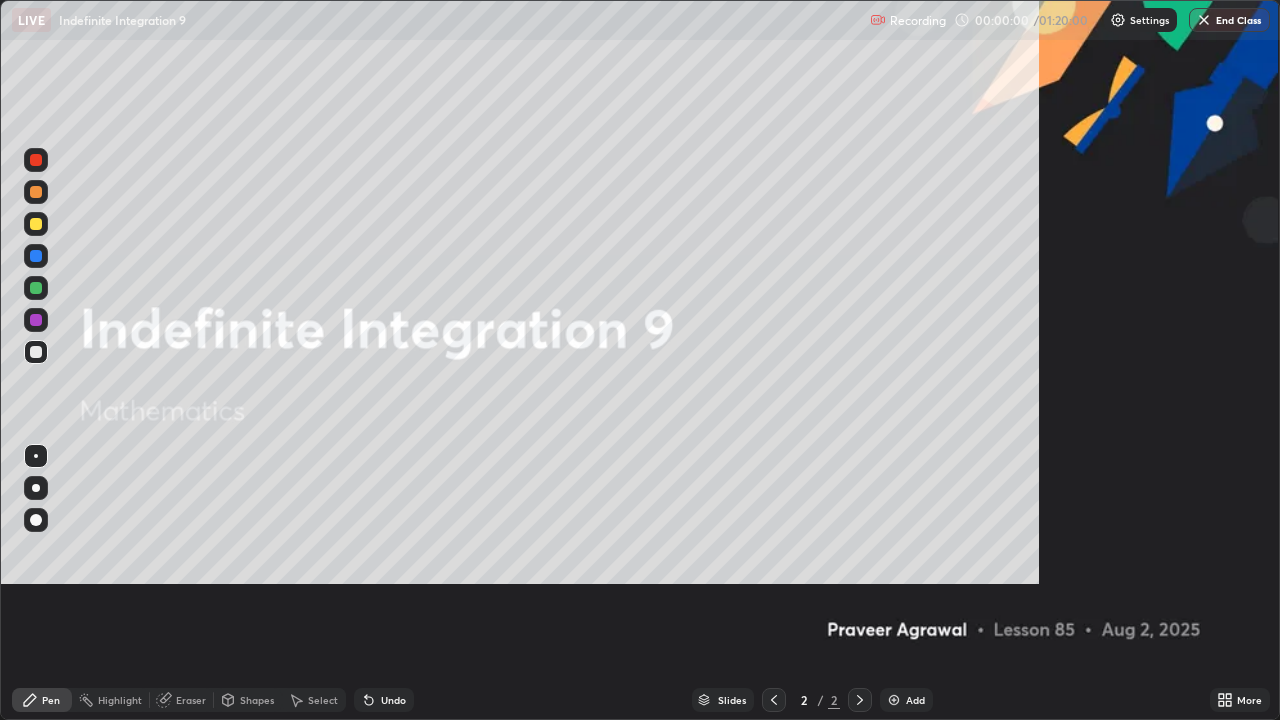 scroll, scrollTop: 99280, scrollLeft: 98720, axis: both 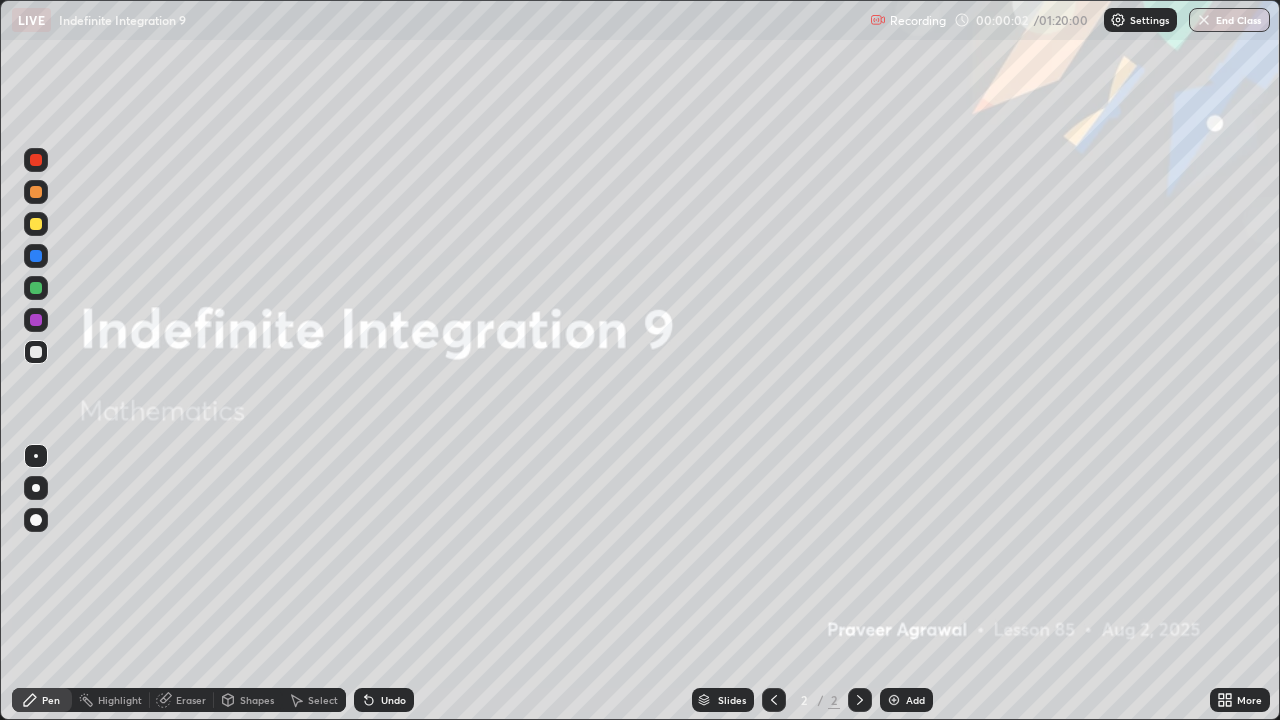 click at bounding box center (894, 700) 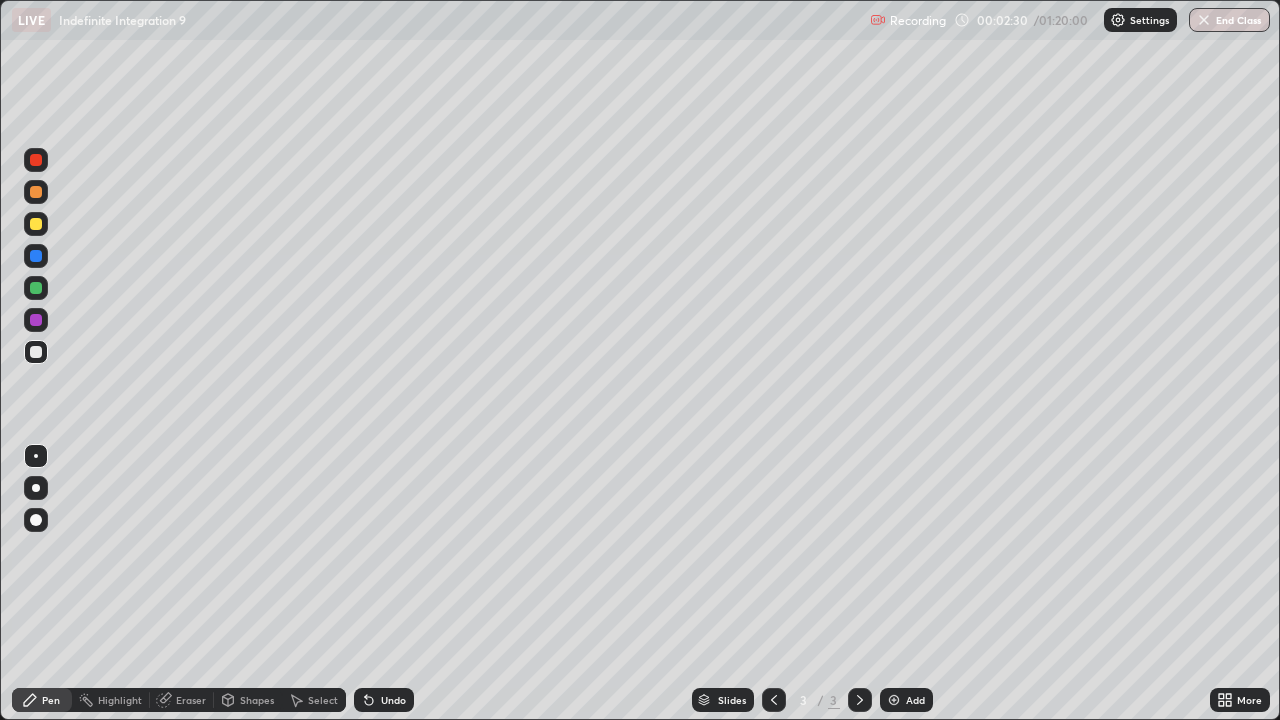 click on "Undo" at bounding box center [384, 700] 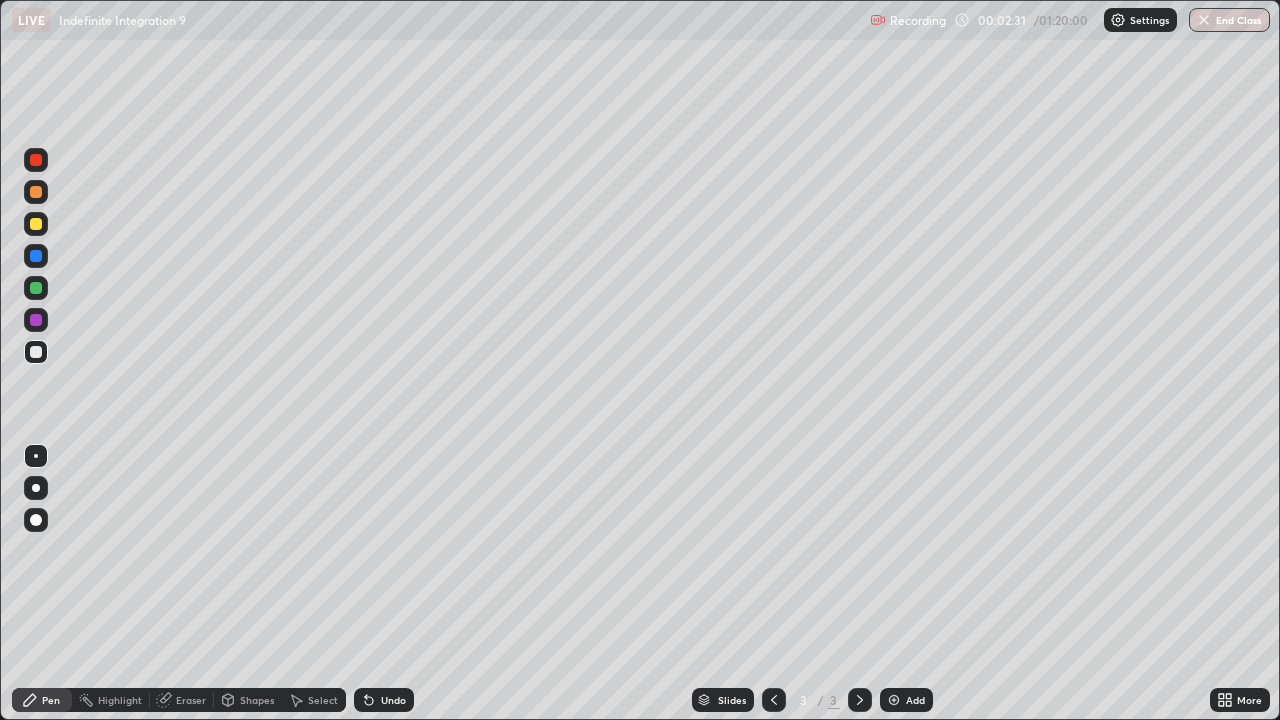 click on "Undo" at bounding box center [384, 700] 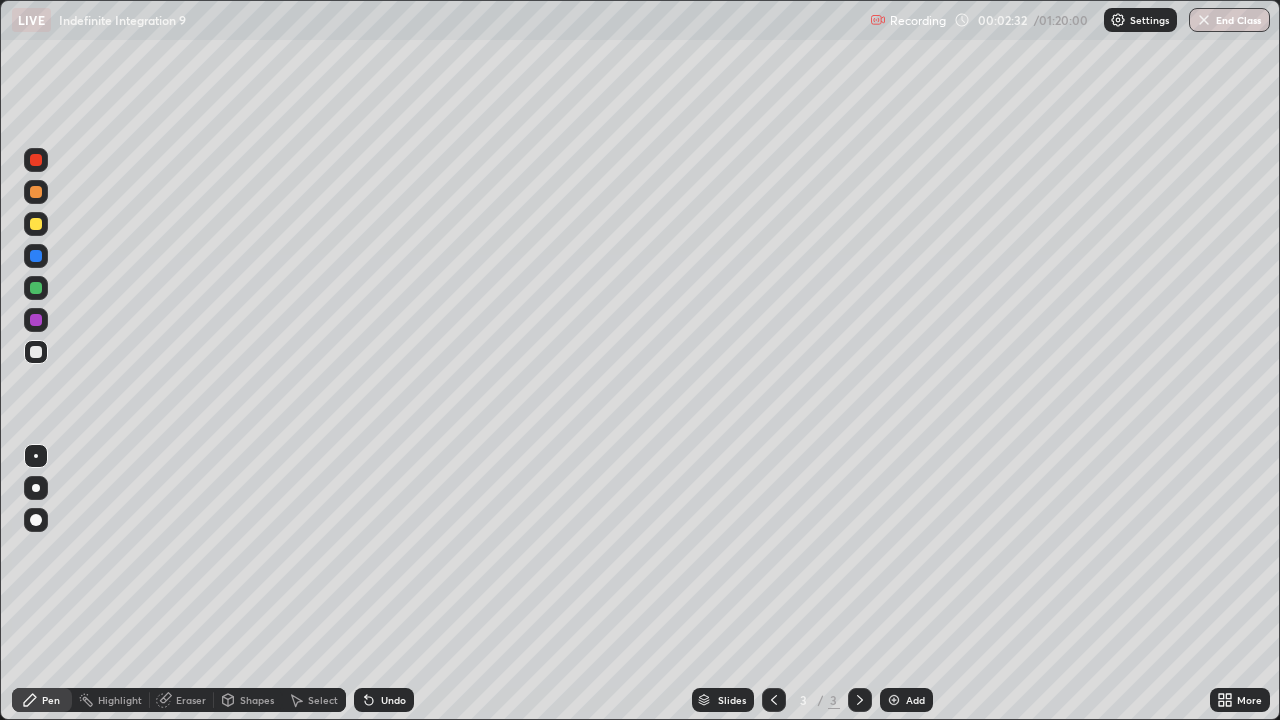 click on "Undo" at bounding box center (384, 700) 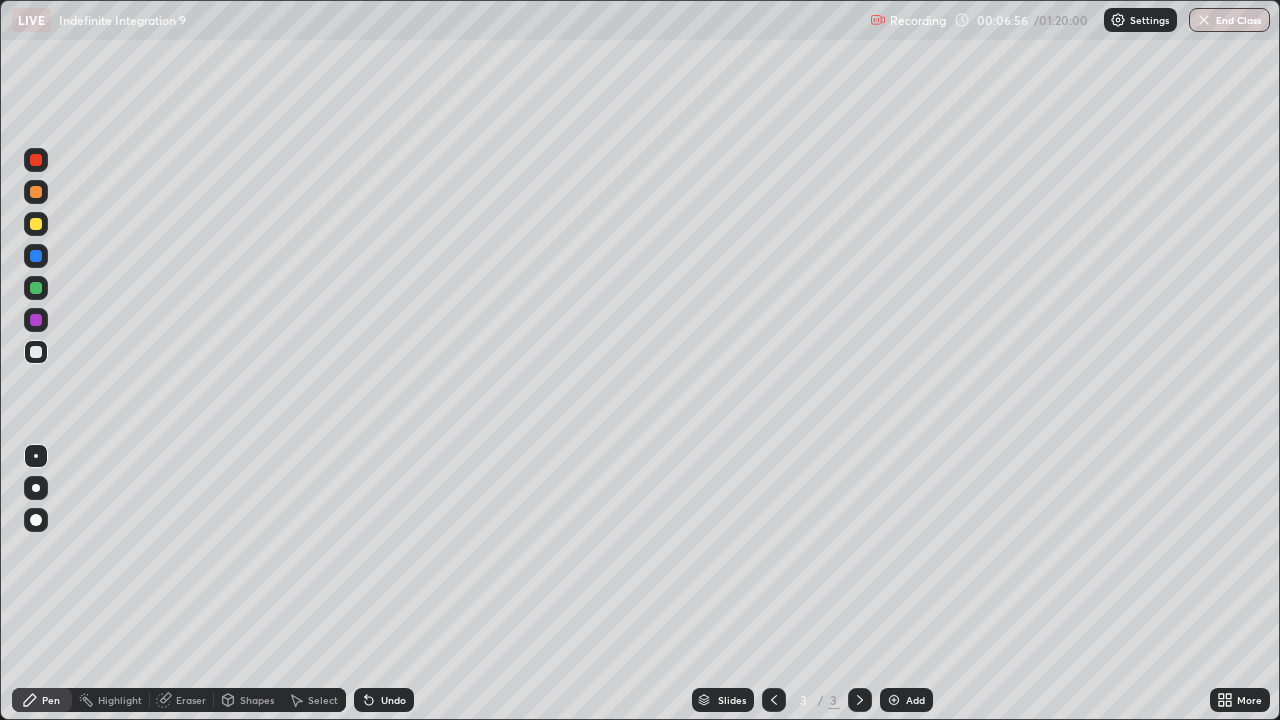 click at bounding box center [894, 700] 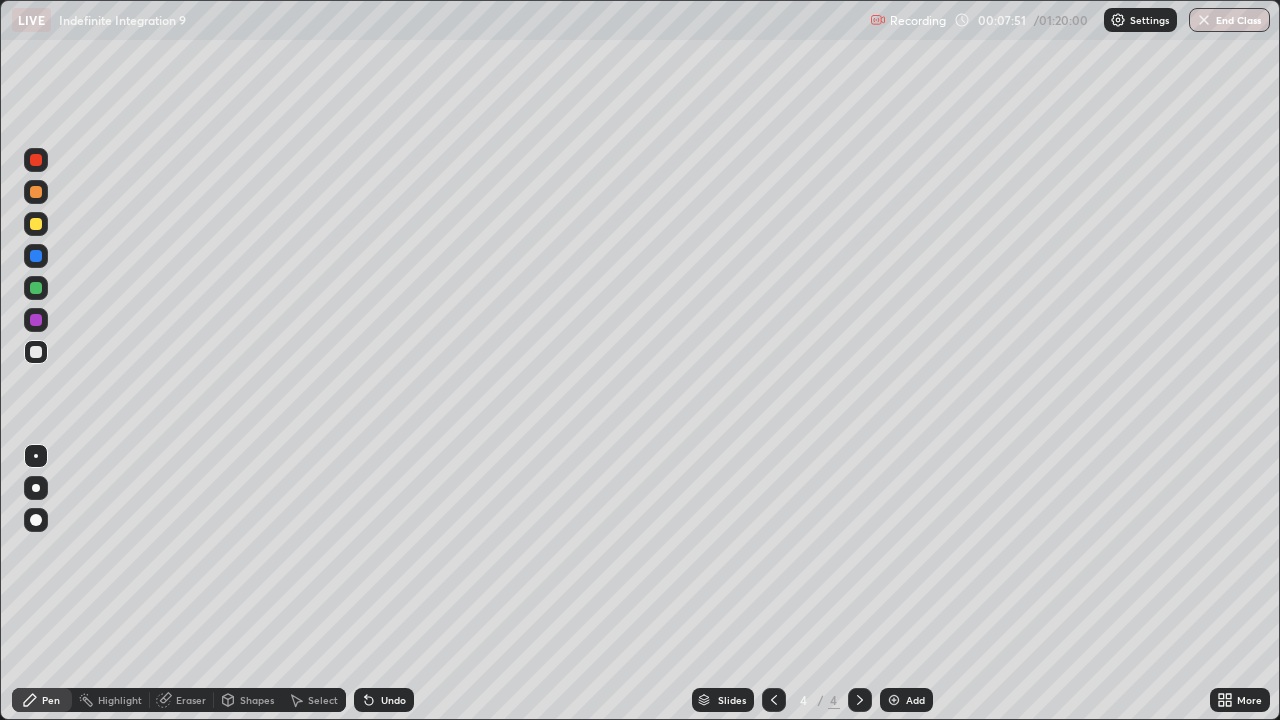 click 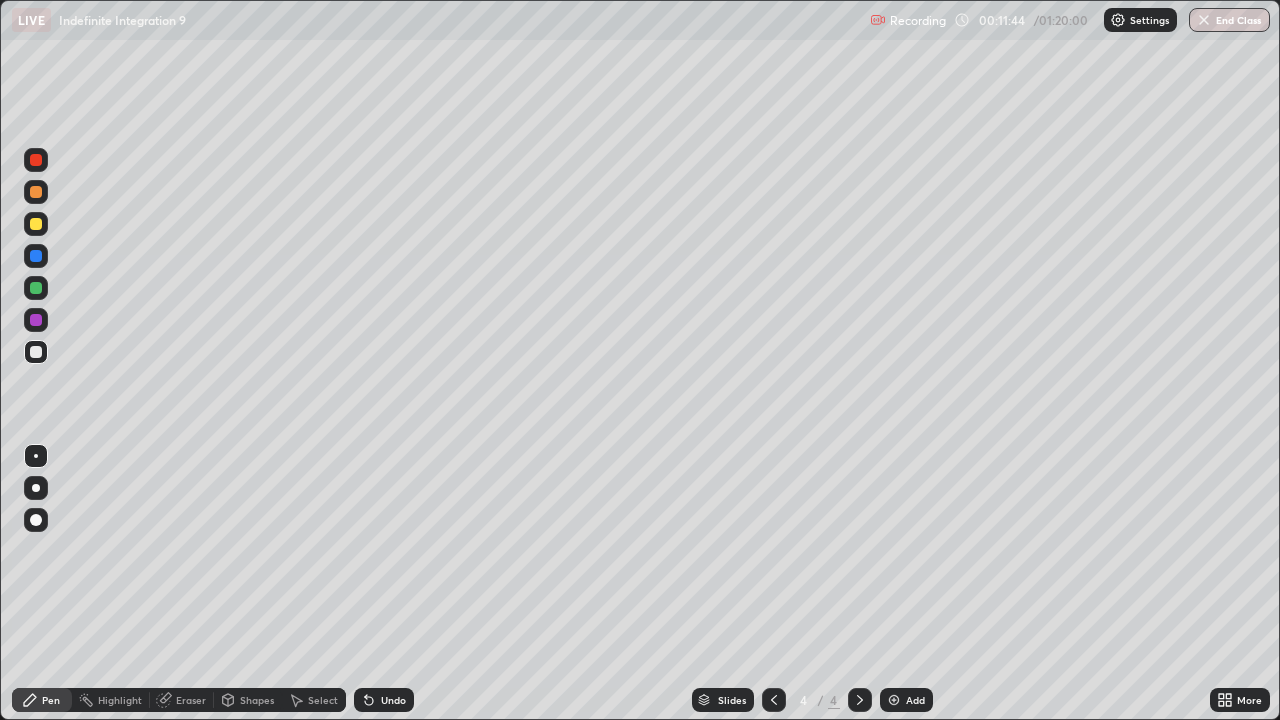 click at bounding box center [894, 700] 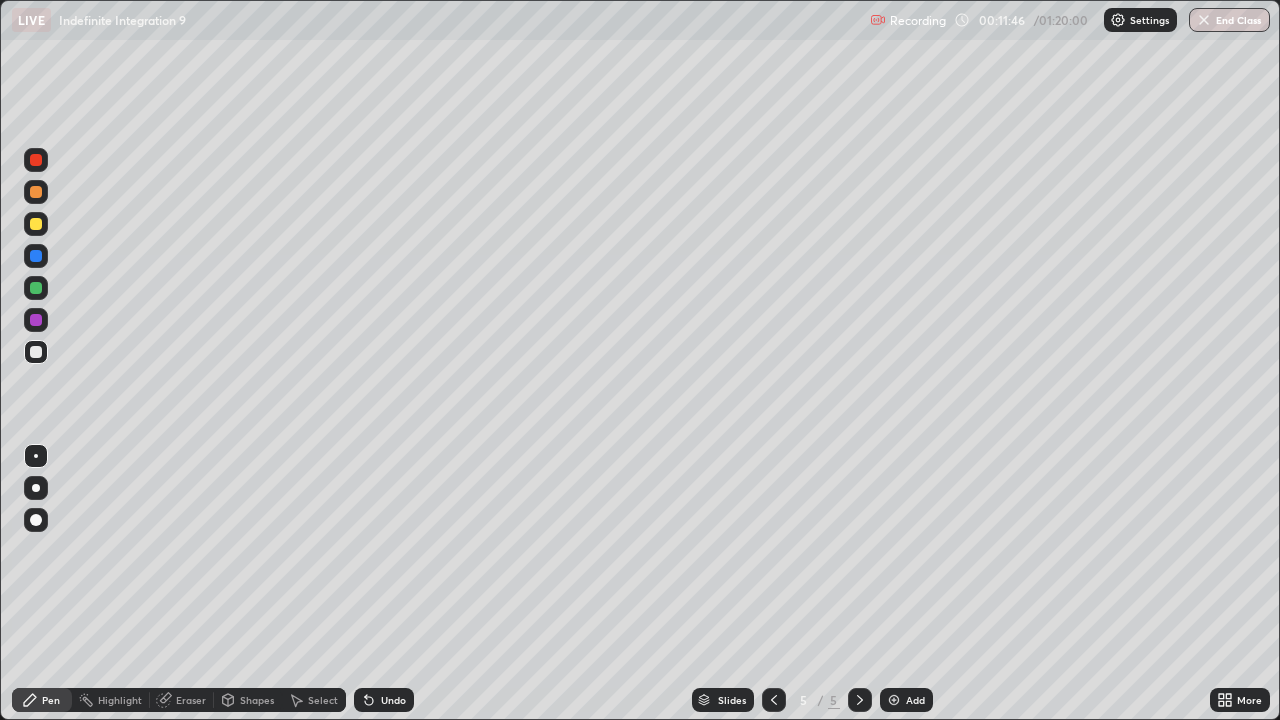 click 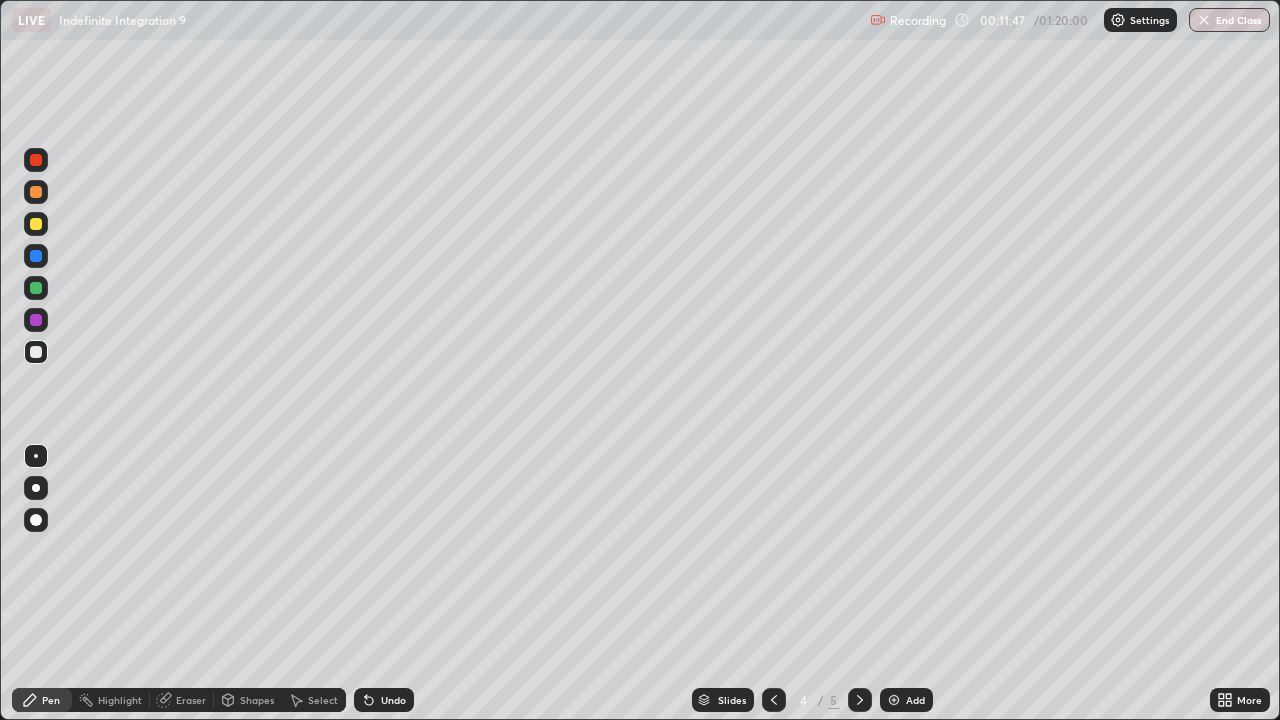 click at bounding box center [774, 700] 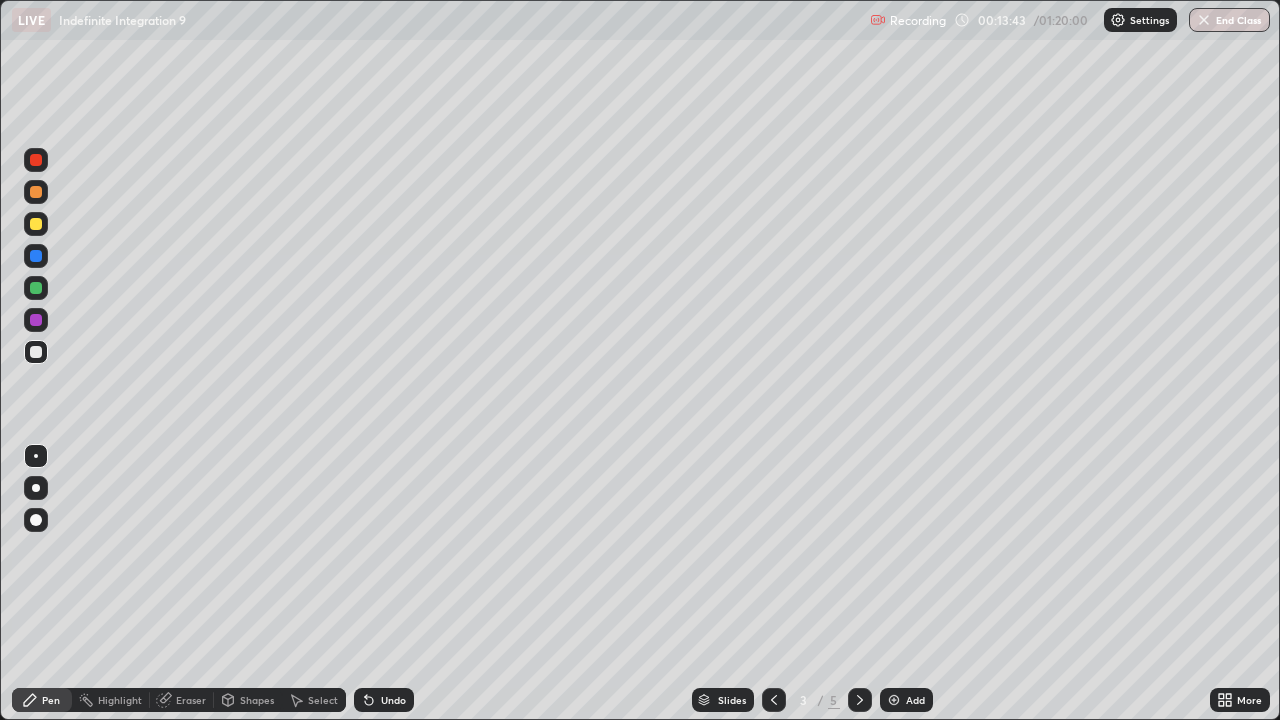 click 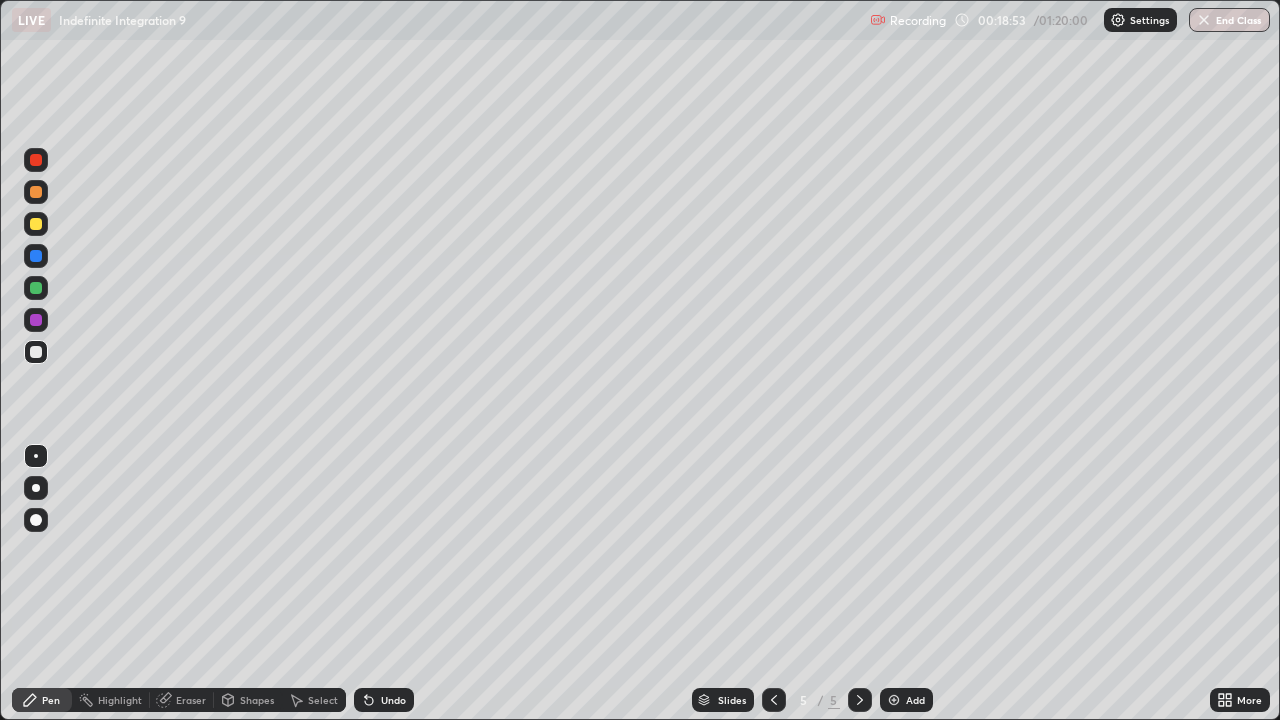click at bounding box center [894, 700] 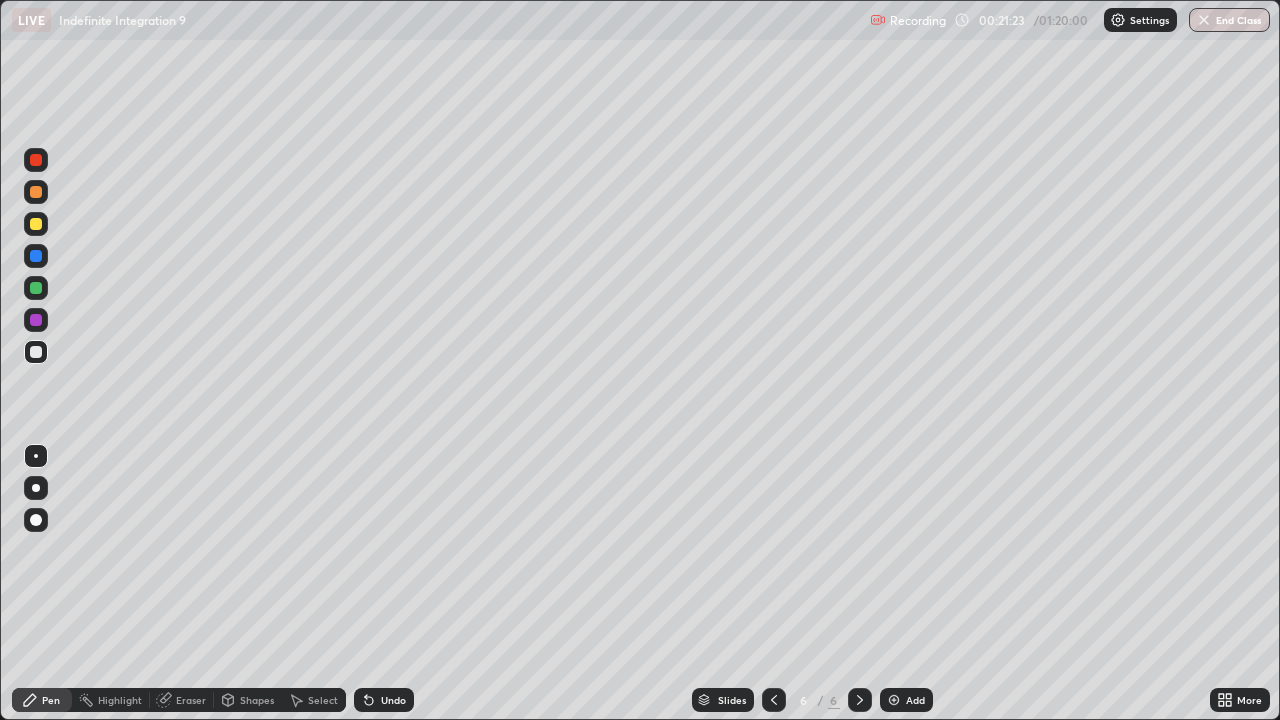 click on "Undo" at bounding box center [393, 700] 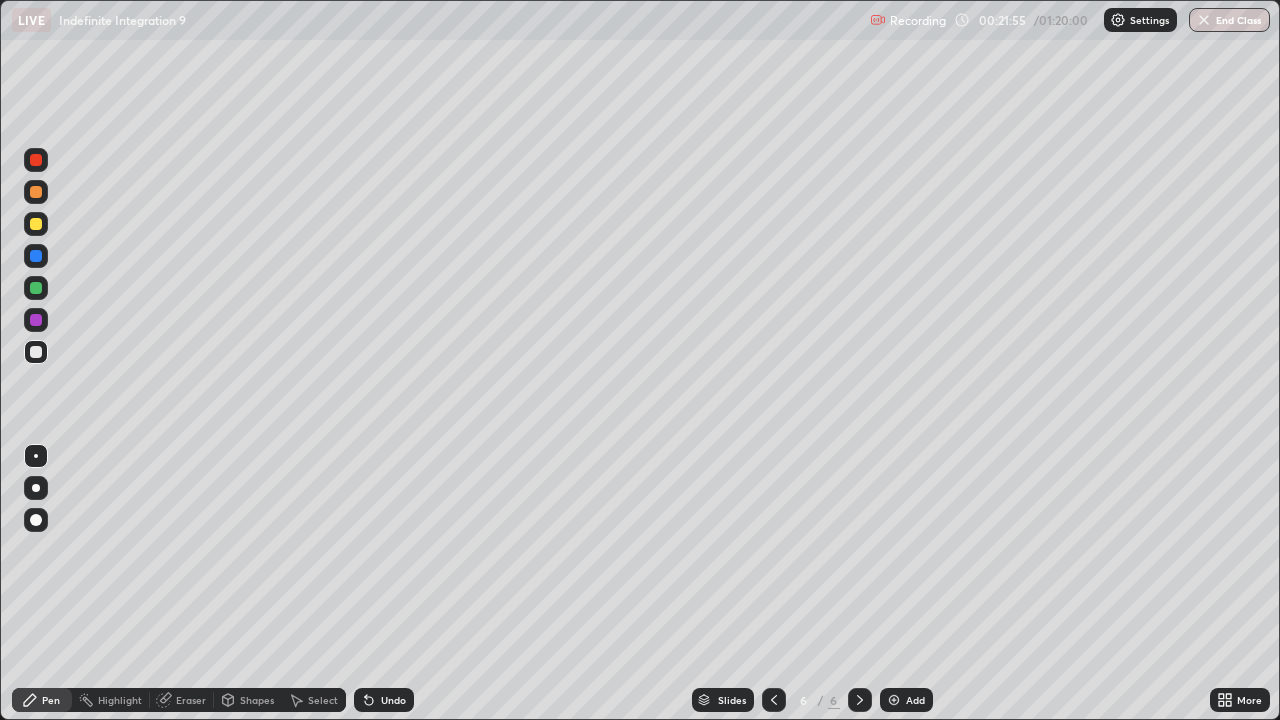 click on "Eraser" at bounding box center (191, 700) 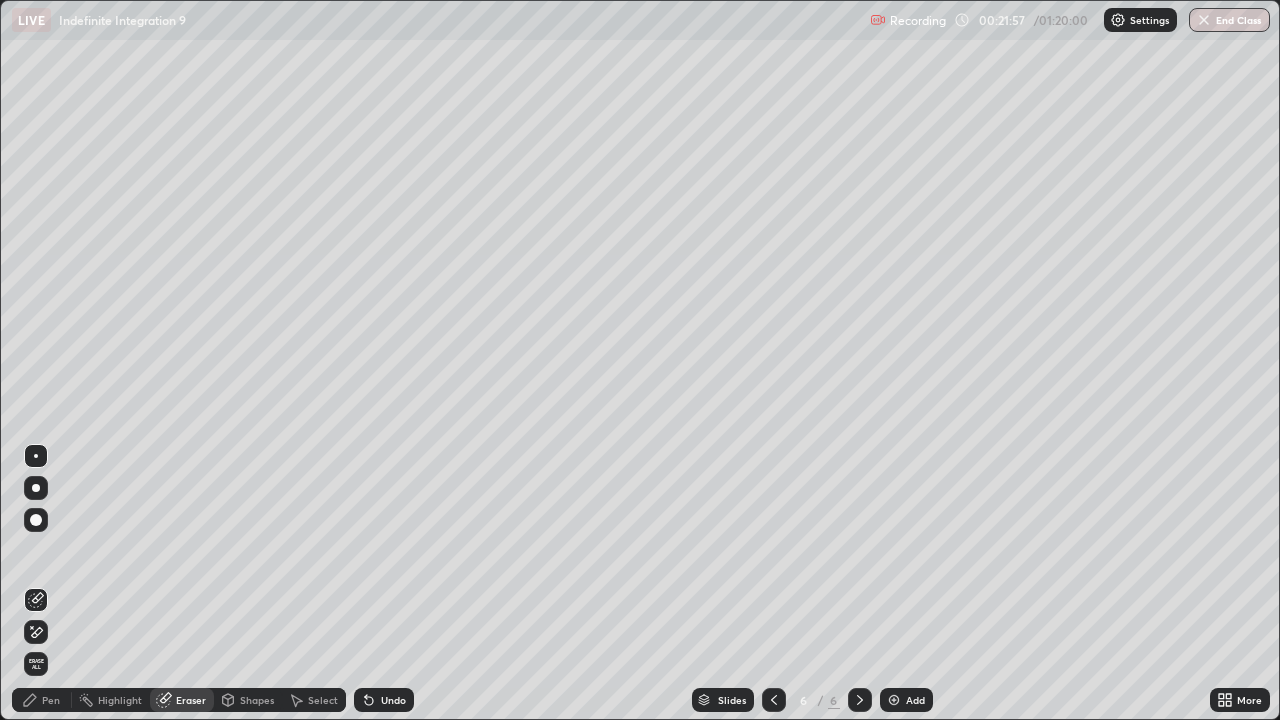 click on "Pen" at bounding box center (51, 700) 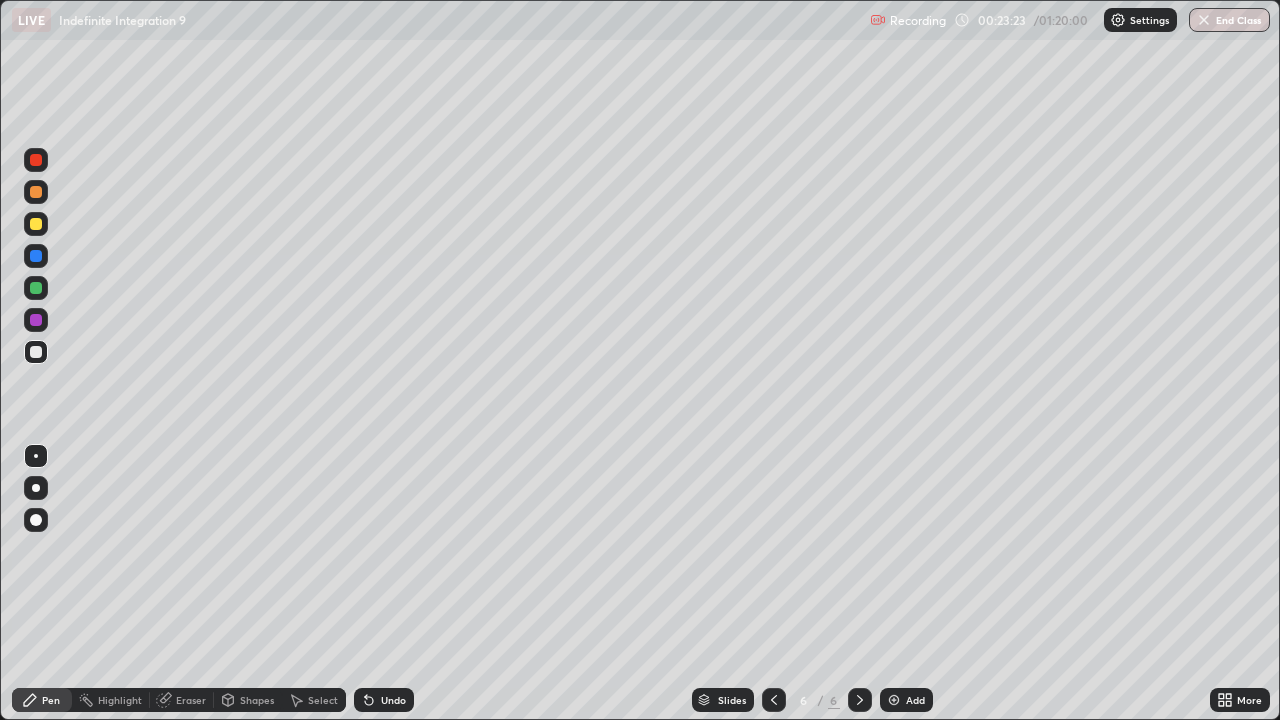 click 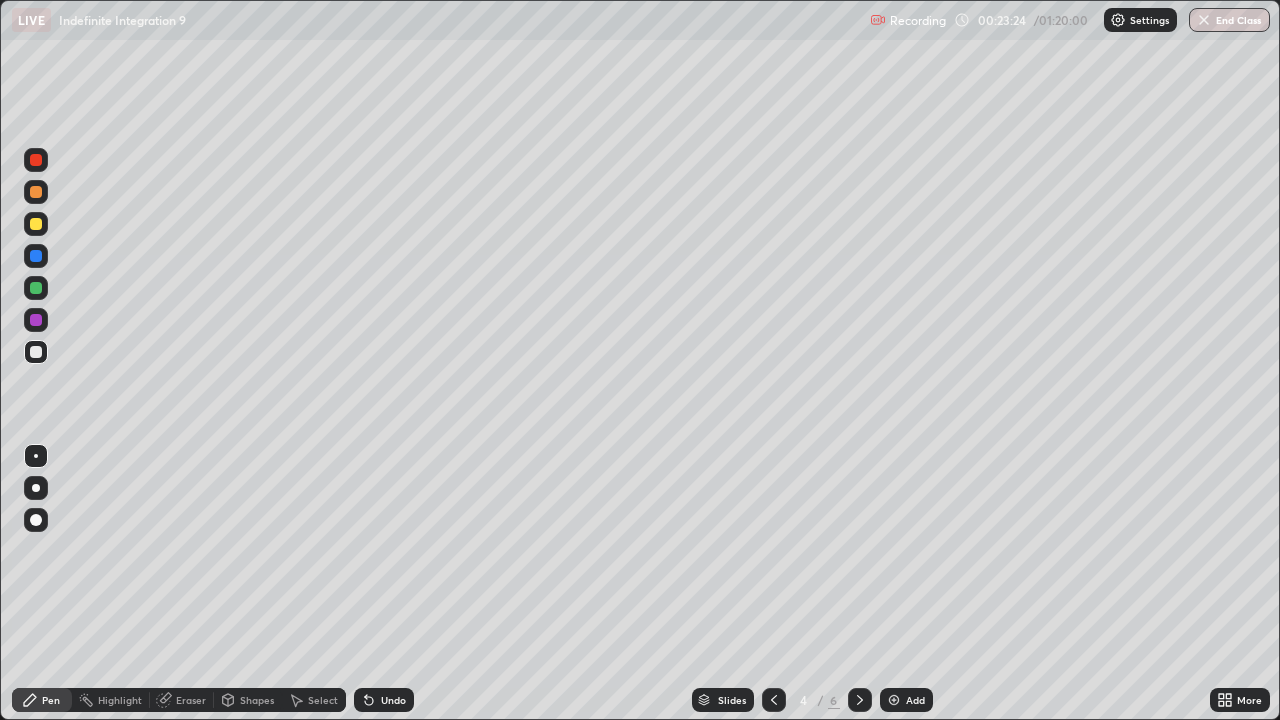click at bounding box center (774, 700) 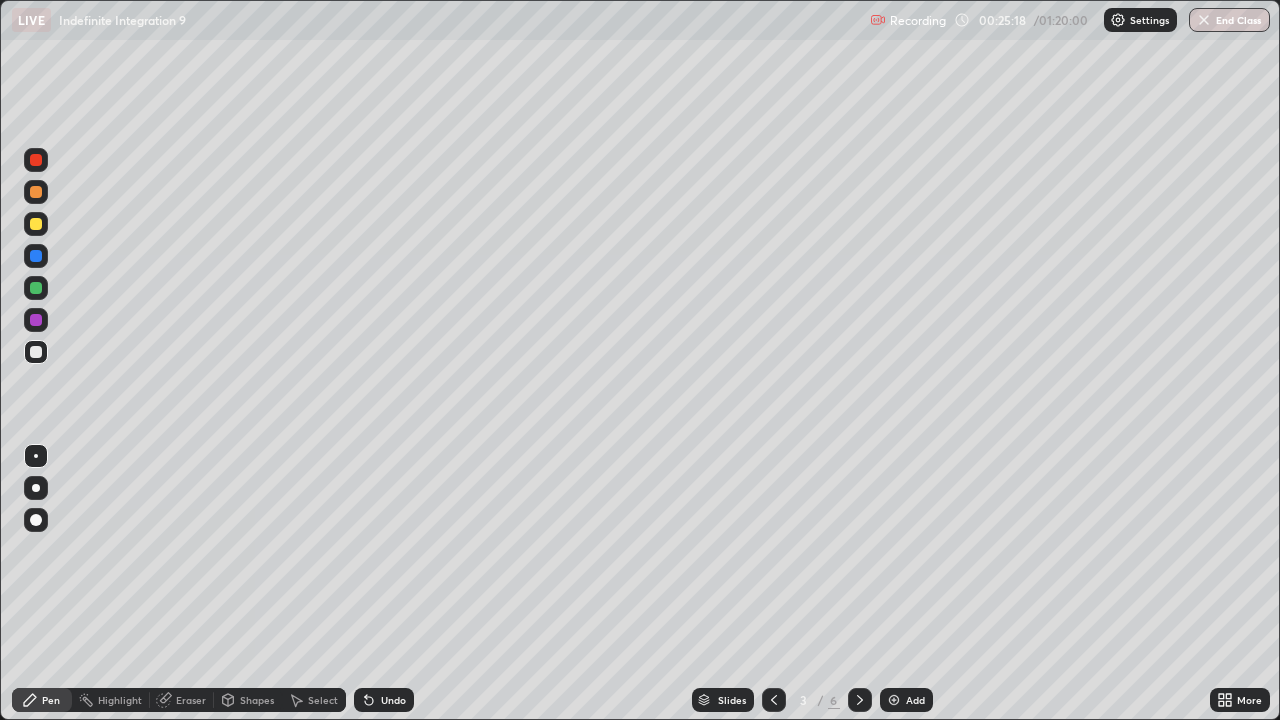click 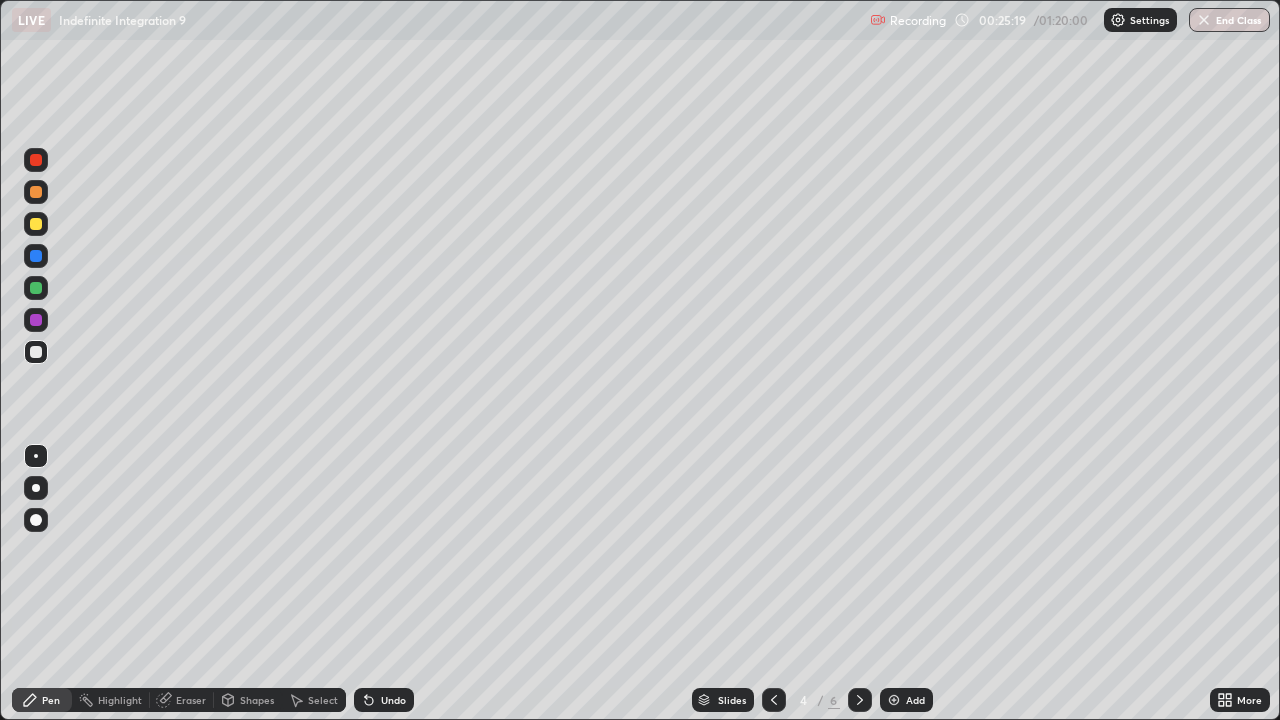 click 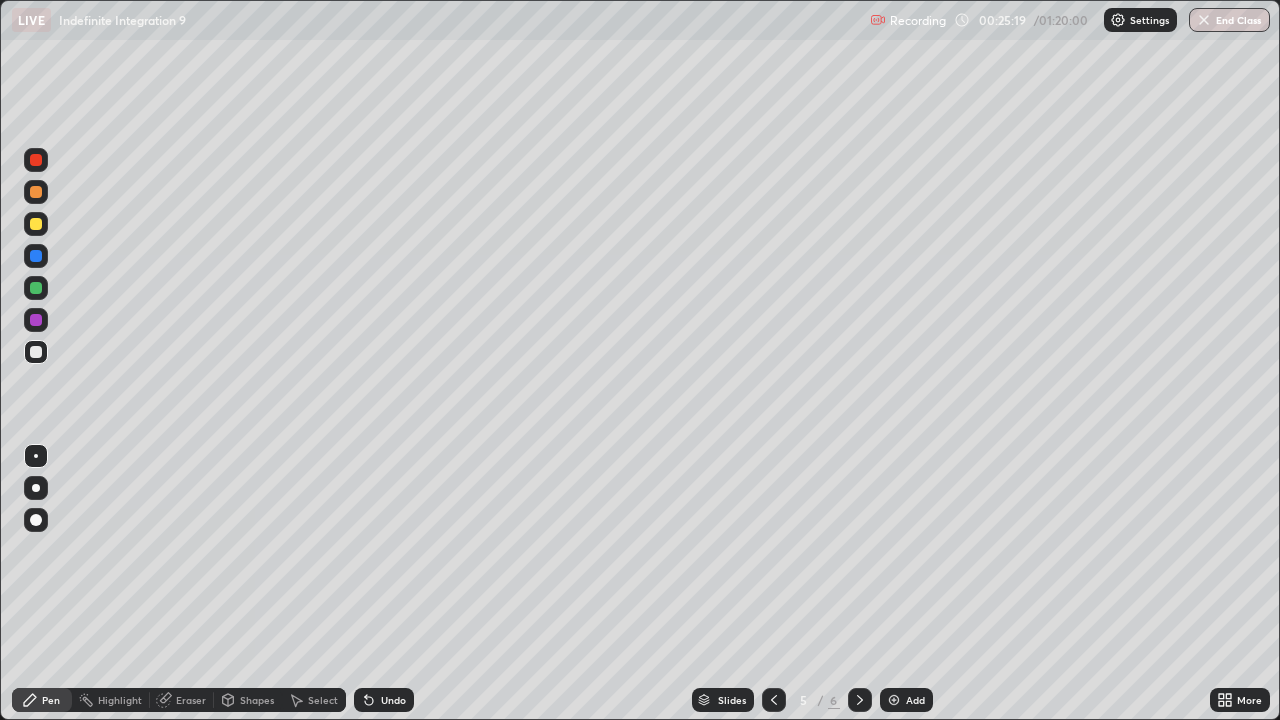 click 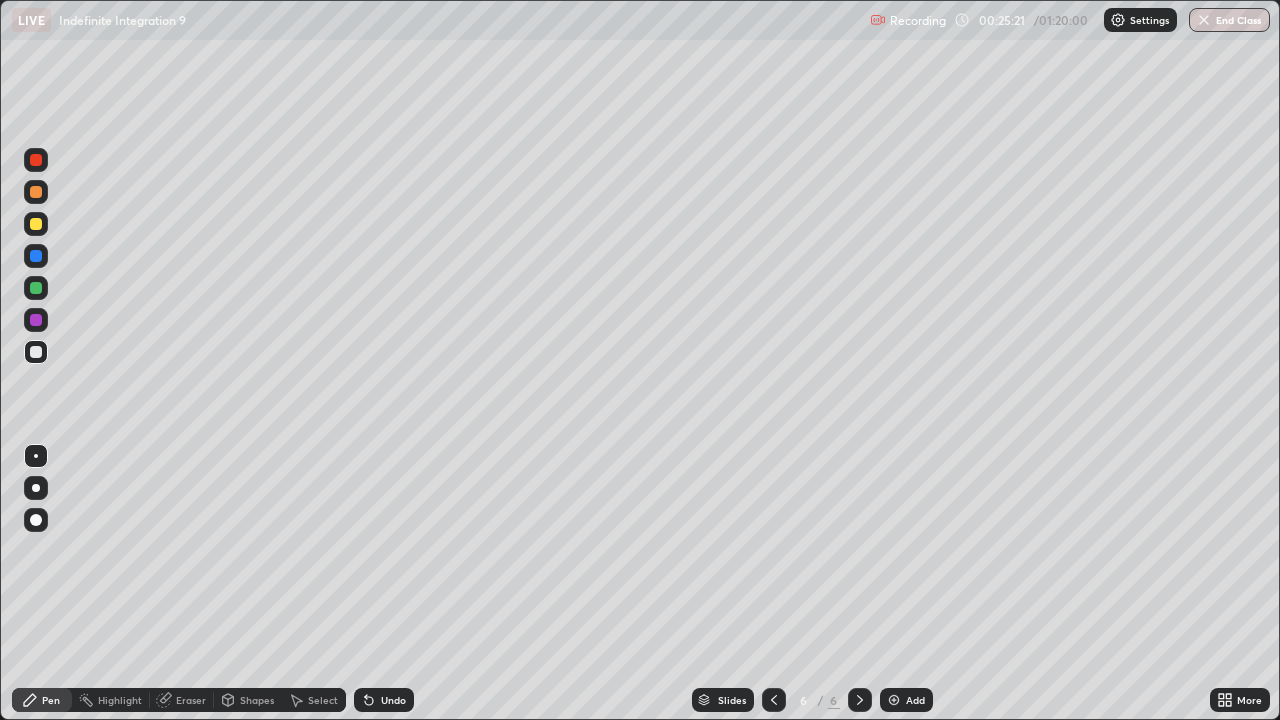 click at bounding box center [894, 700] 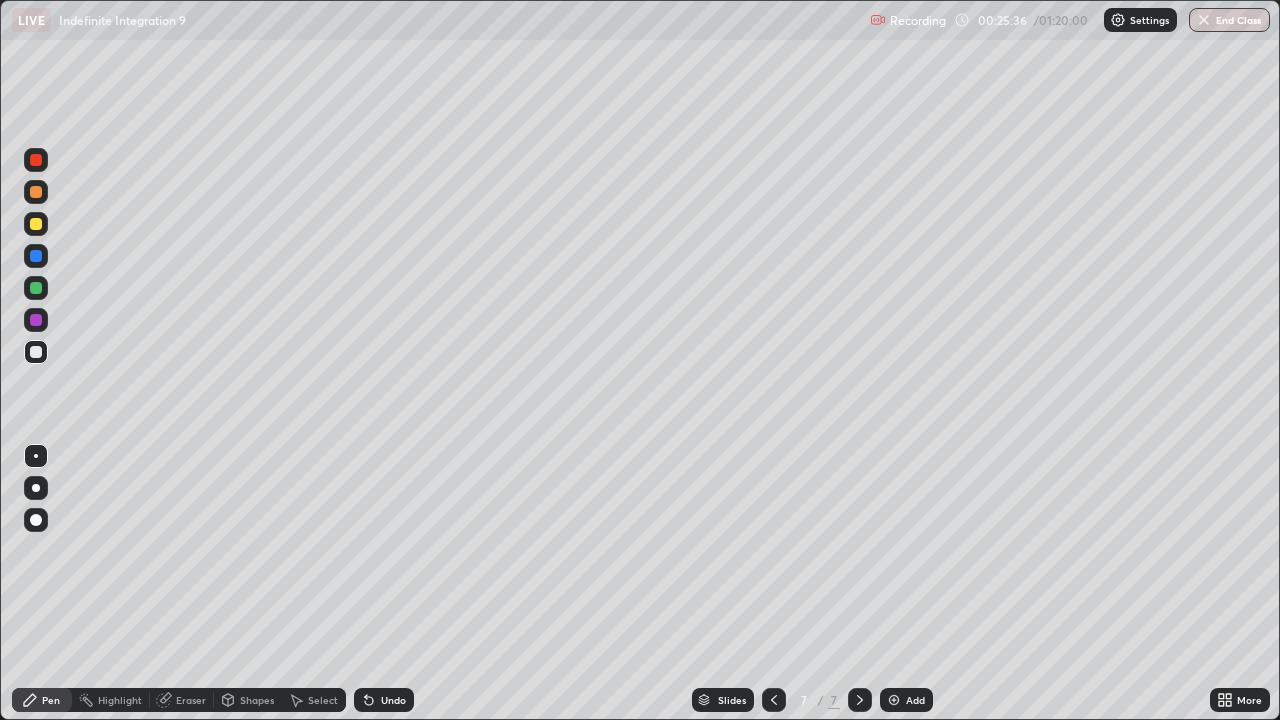 click on "Undo" at bounding box center (384, 700) 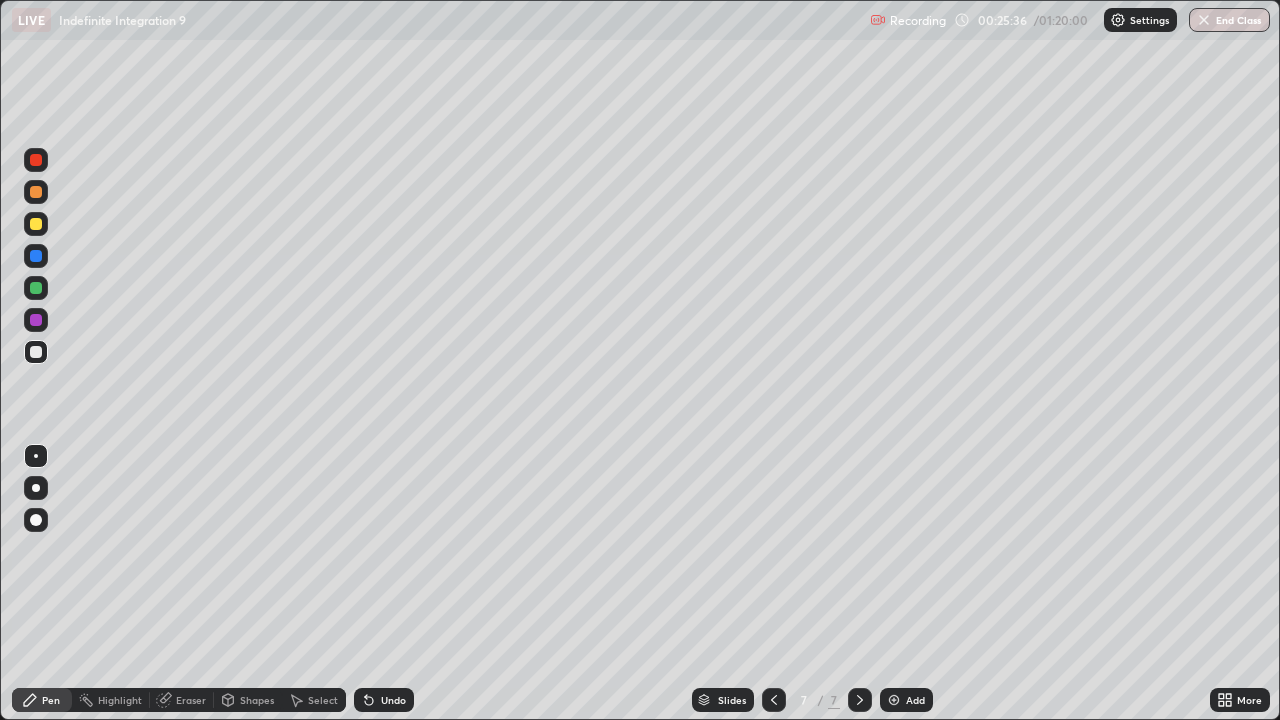 click on "Undo" at bounding box center [384, 700] 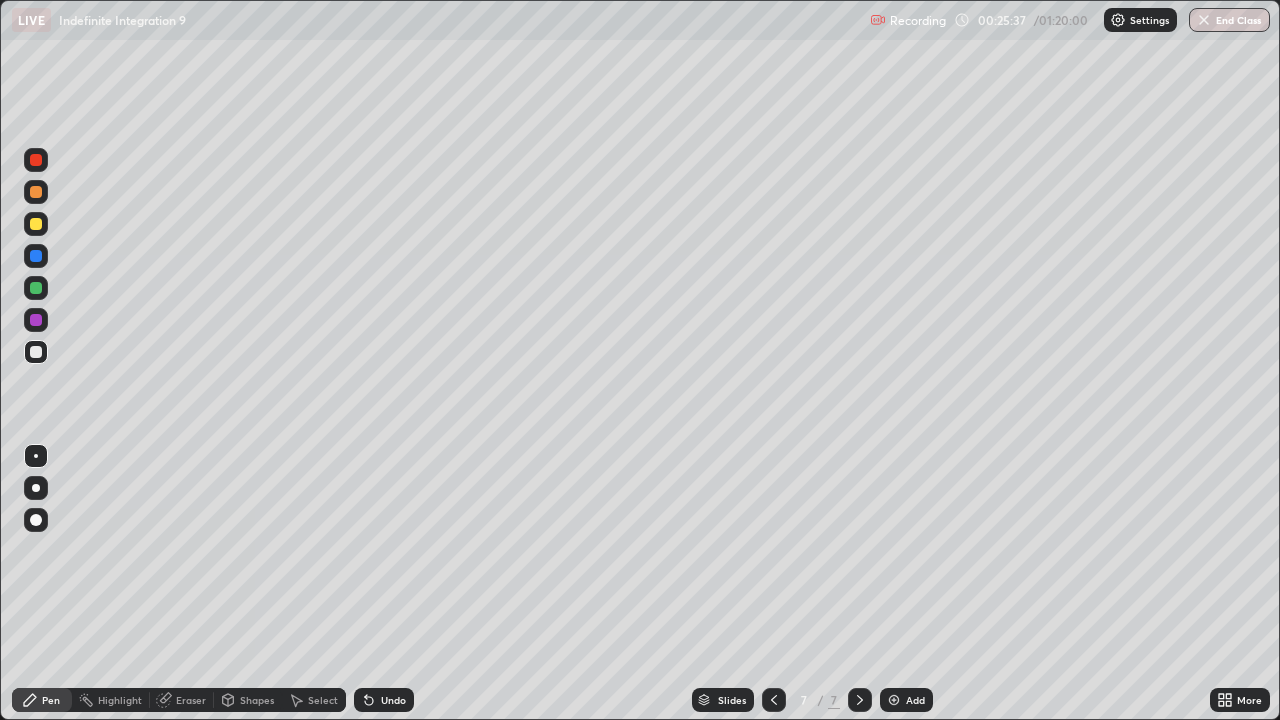 click on "Undo" at bounding box center [384, 700] 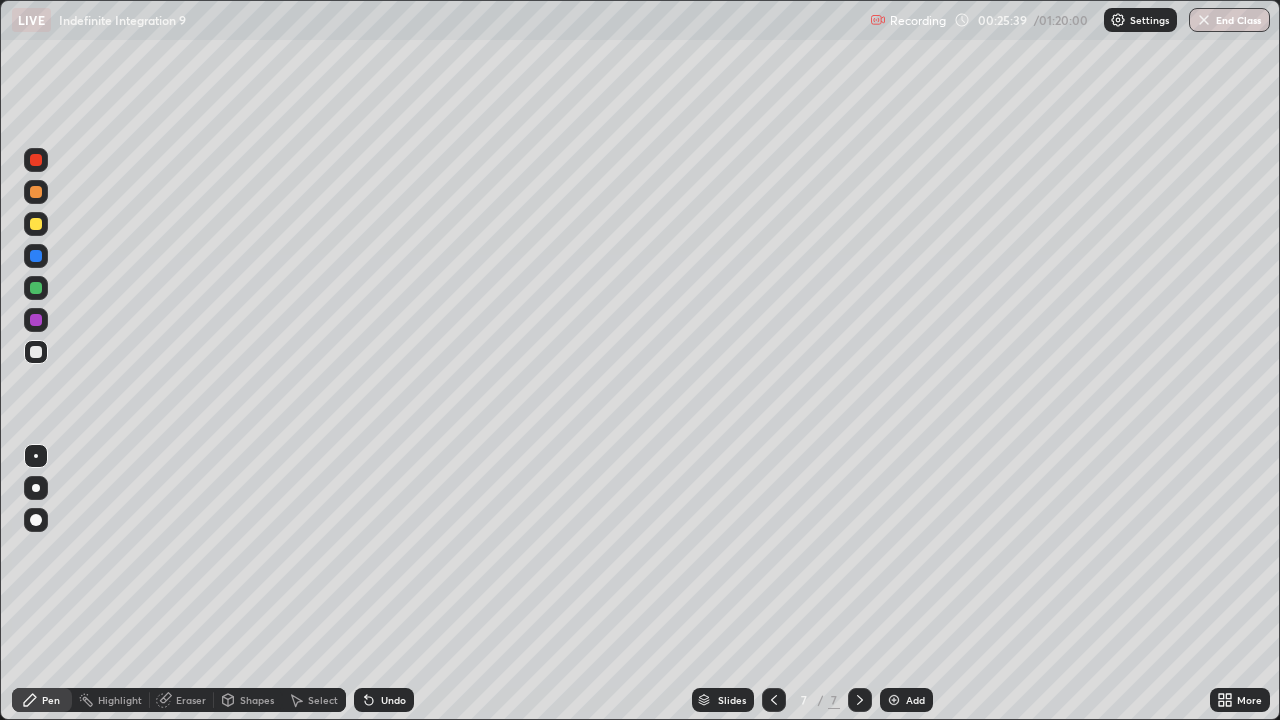 click 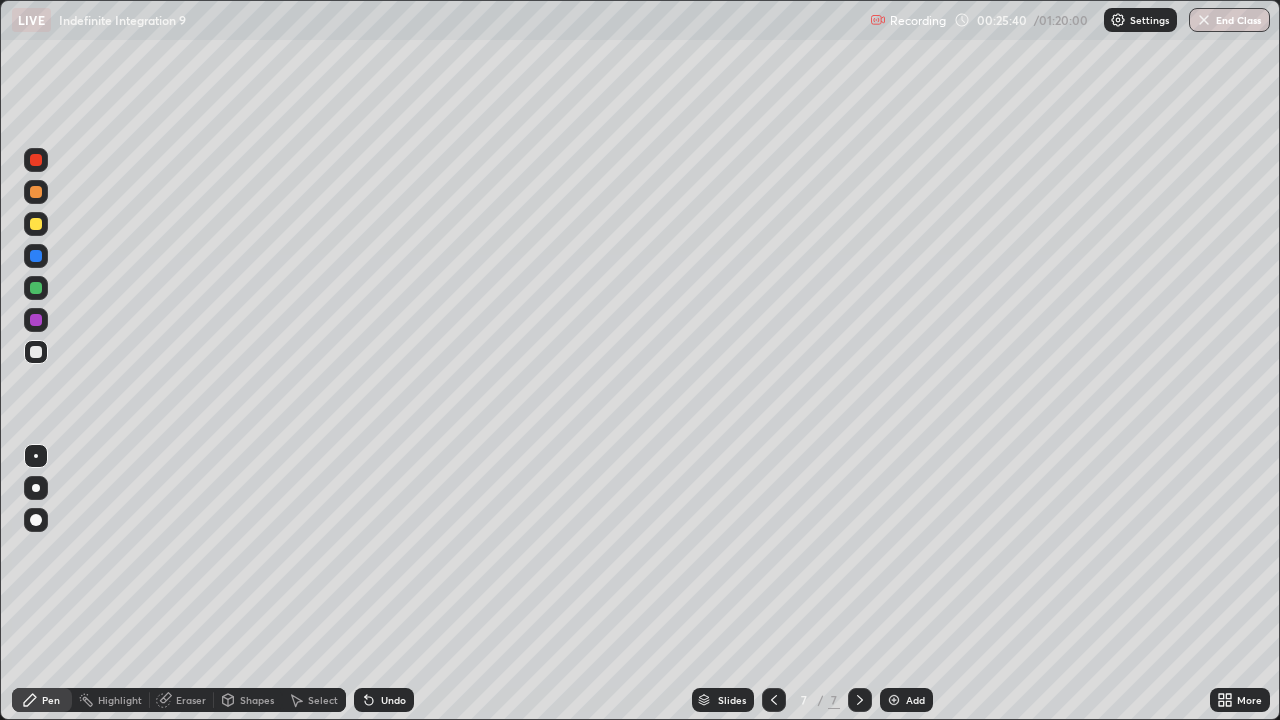 click on "Undo" at bounding box center (384, 700) 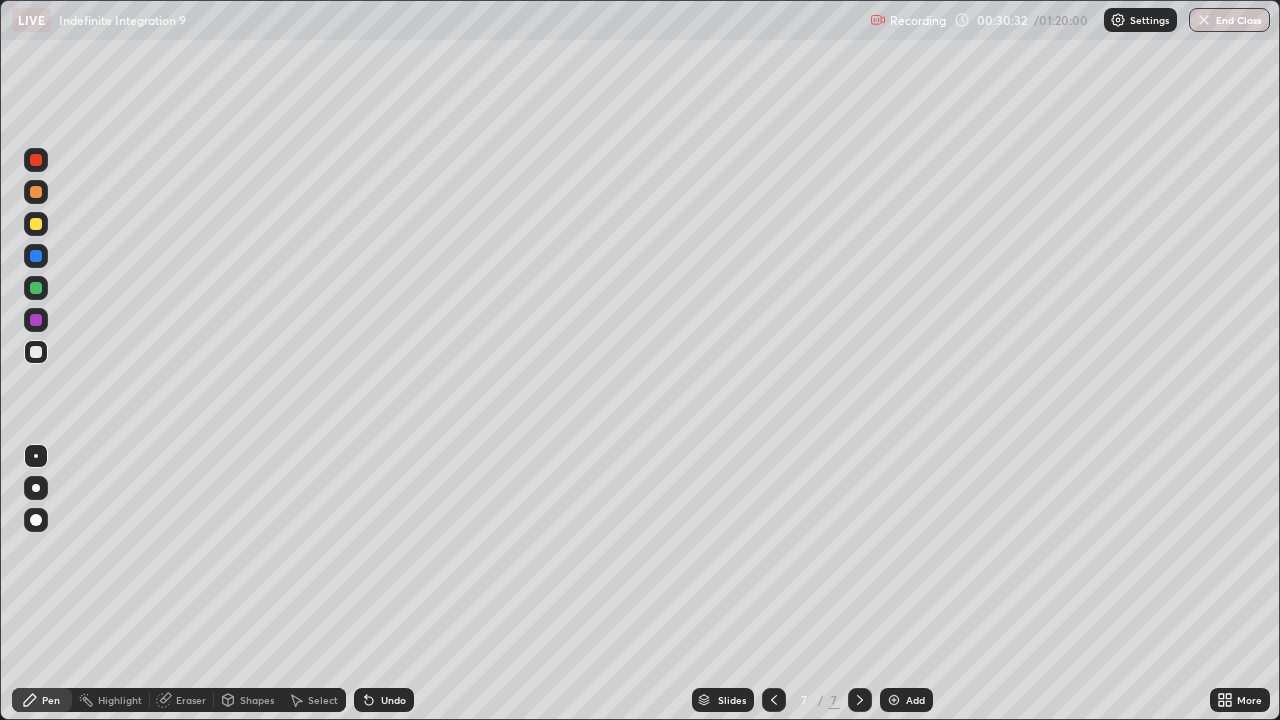 click at bounding box center [774, 700] 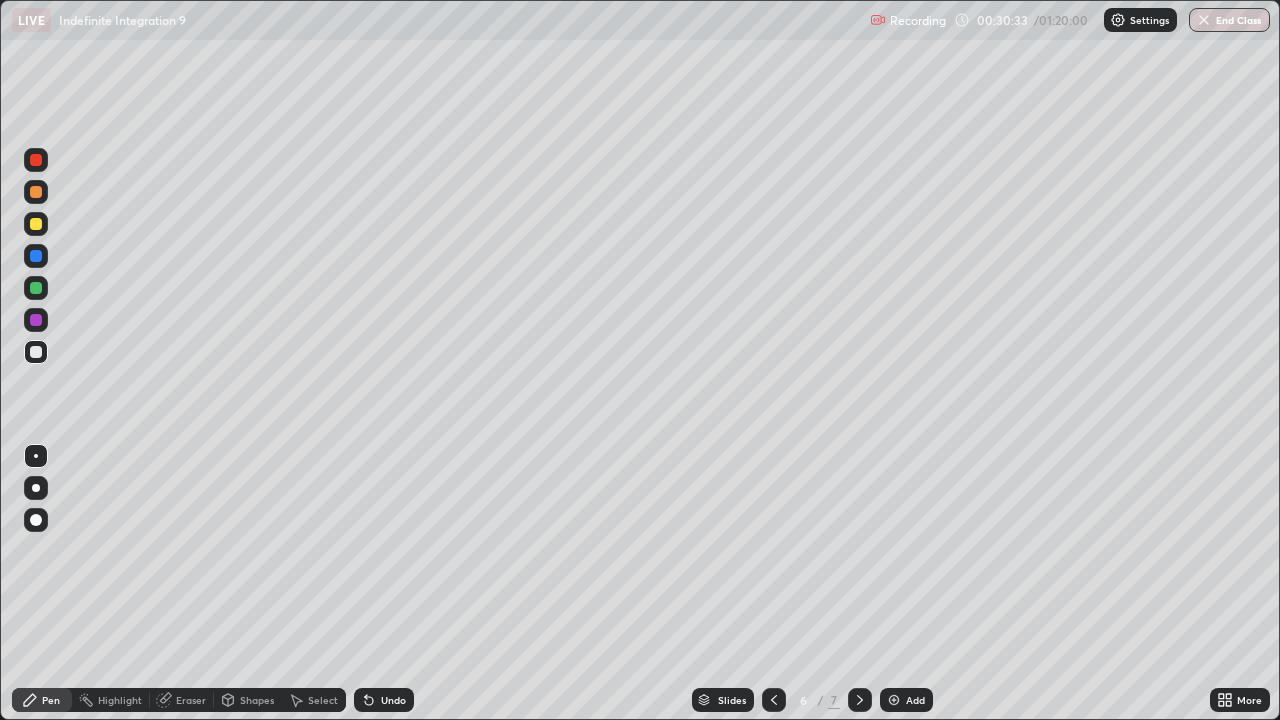 click 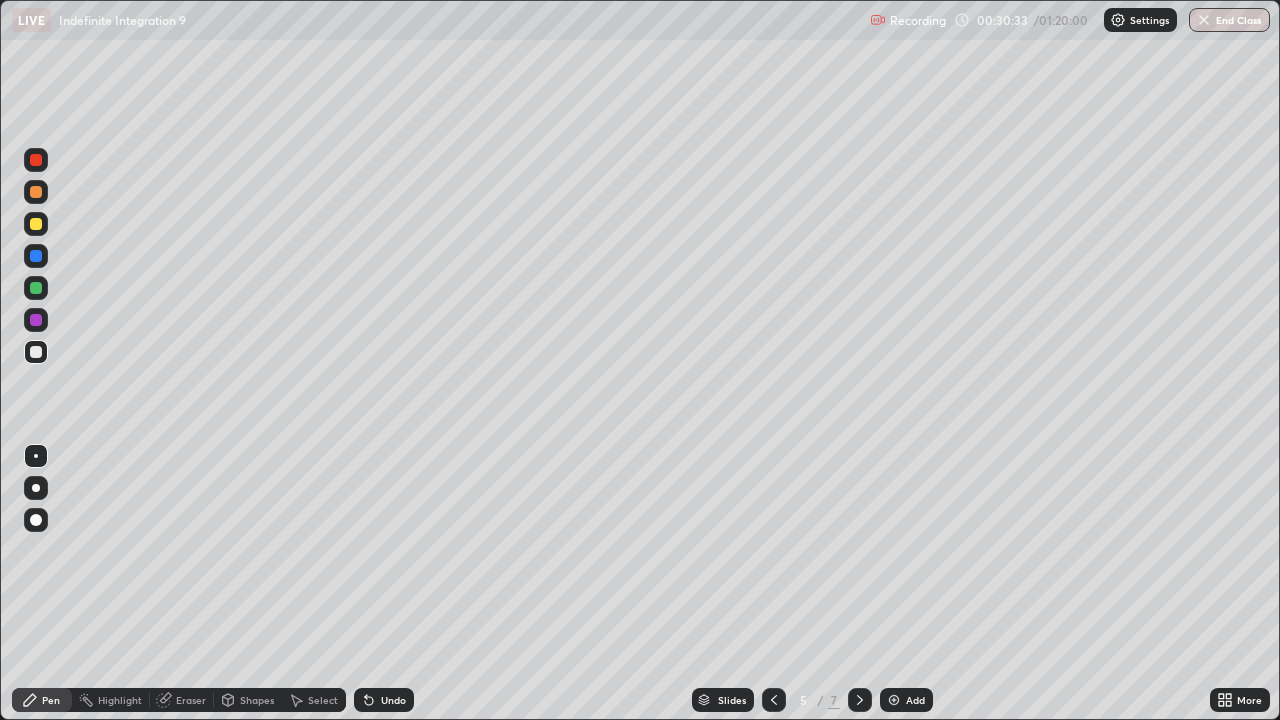 click at bounding box center (774, 700) 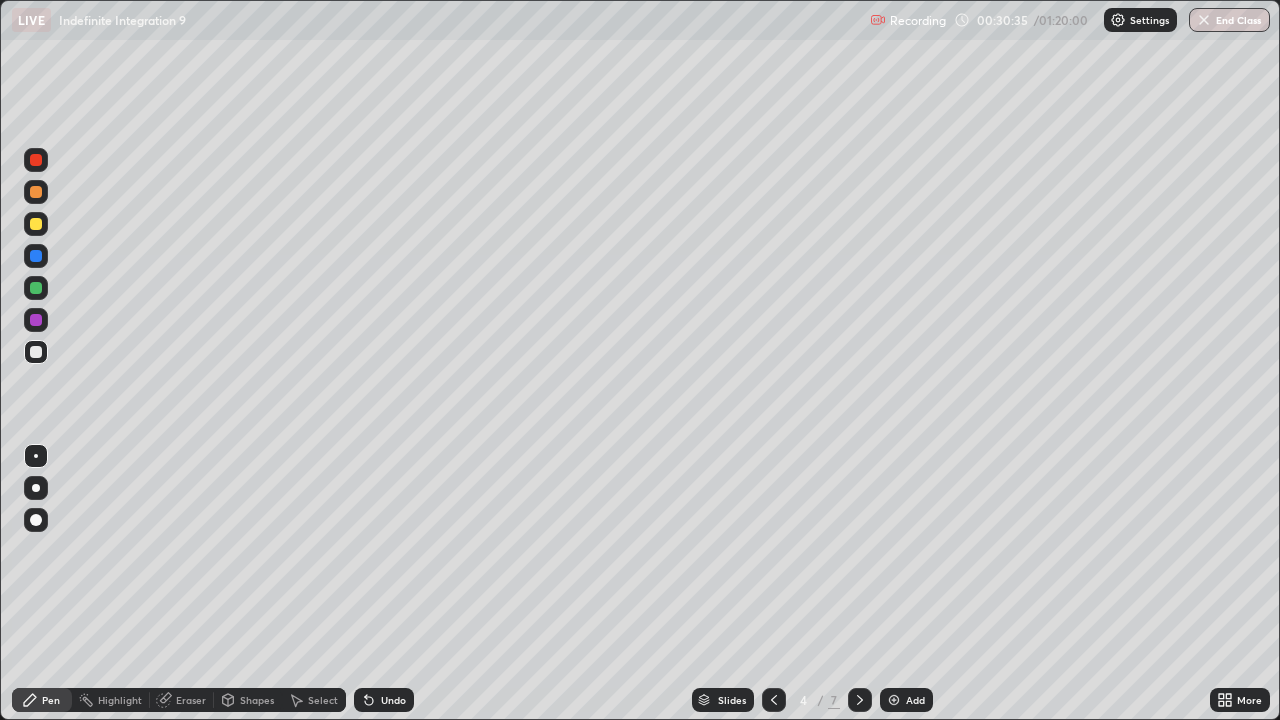click 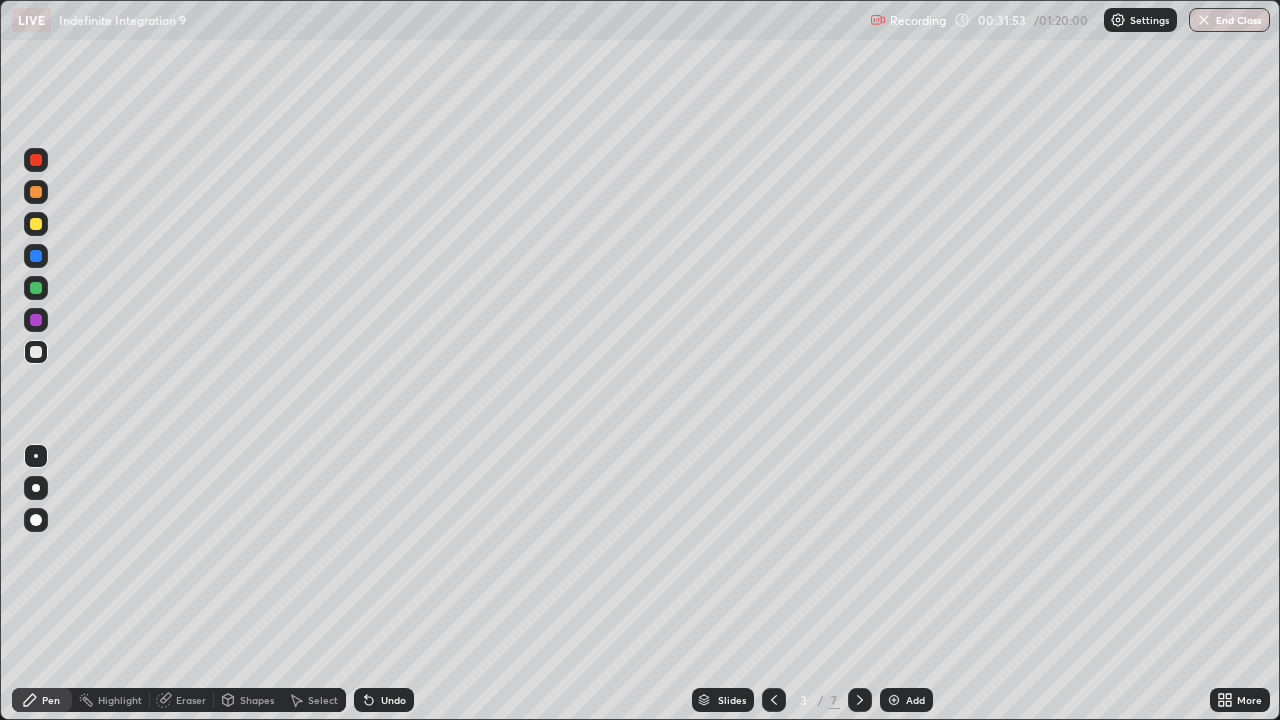 click at bounding box center [860, 700] 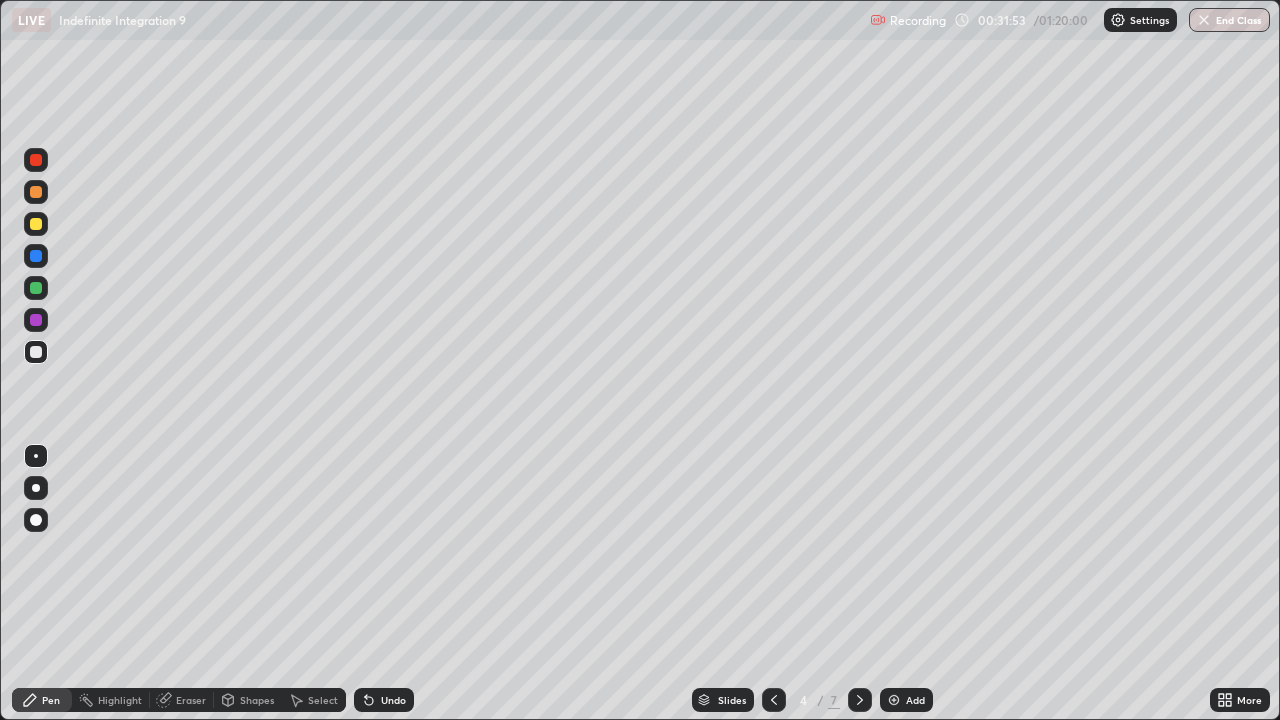 click at bounding box center (860, 700) 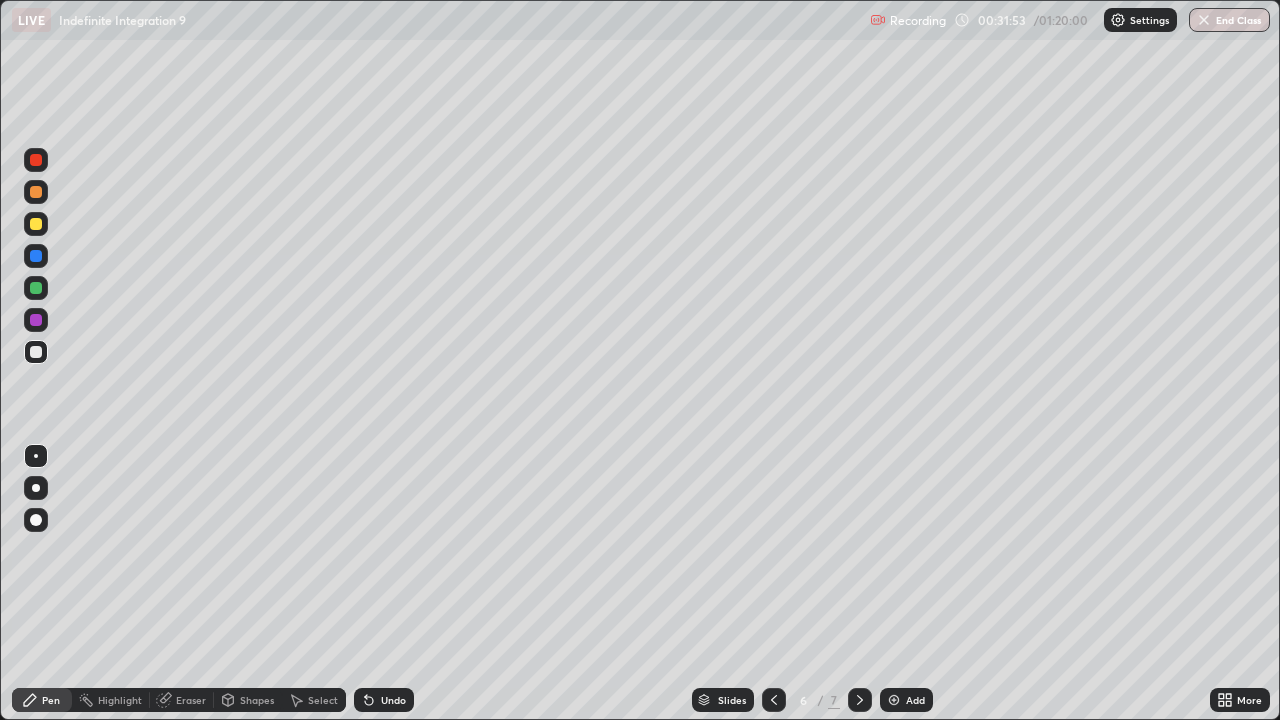 click at bounding box center [860, 700] 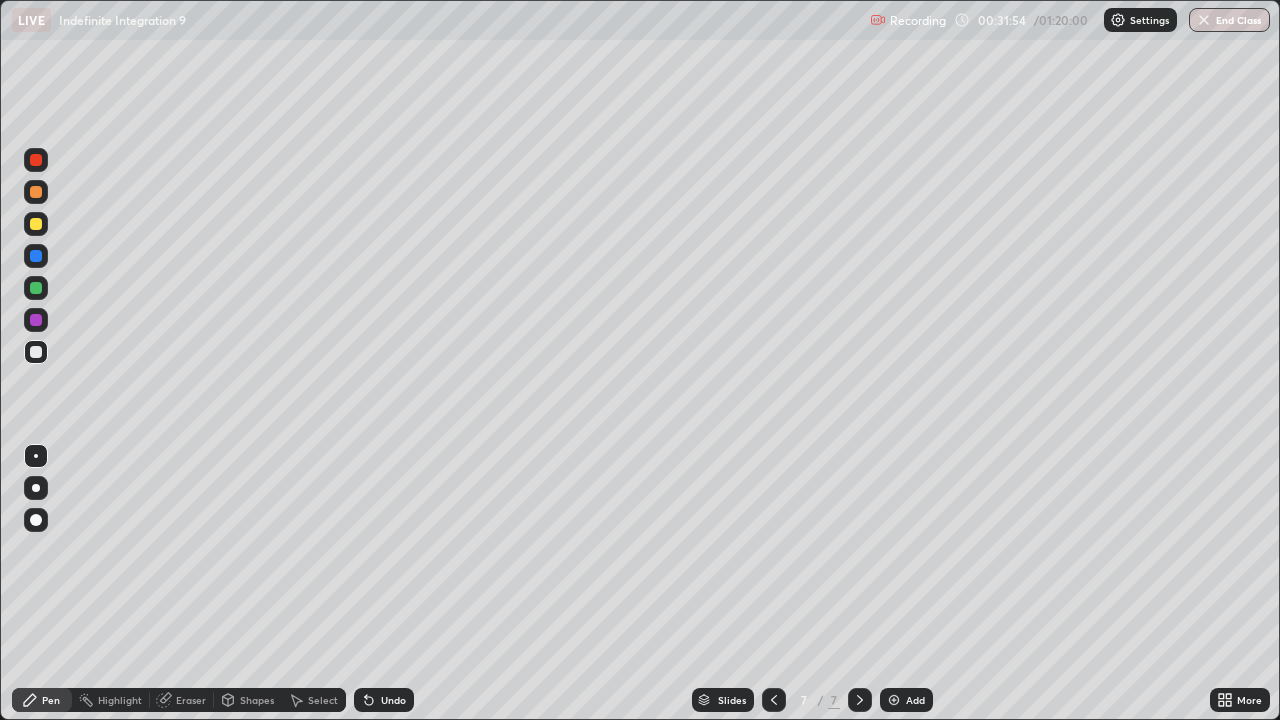 click at bounding box center [894, 700] 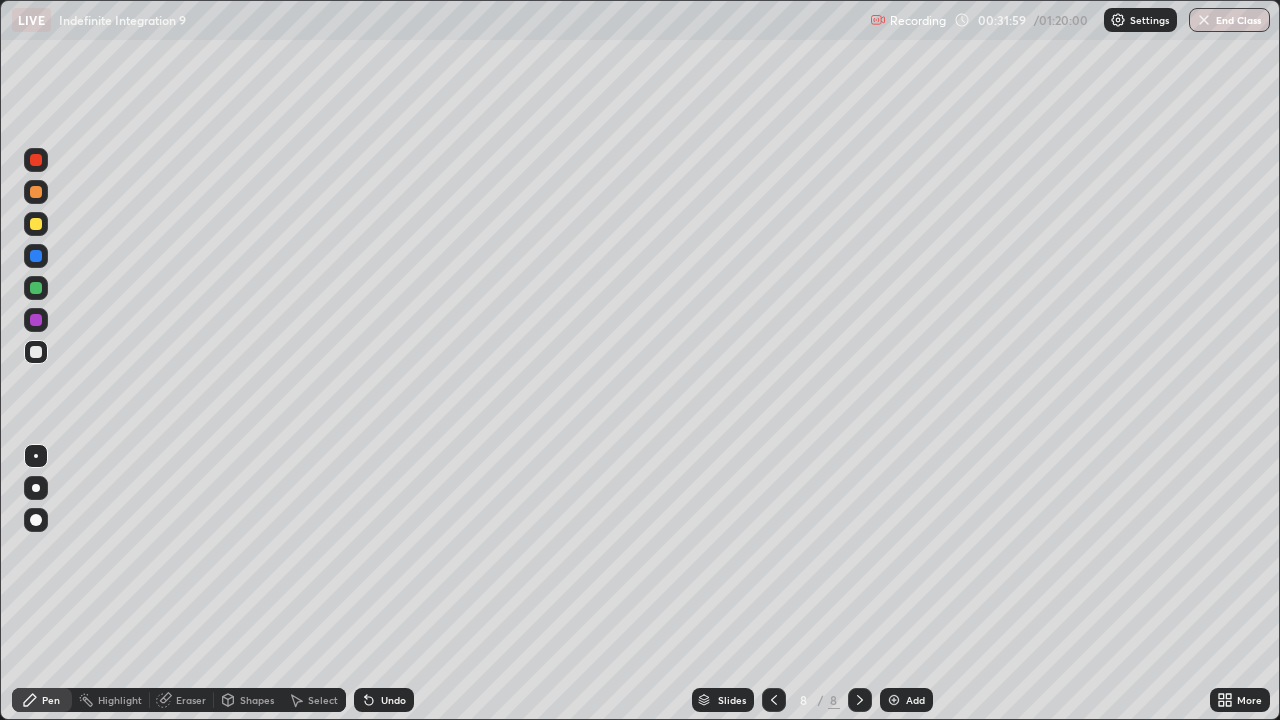 click at bounding box center [36, 224] 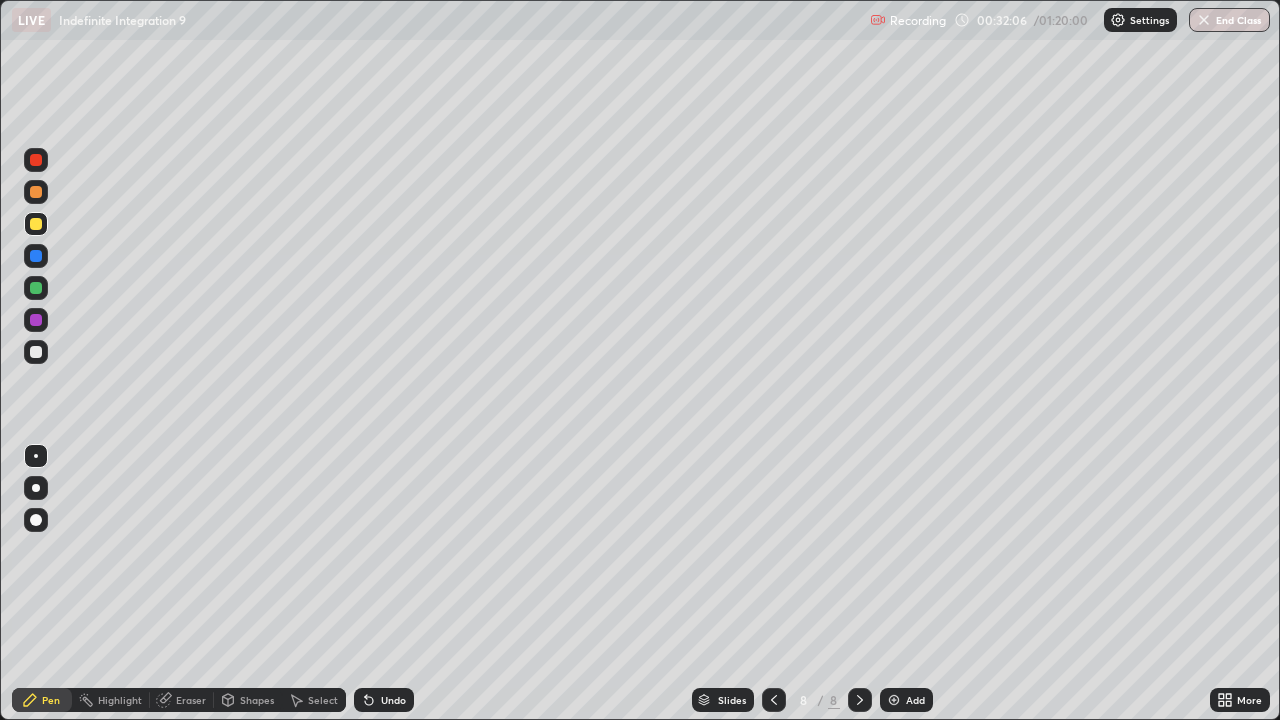 click on "Undo" at bounding box center (393, 700) 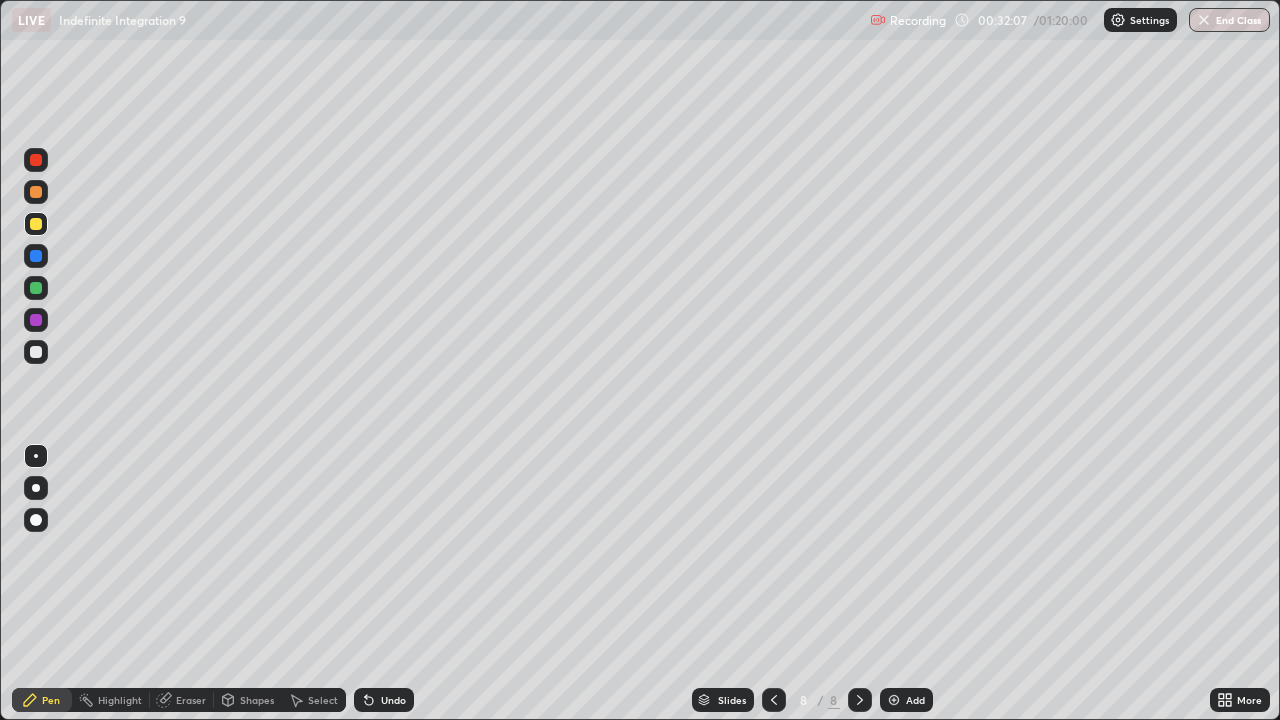 click 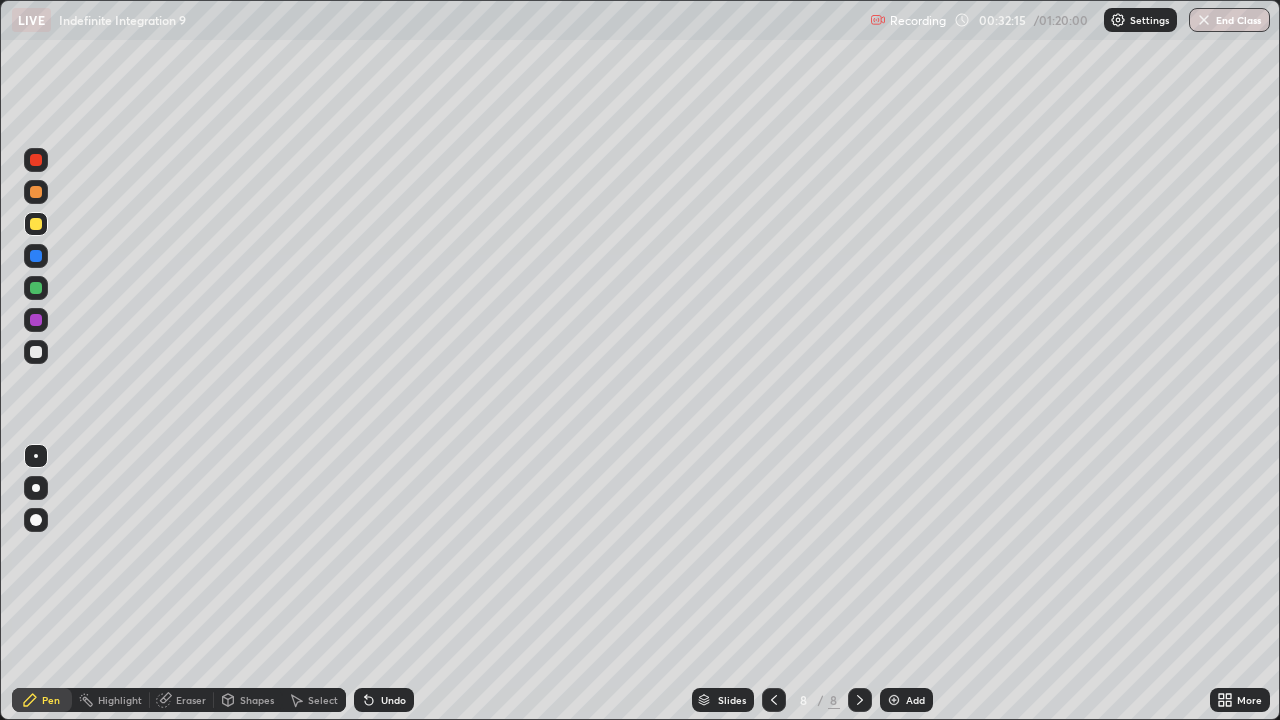 click at bounding box center (36, 352) 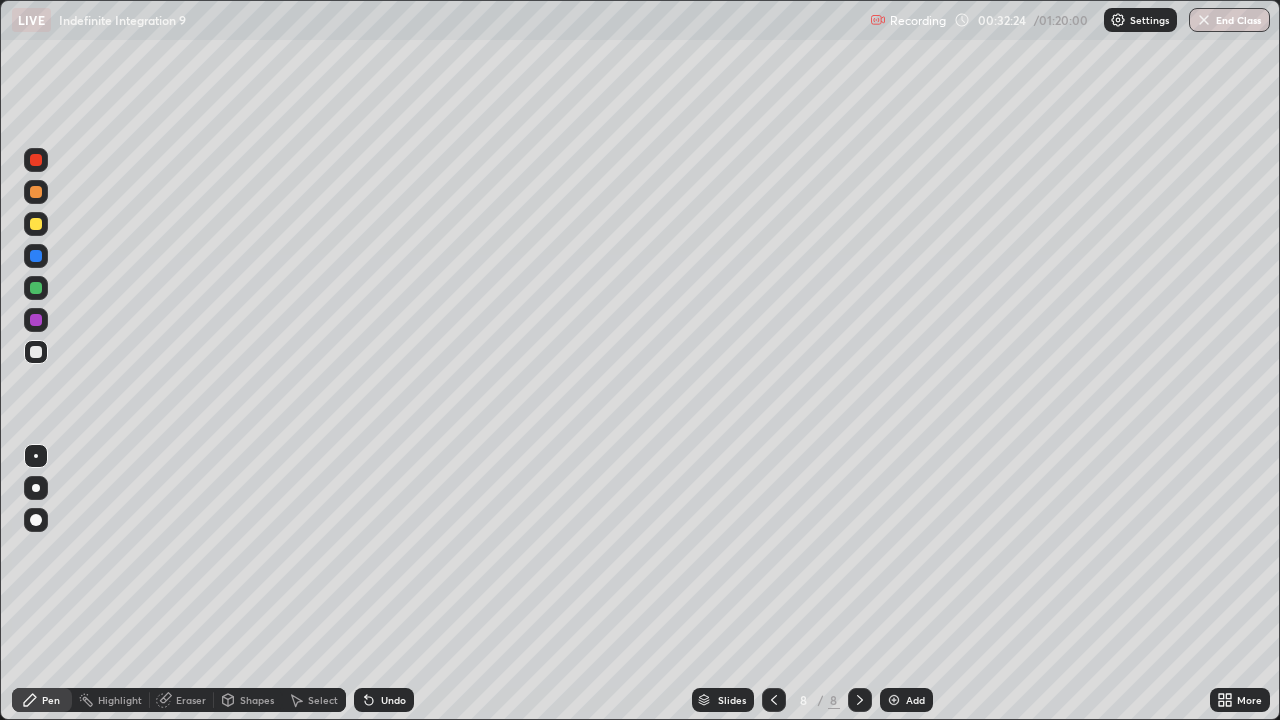 click on "Undo" at bounding box center [384, 700] 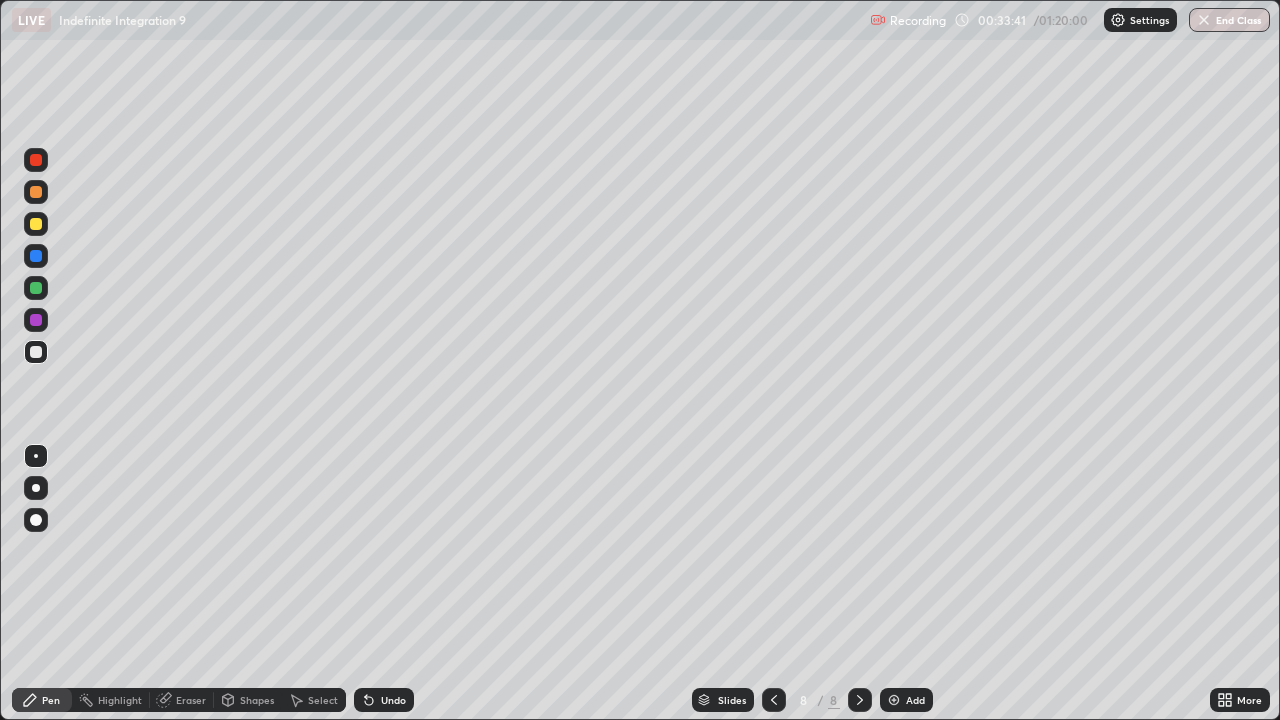 click at bounding box center [36, 224] 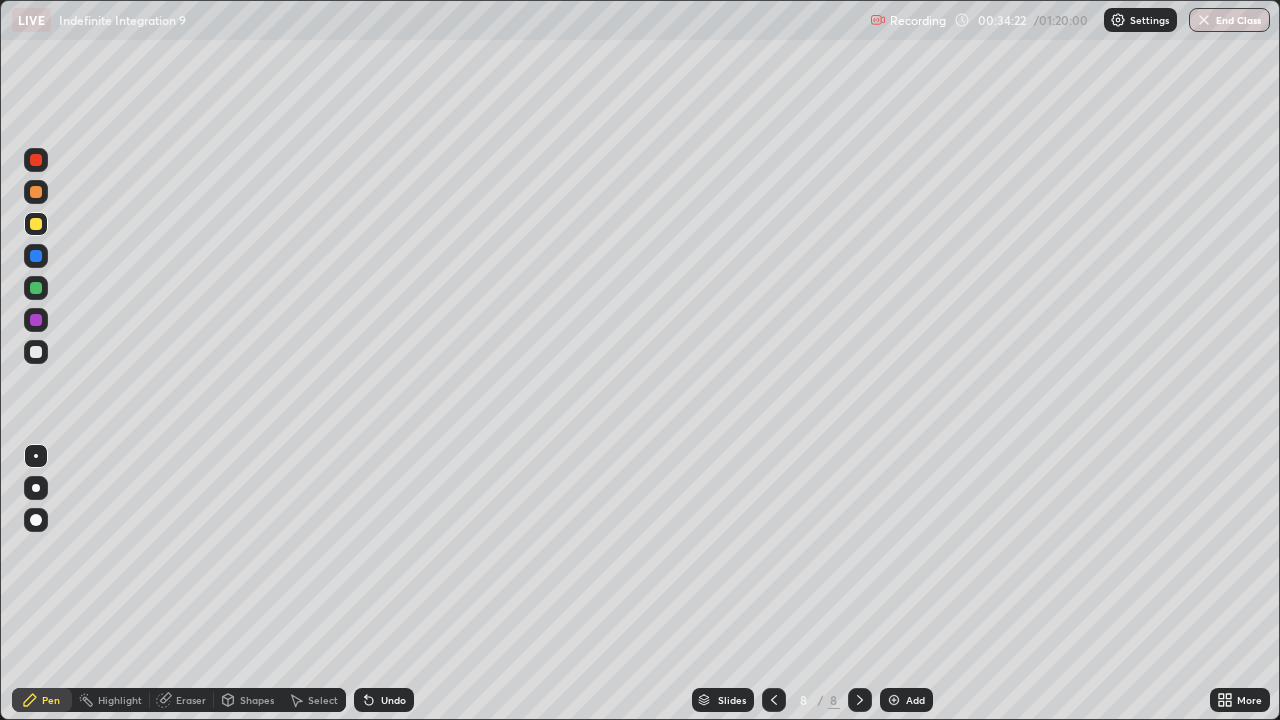 click on "Undo" at bounding box center [384, 700] 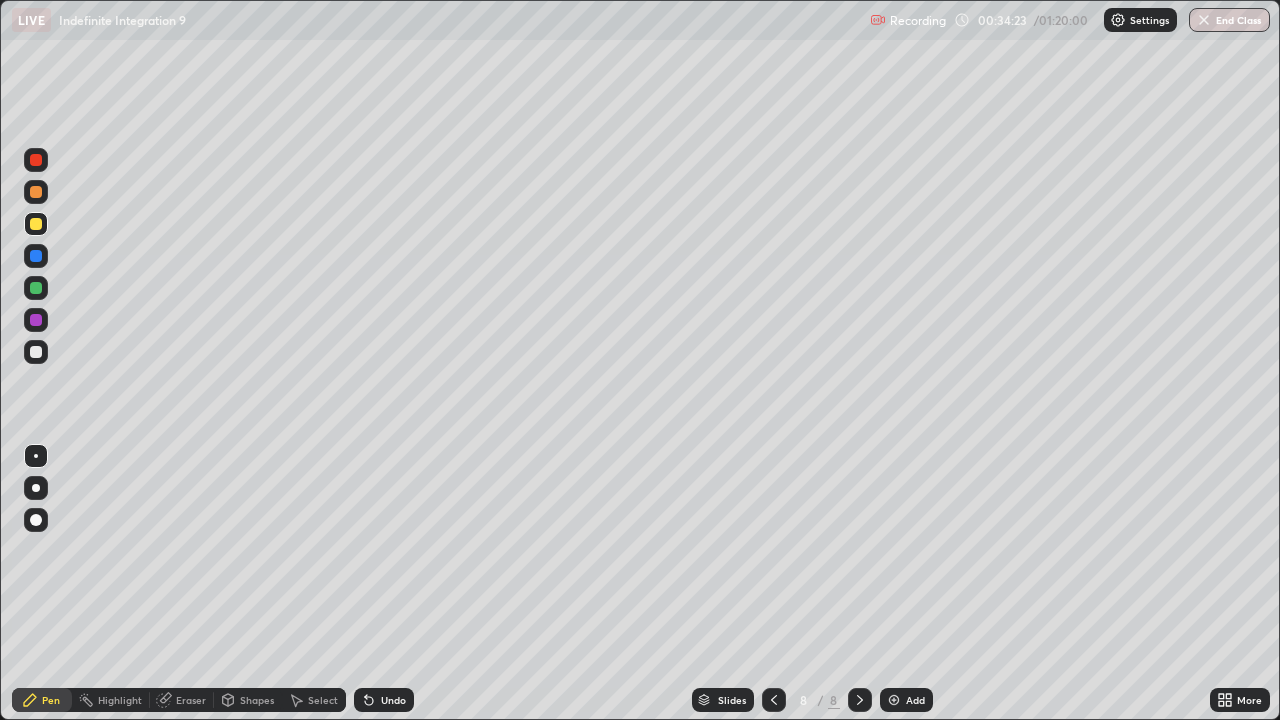 click 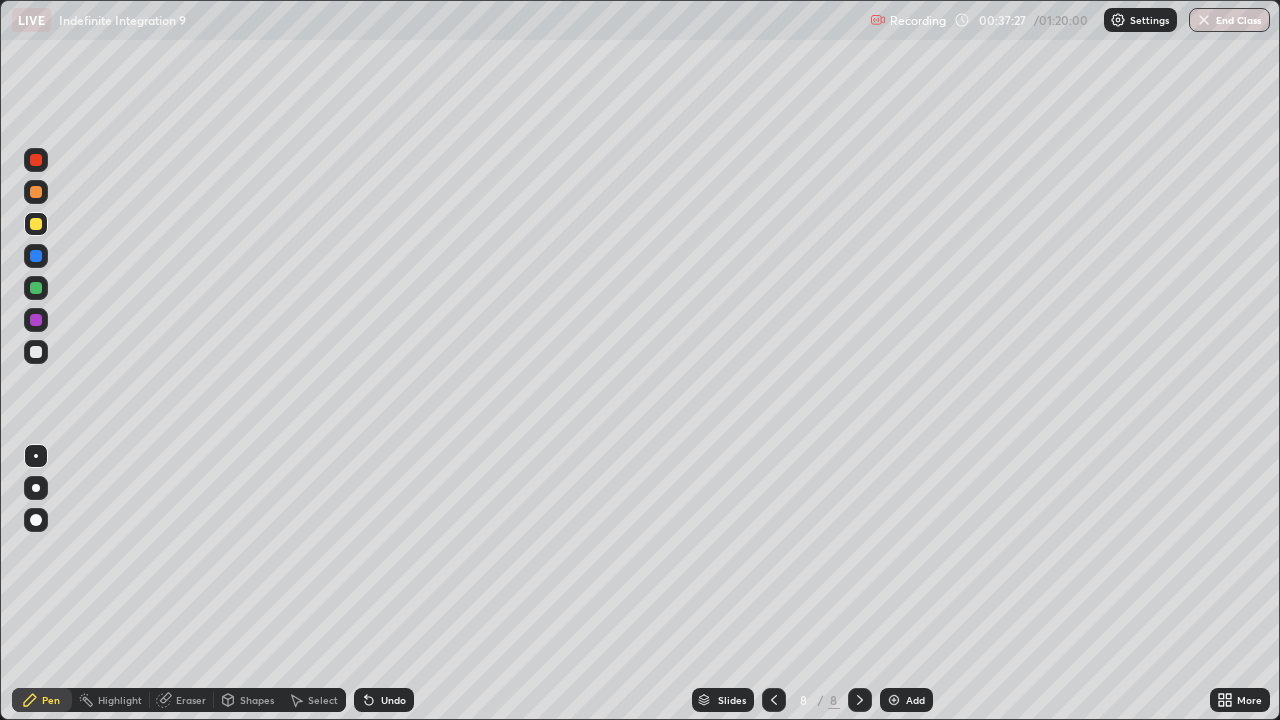 click at bounding box center (894, 700) 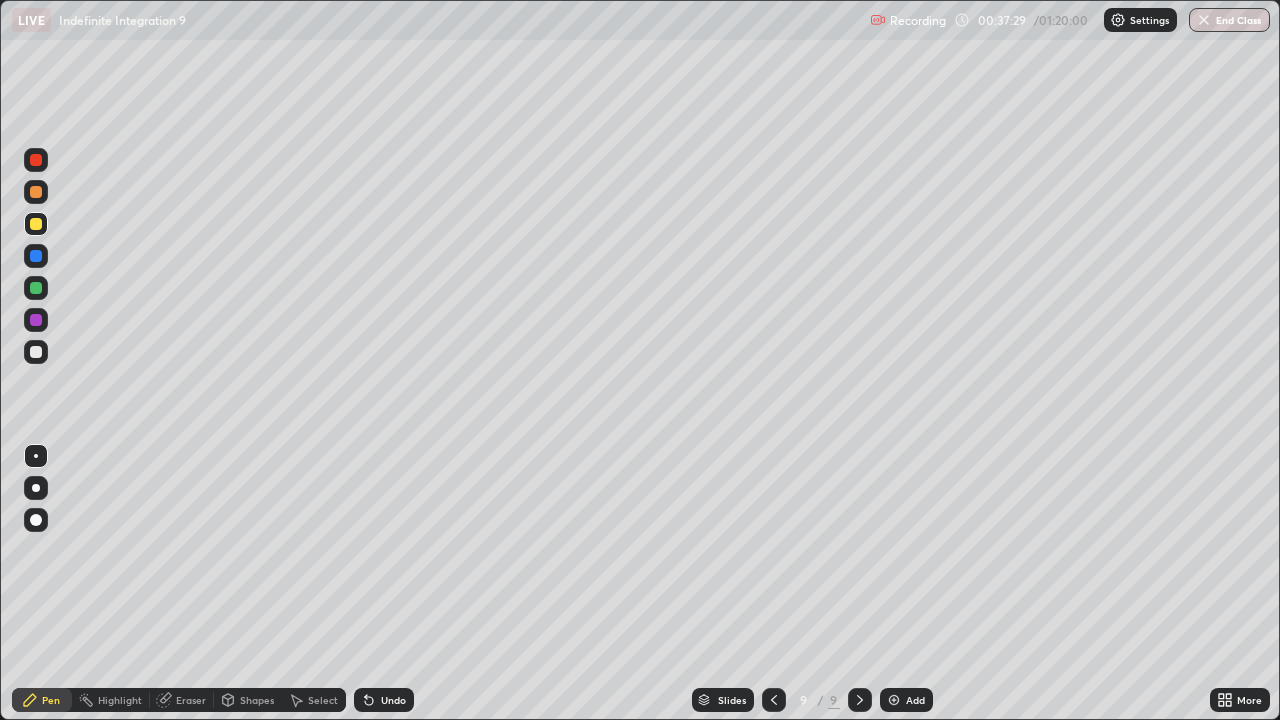 click at bounding box center [36, 352] 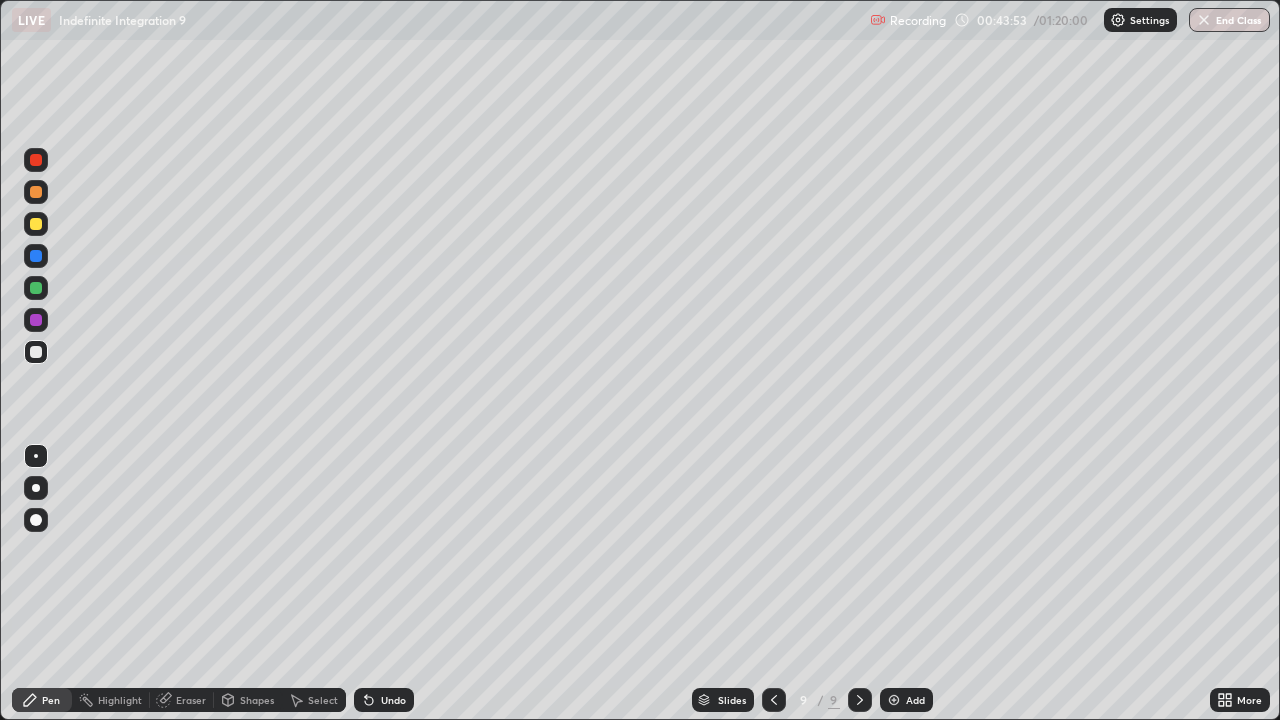 click on "Eraser" at bounding box center (182, 700) 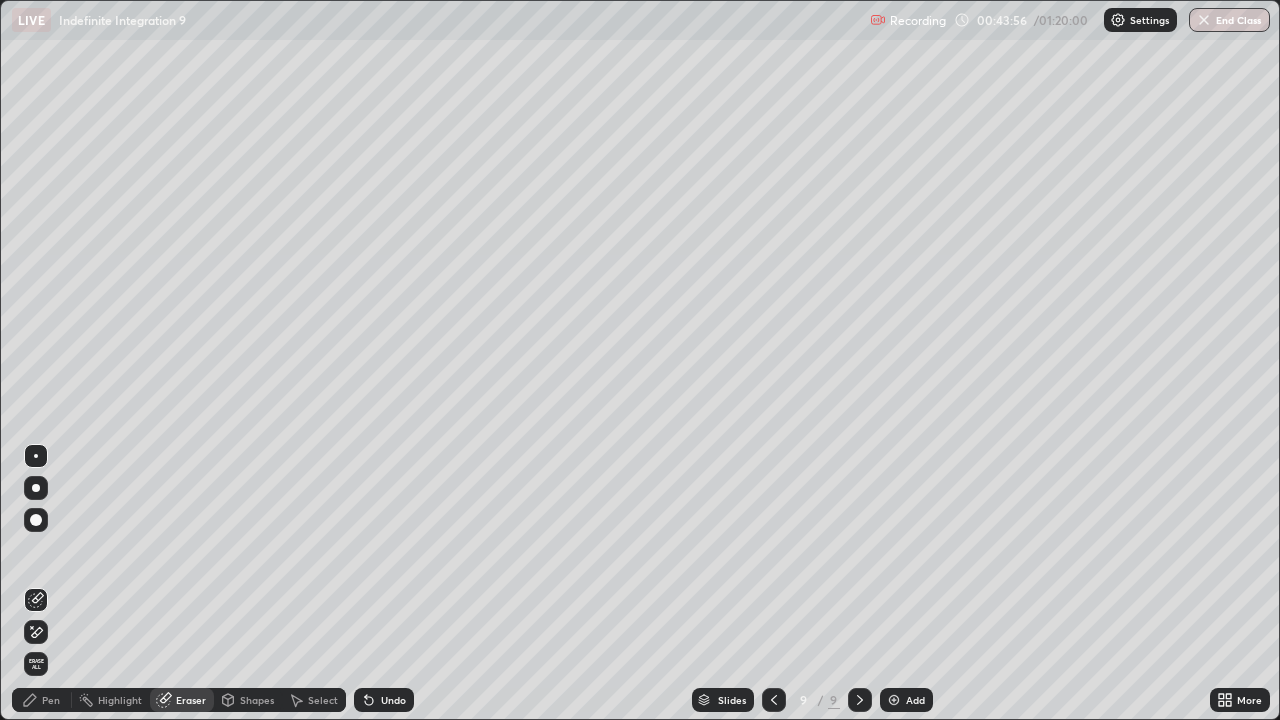 click on "Pen" at bounding box center [42, 700] 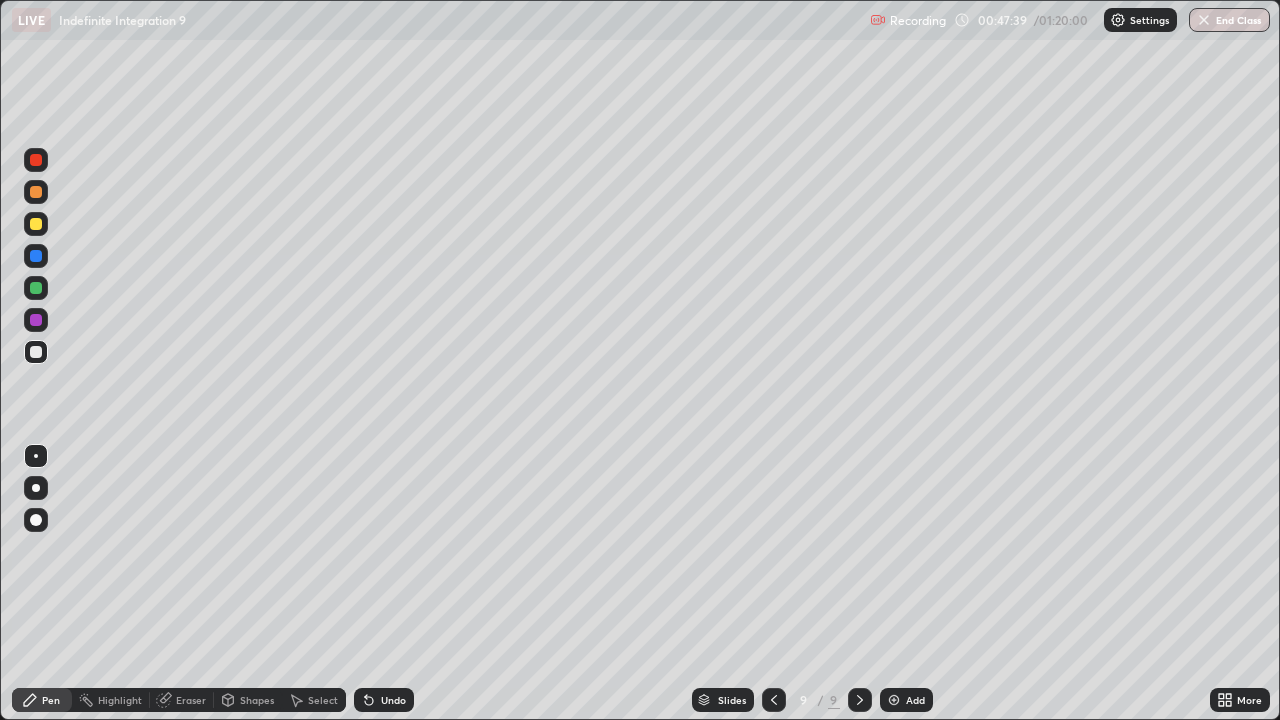 click 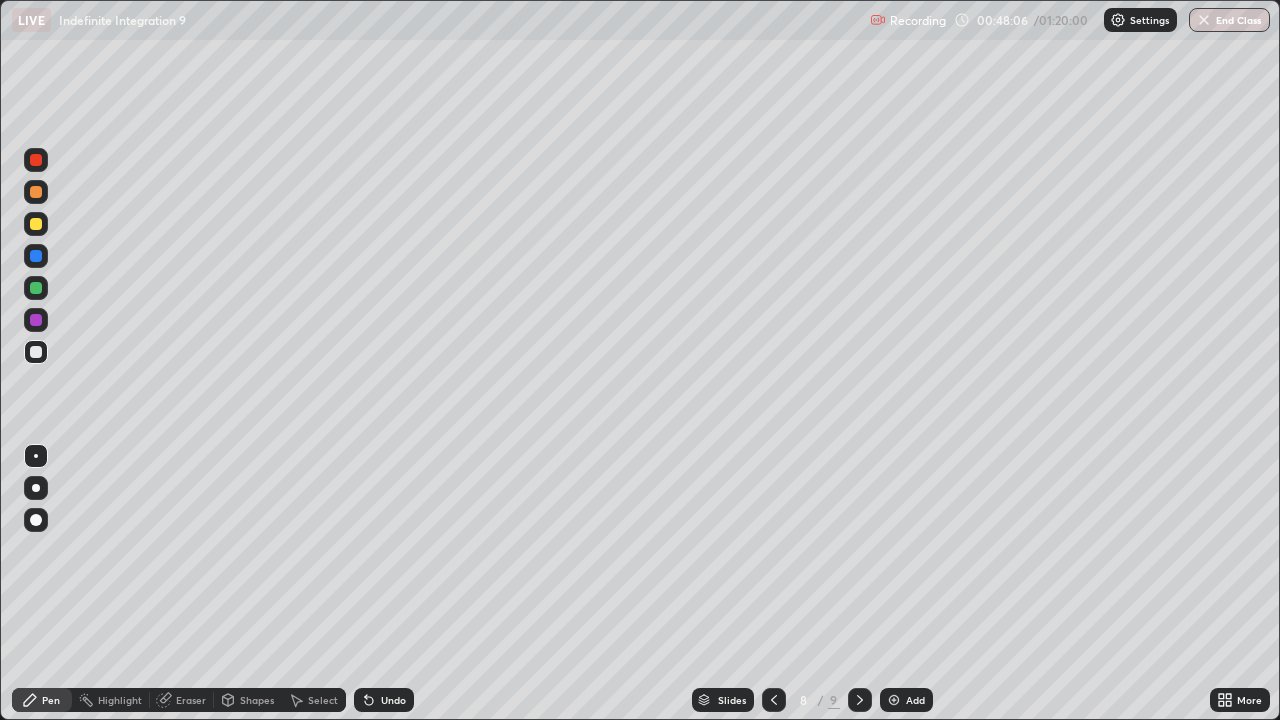 click 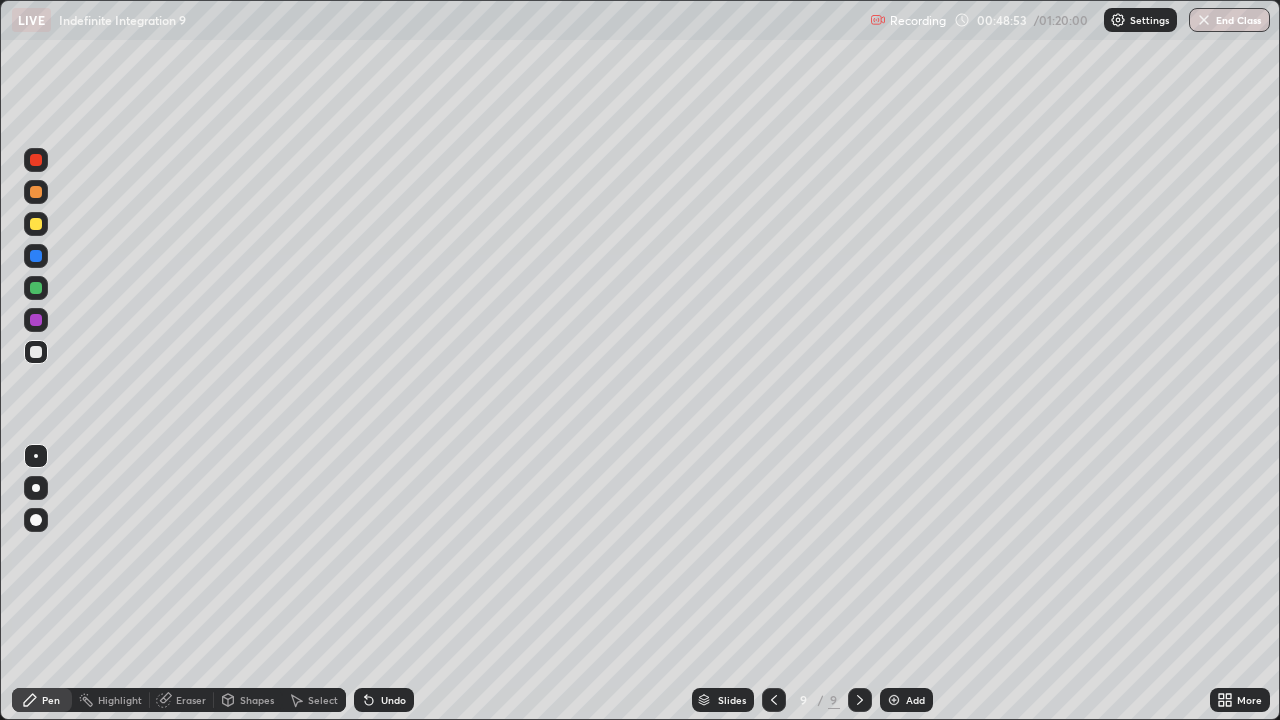 click at bounding box center (36, 224) 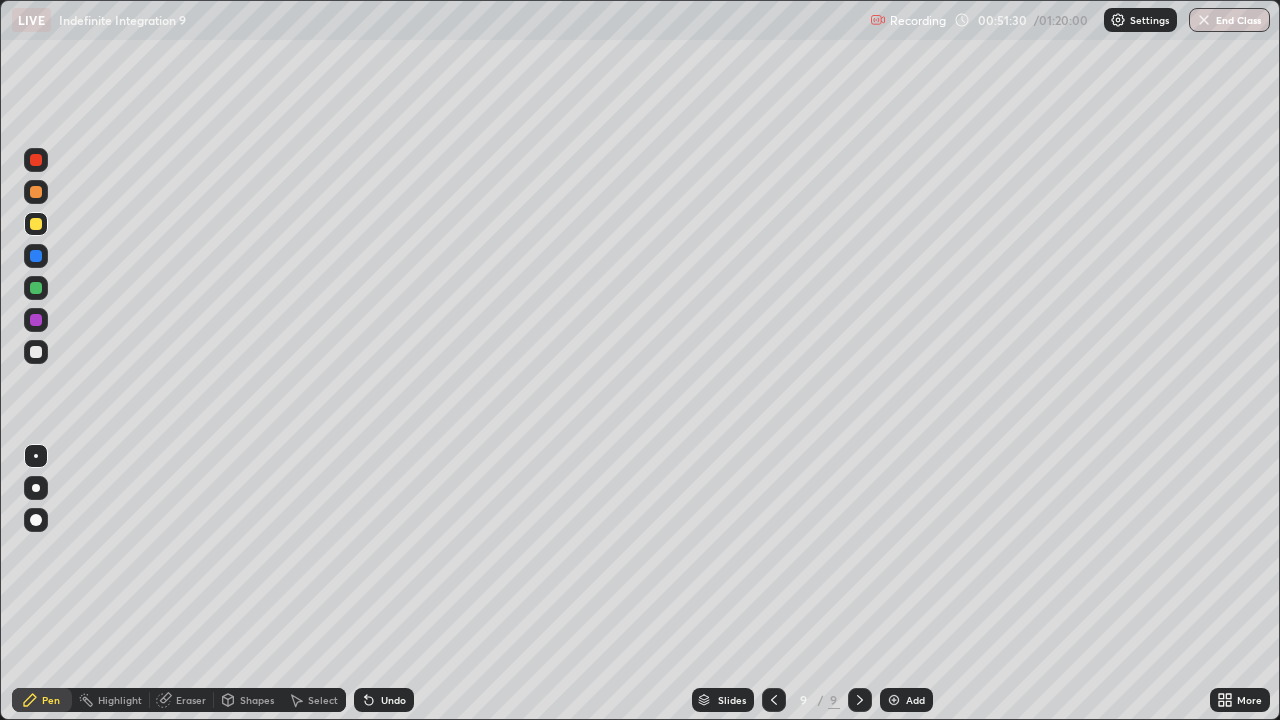click on "Eraser" at bounding box center (182, 700) 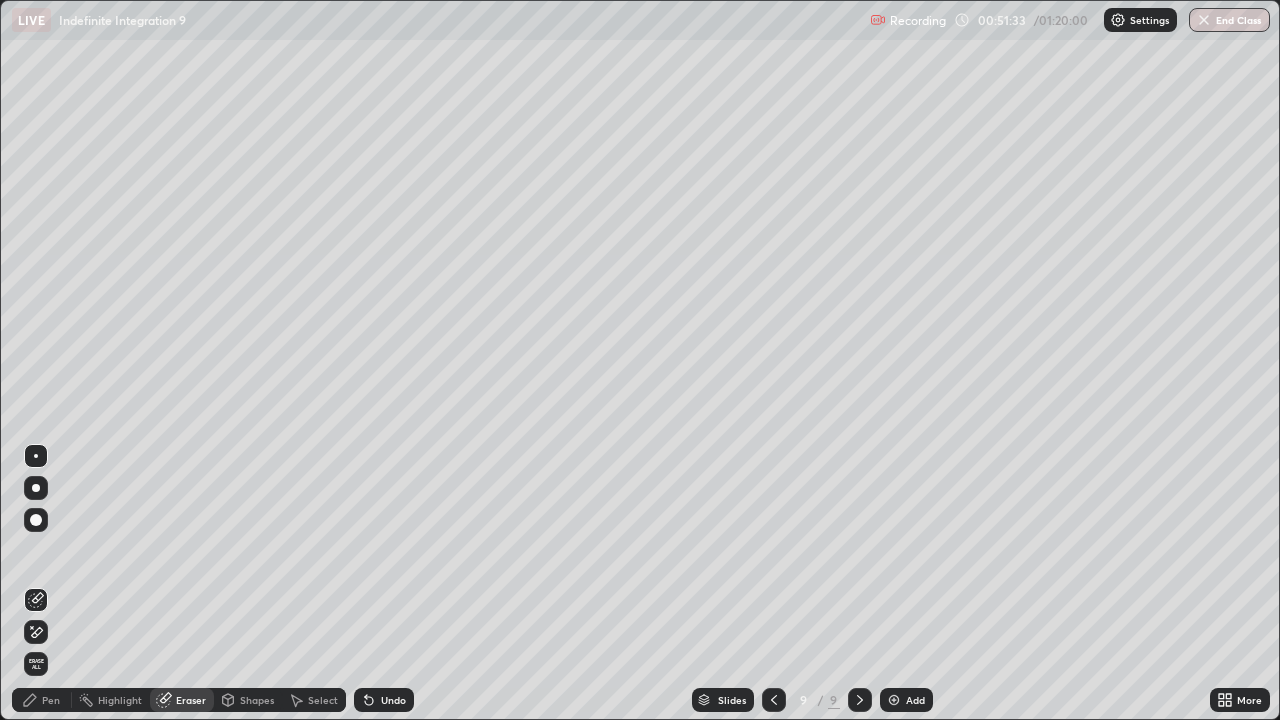 click on "Pen" at bounding box center (51, 700) 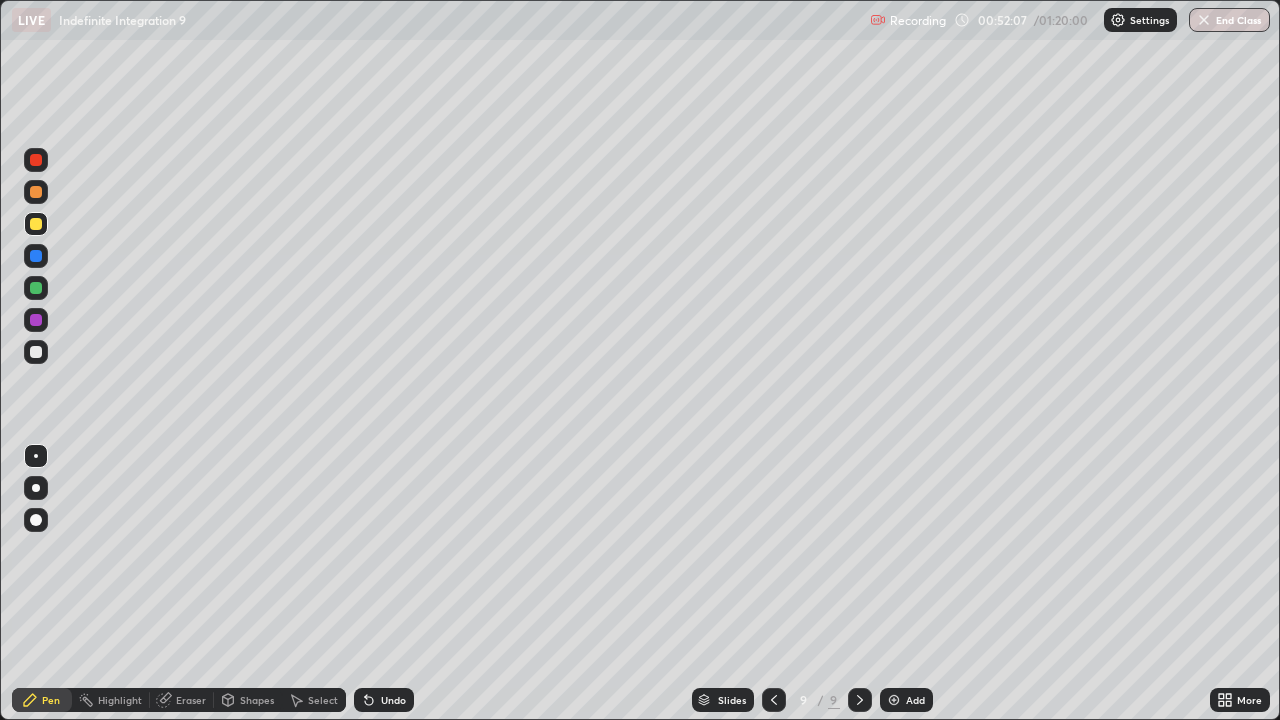 click 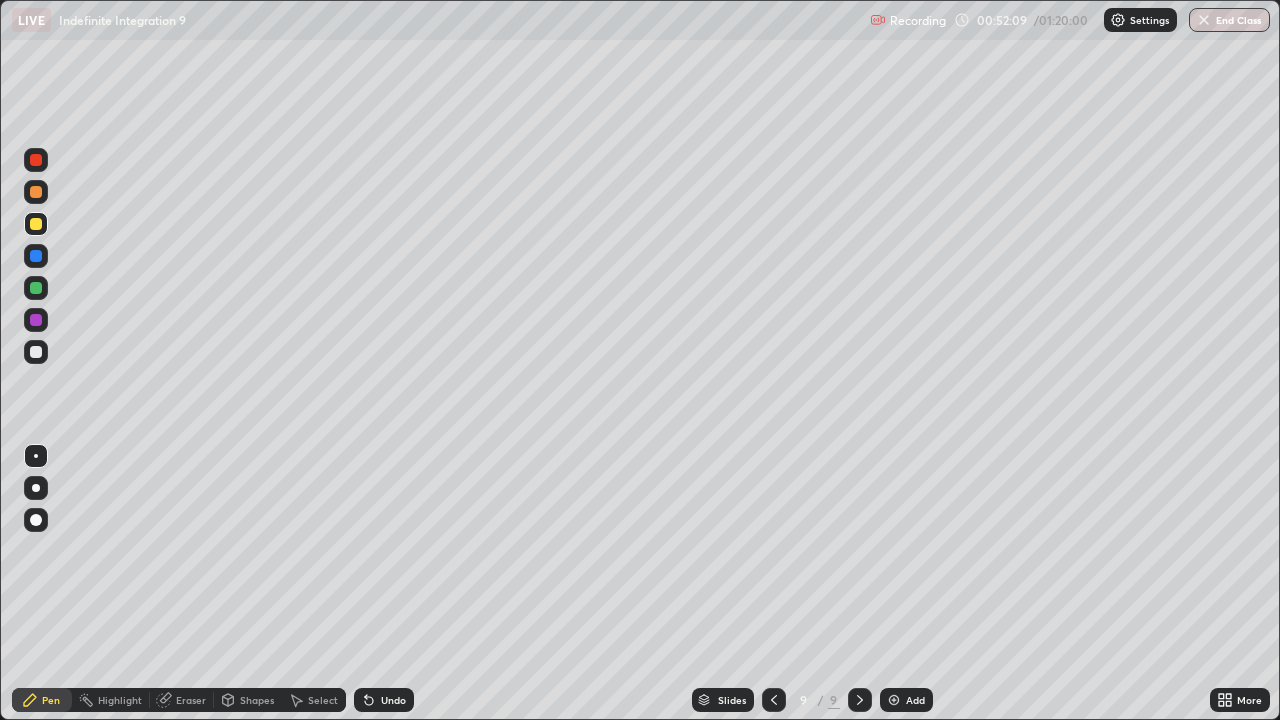 click at bounding box center [894, 700] 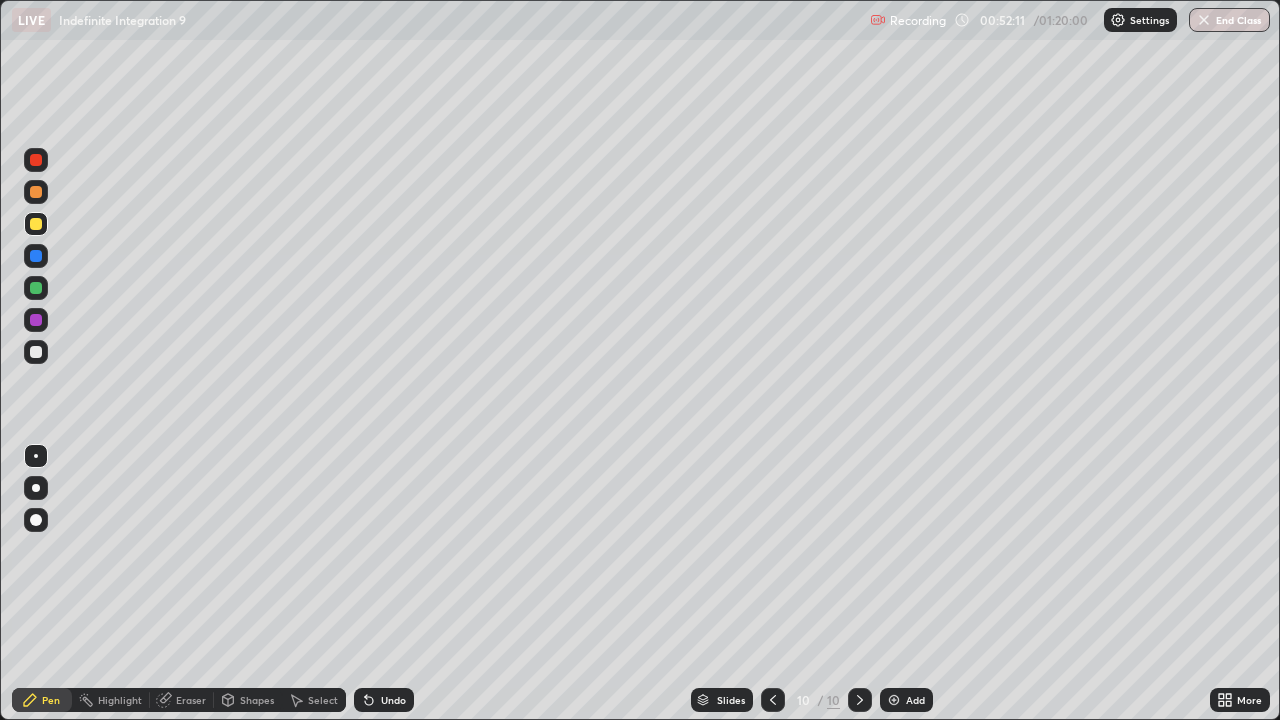 click at bounding box center [36, 352] 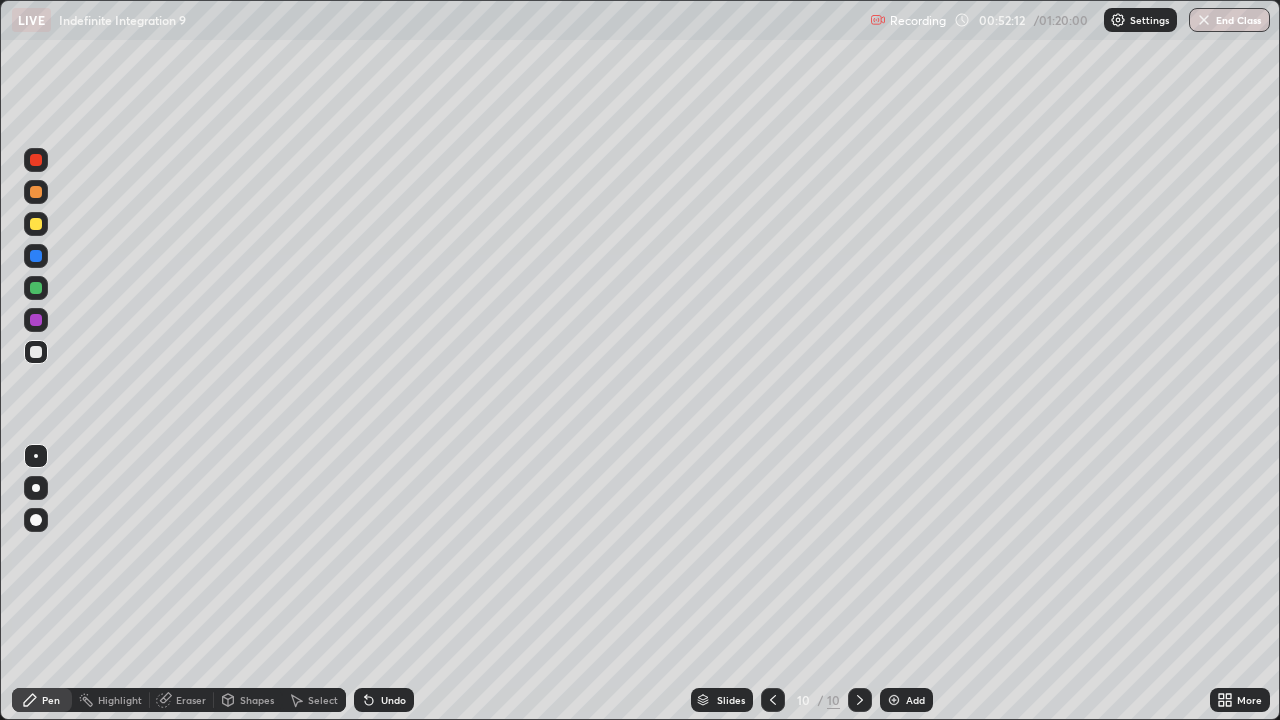 click at bounding box center [36, 224] 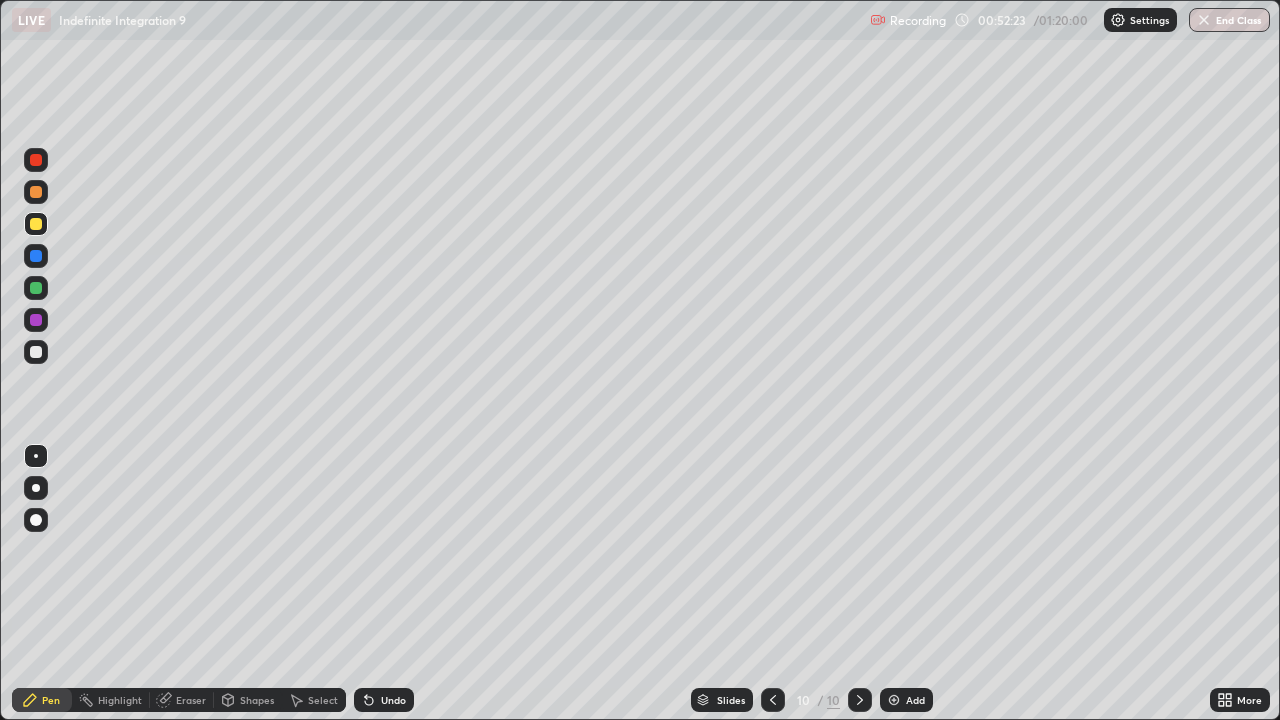click at bounding box center (36, 352) 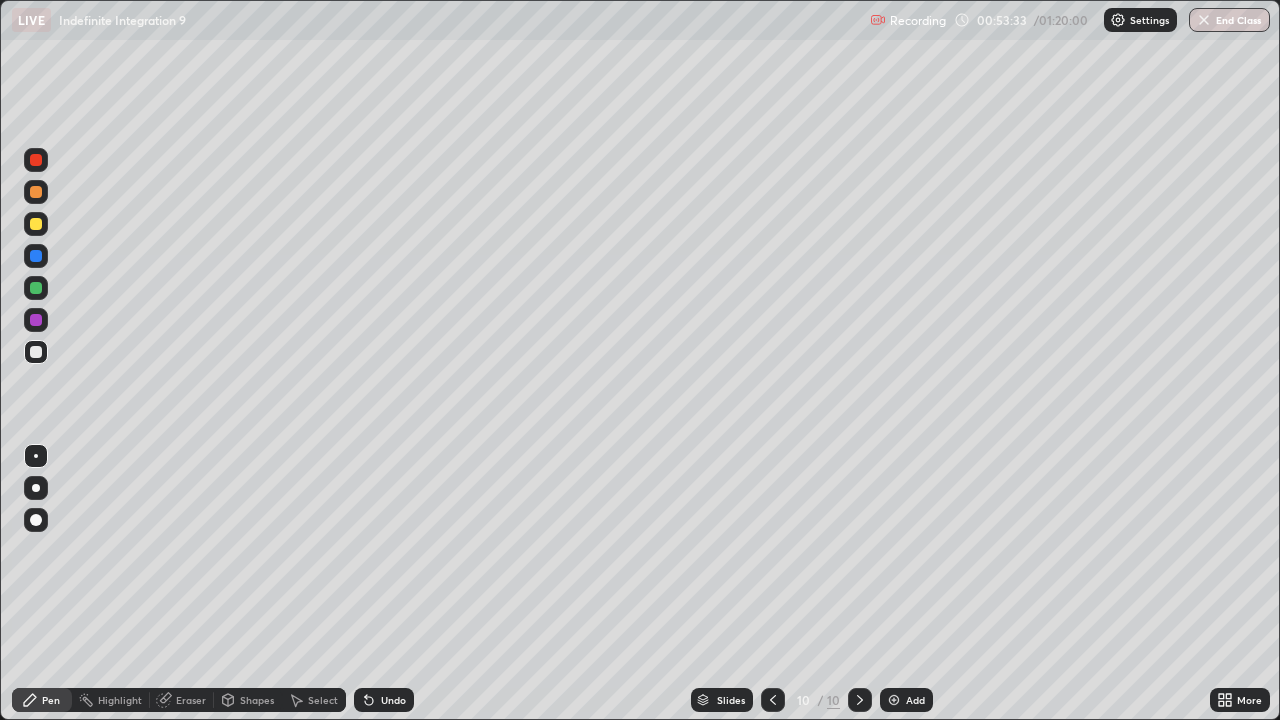 click at bounding box center (36, 224) 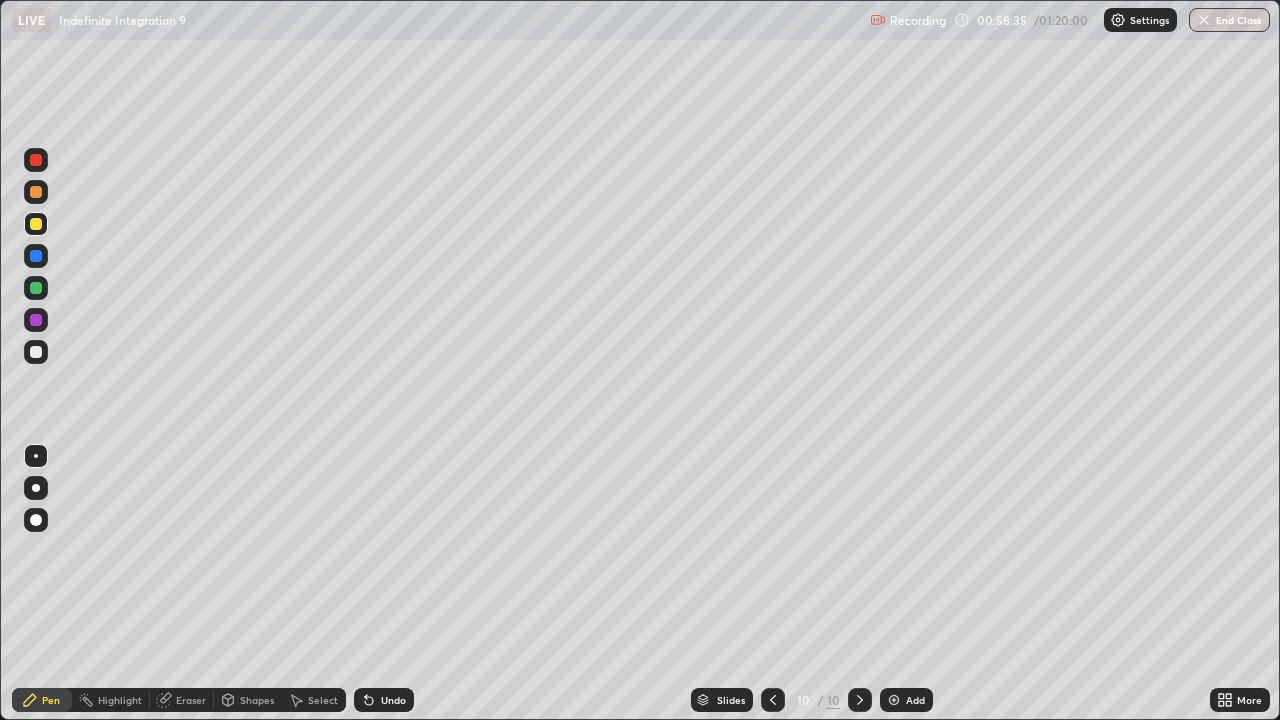 click at bounding box center (36, 352) 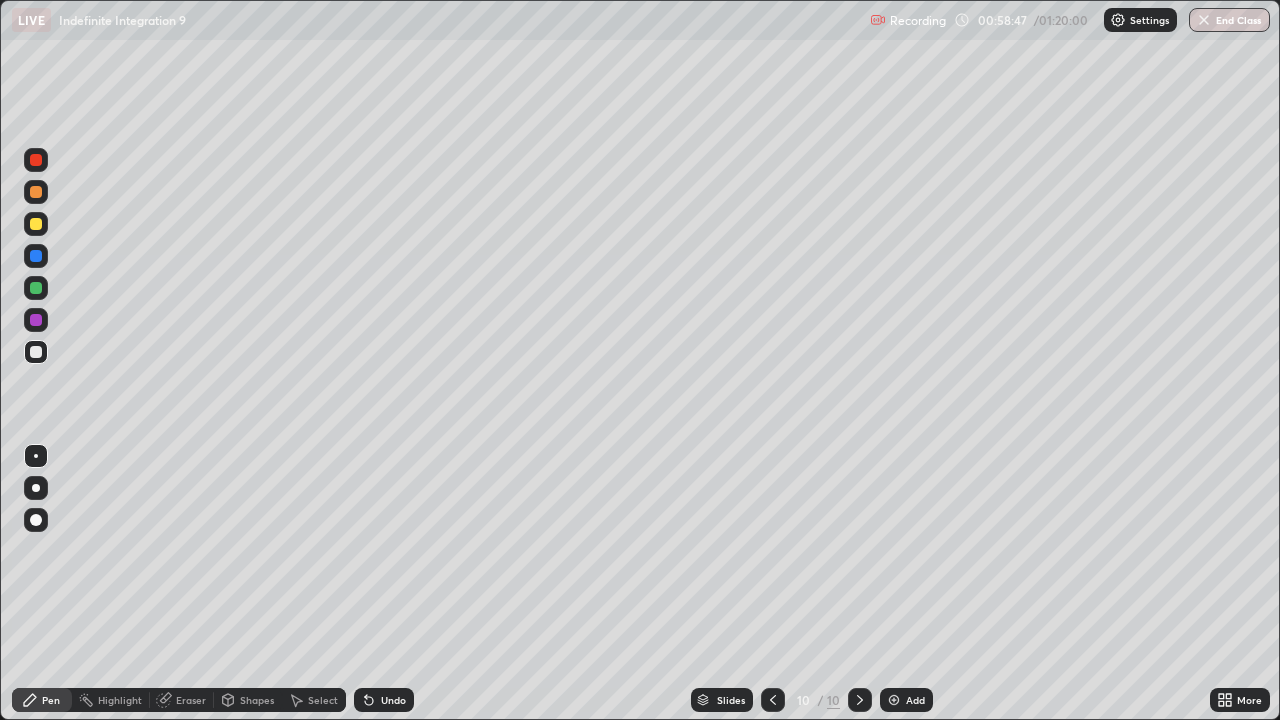 click at bounding box center (894, 700) 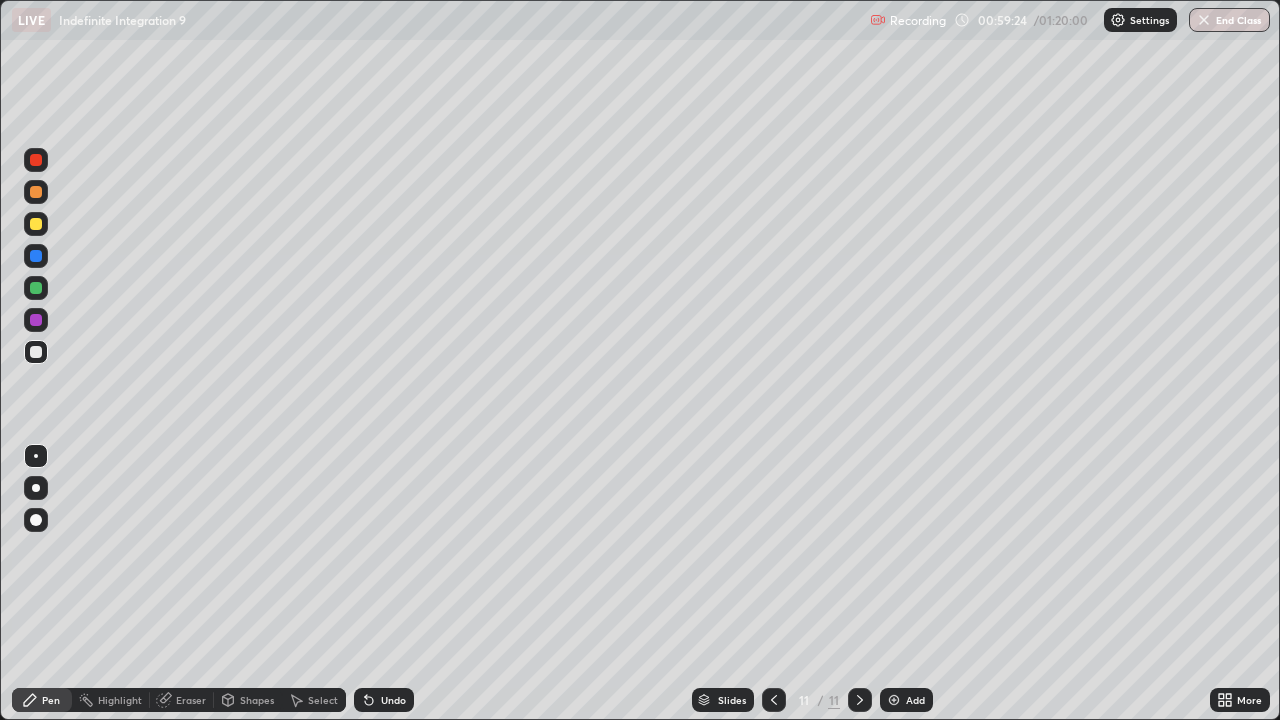 click on "Eraser" at bounding box center [191, 700] 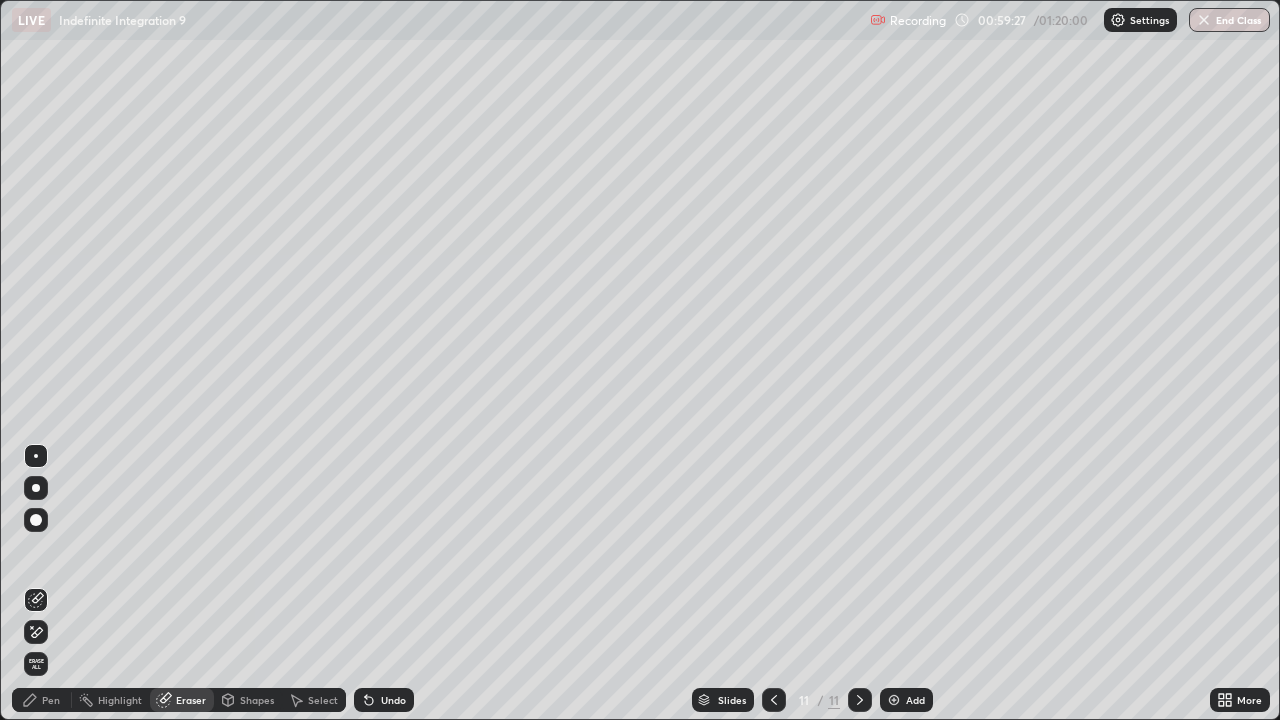 click on "Pen" at bounding box center (51, 700) 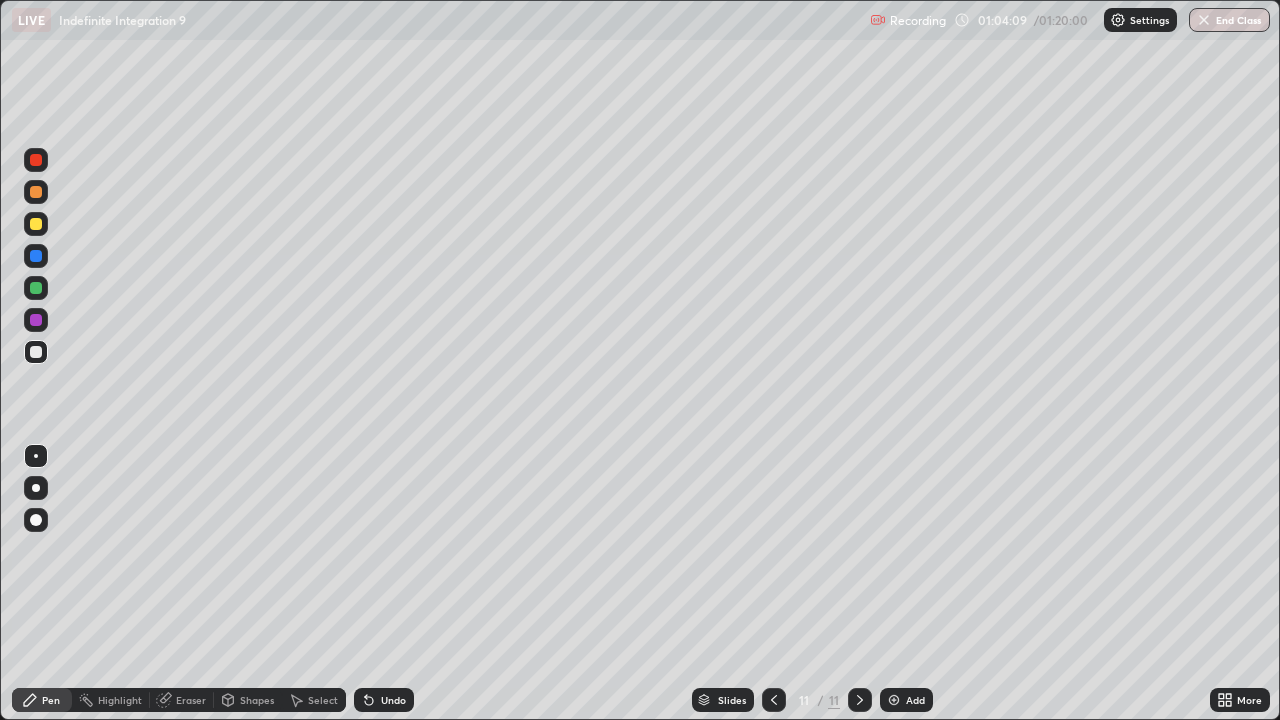 click on "Eraser" at bounding box center (191, 700) 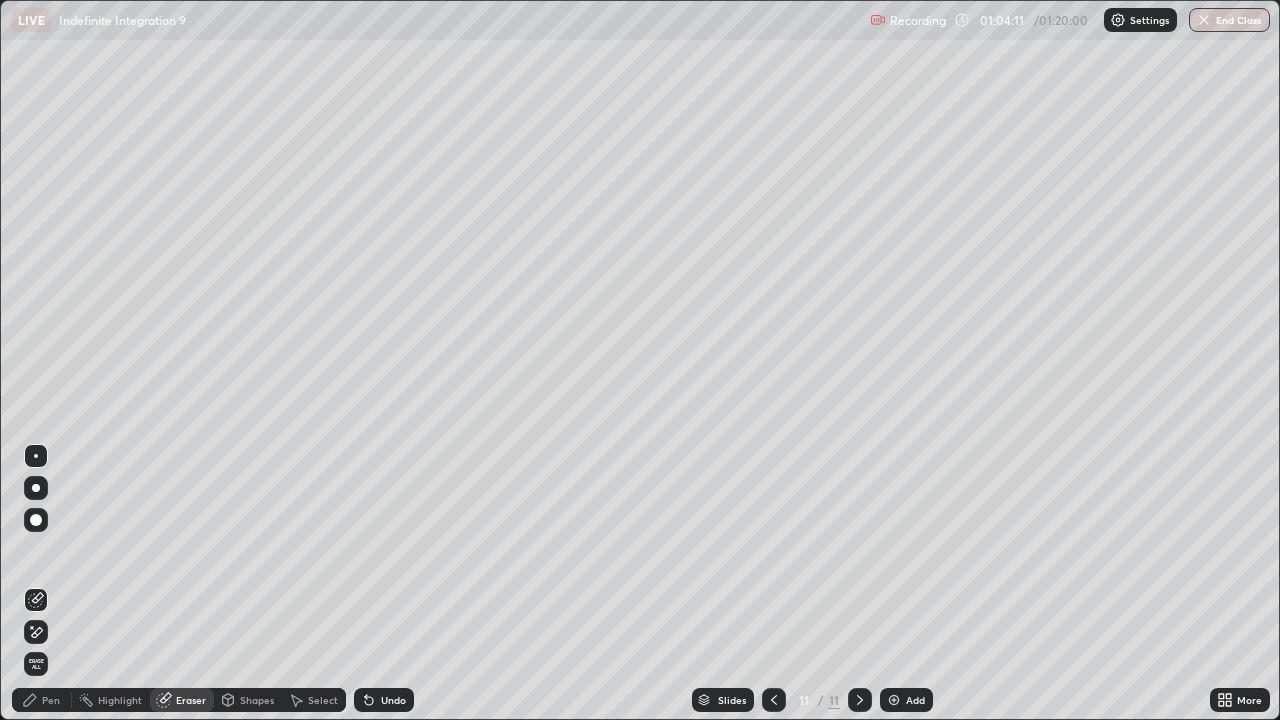 click on "Pen" at bounding box center (51, 700) 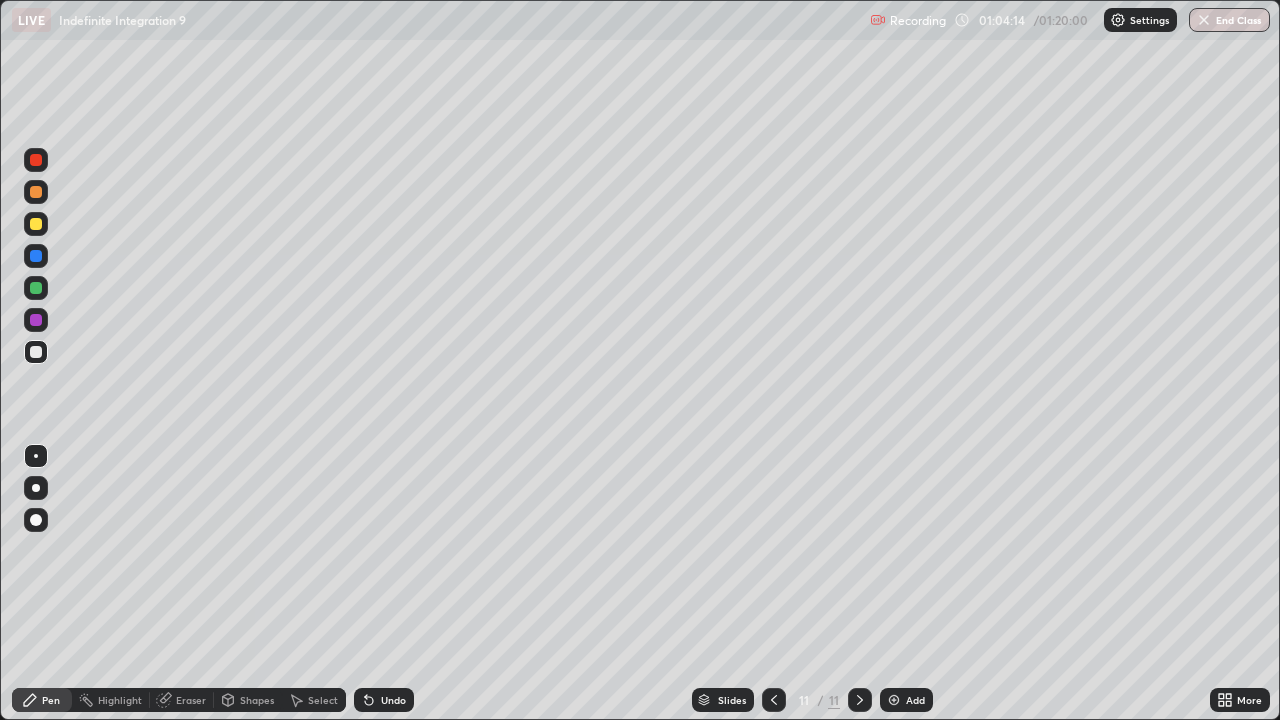 click on "Eraser" at bounding box center (191, 700) 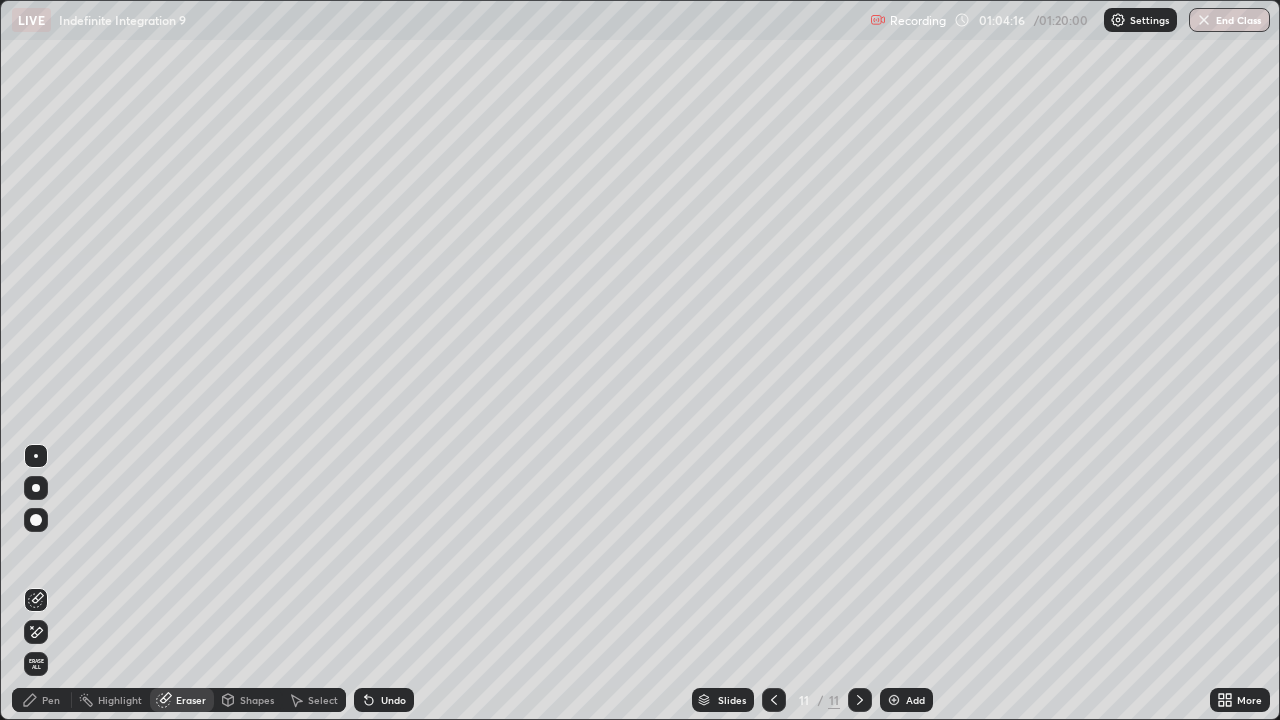 click on "Pen" at bounding box center [42, 700] 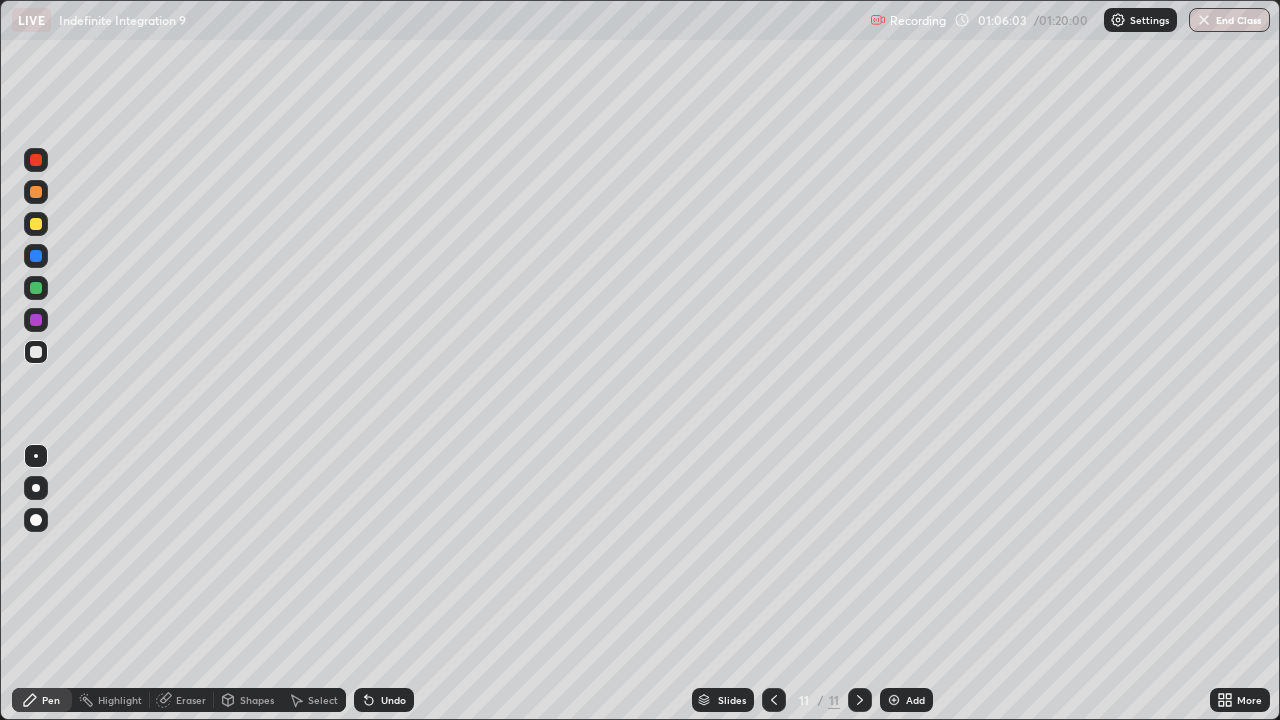 click at bounding box center [894, 700] 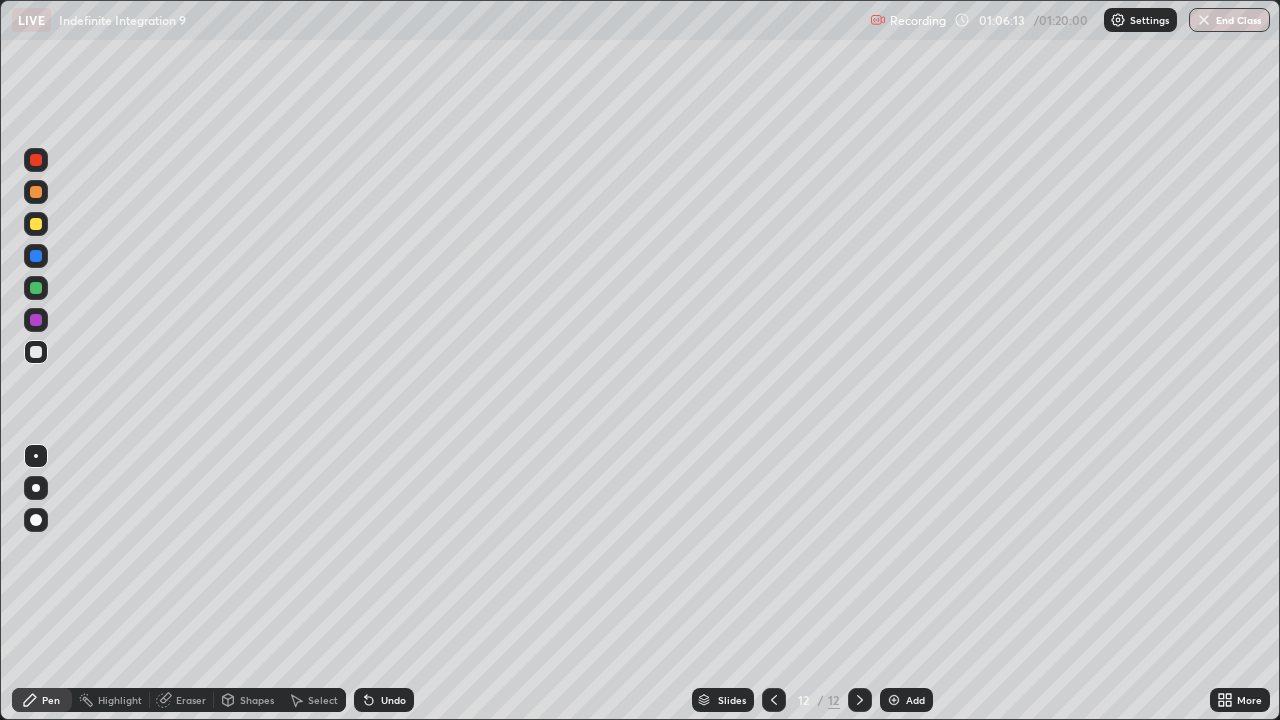 click on "Undo" at bounding box center (384, 700) 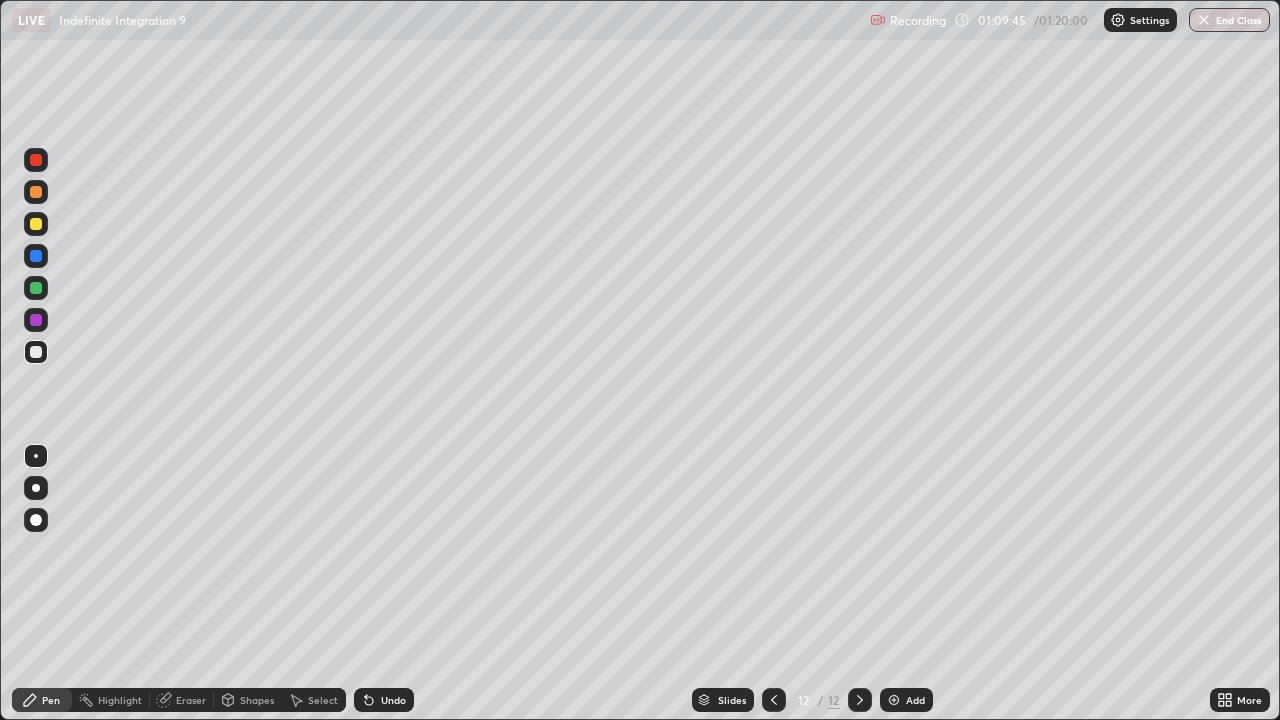 click 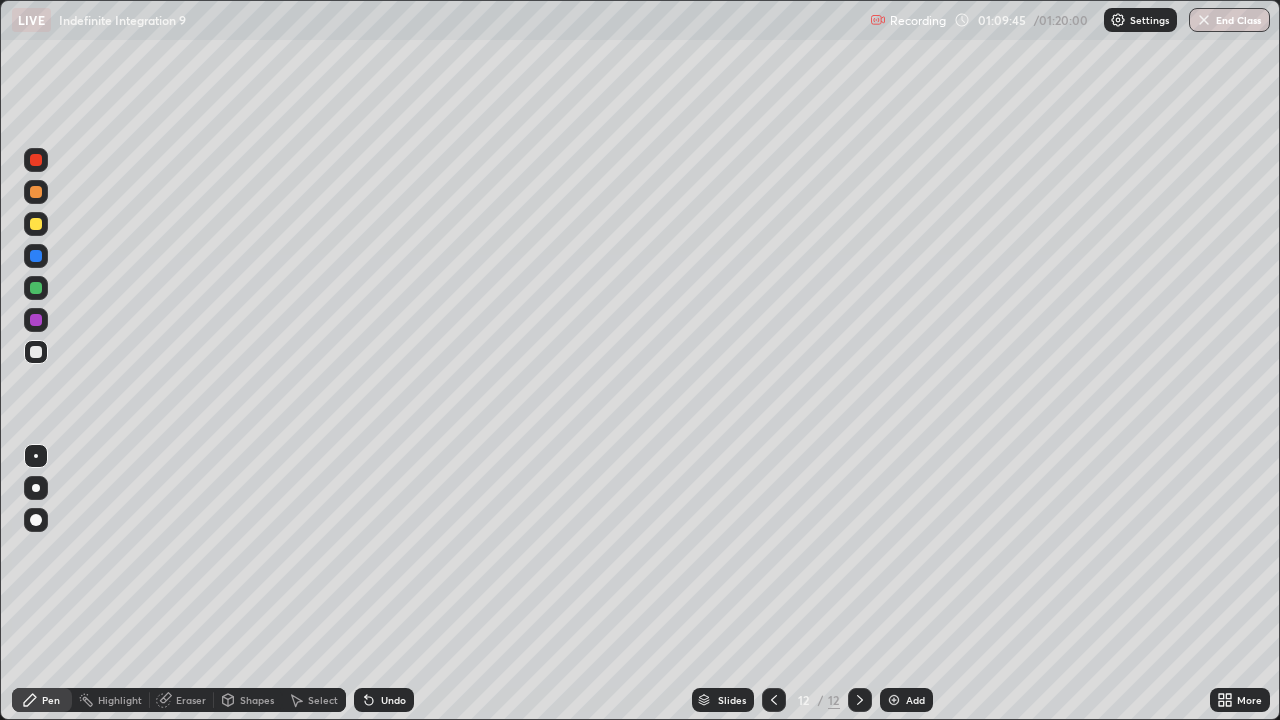 click on "Undo" at bounding box center [384, 700] 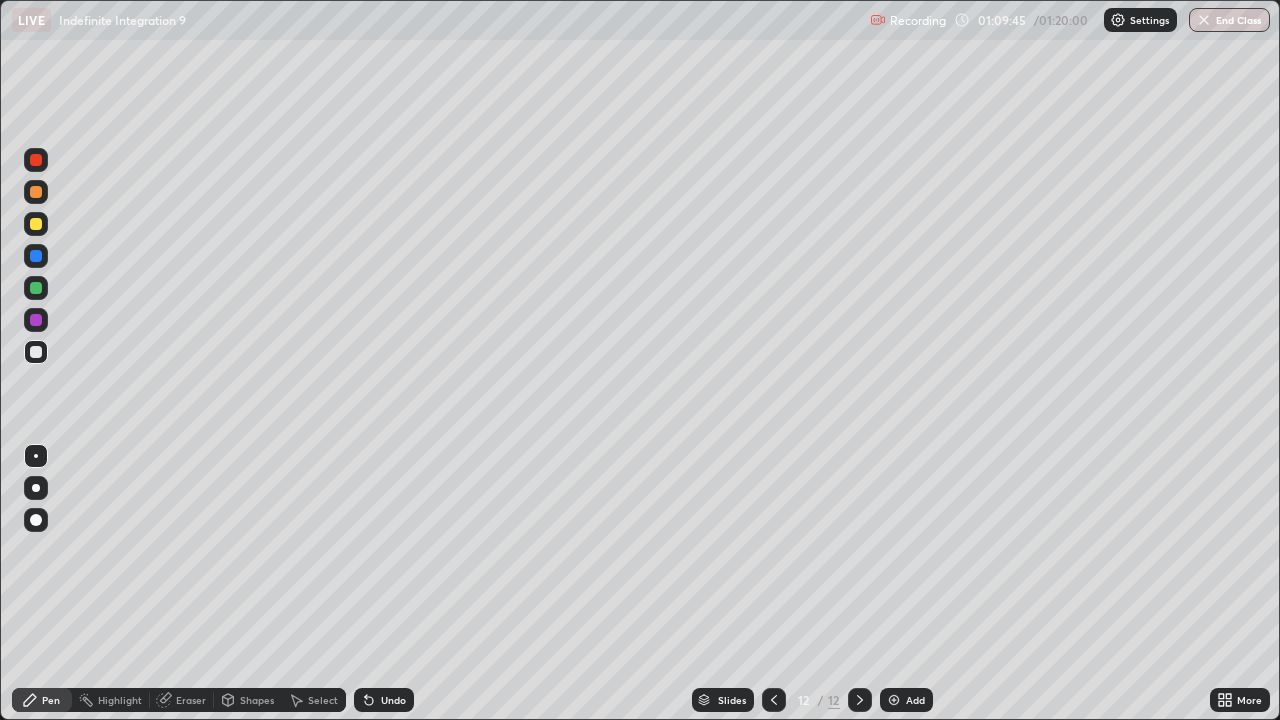 click on "Undo" at bounding box center (384, 700) 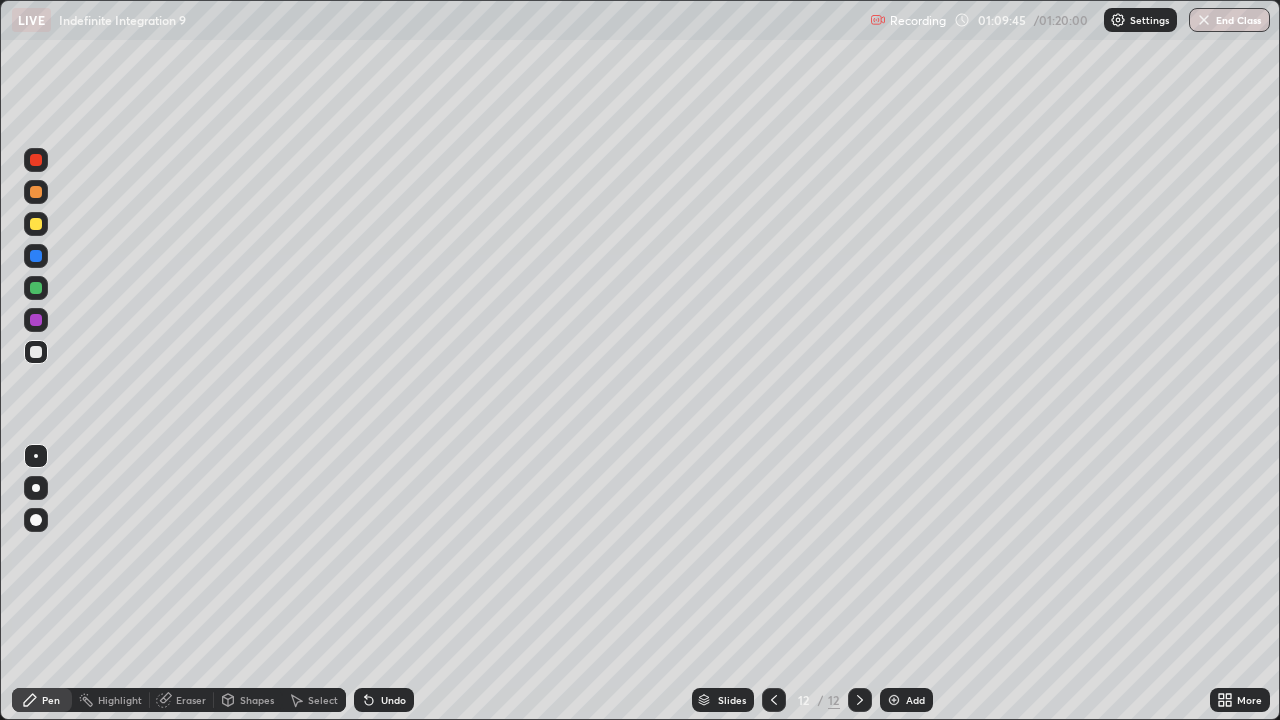 click on "Undo" at bounding box center [384, 700] 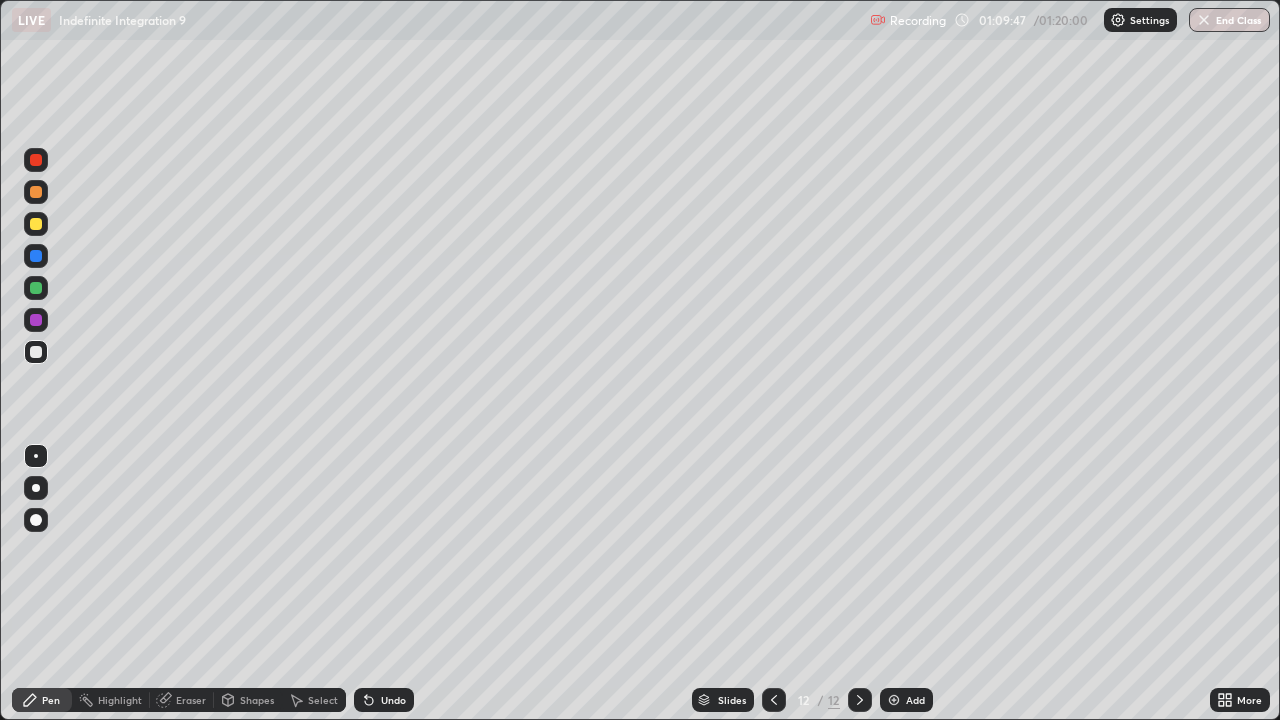 click 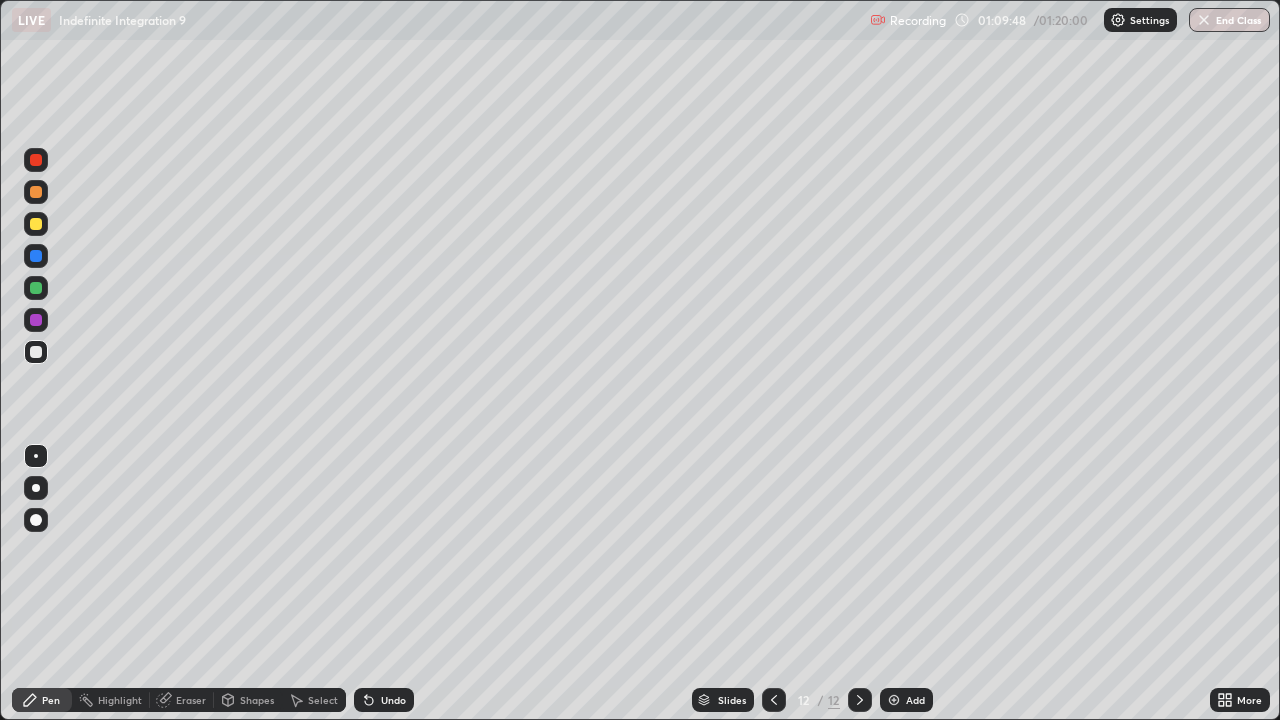 click 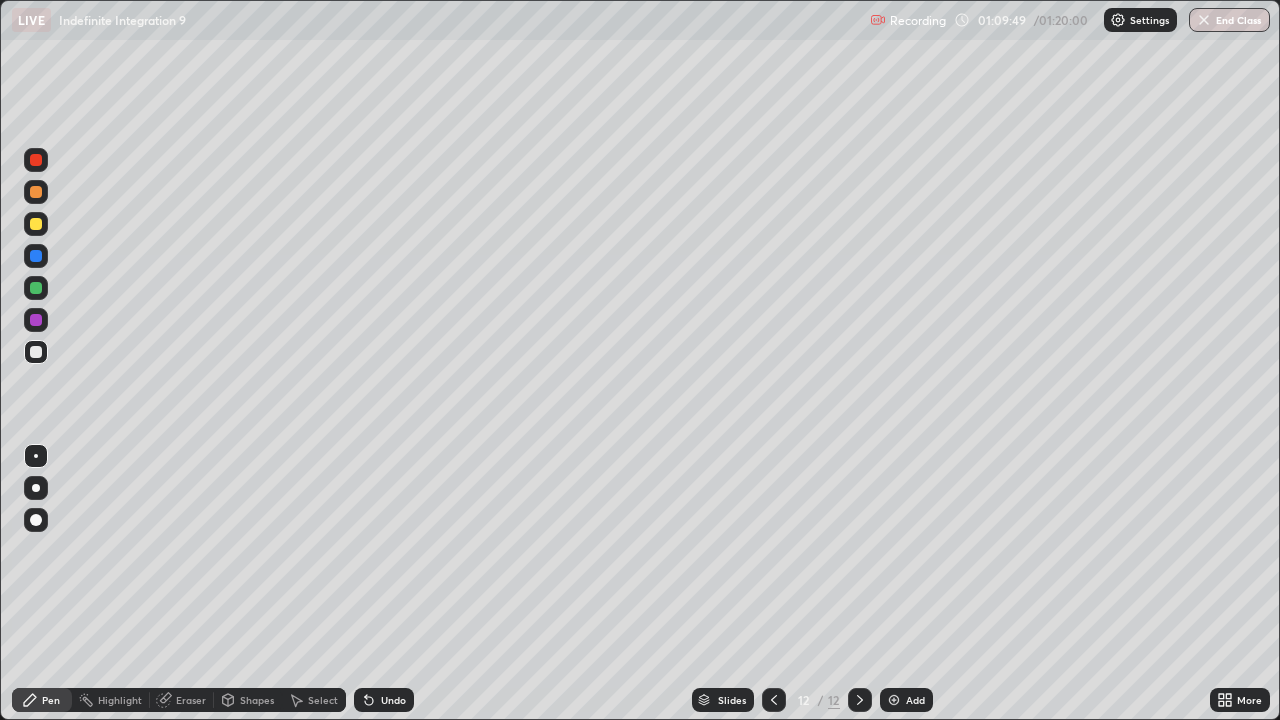 click on "Undo" at bounding box center (393, 700) 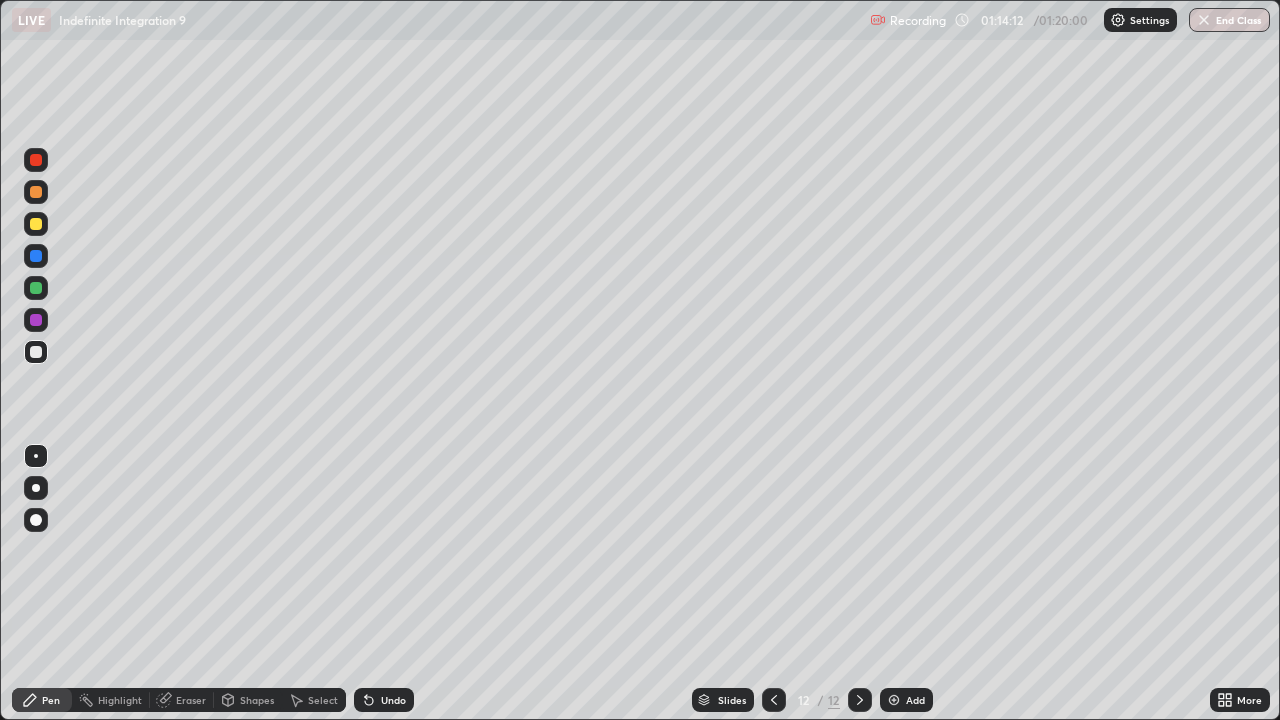 click at bounding box center [894, 700] 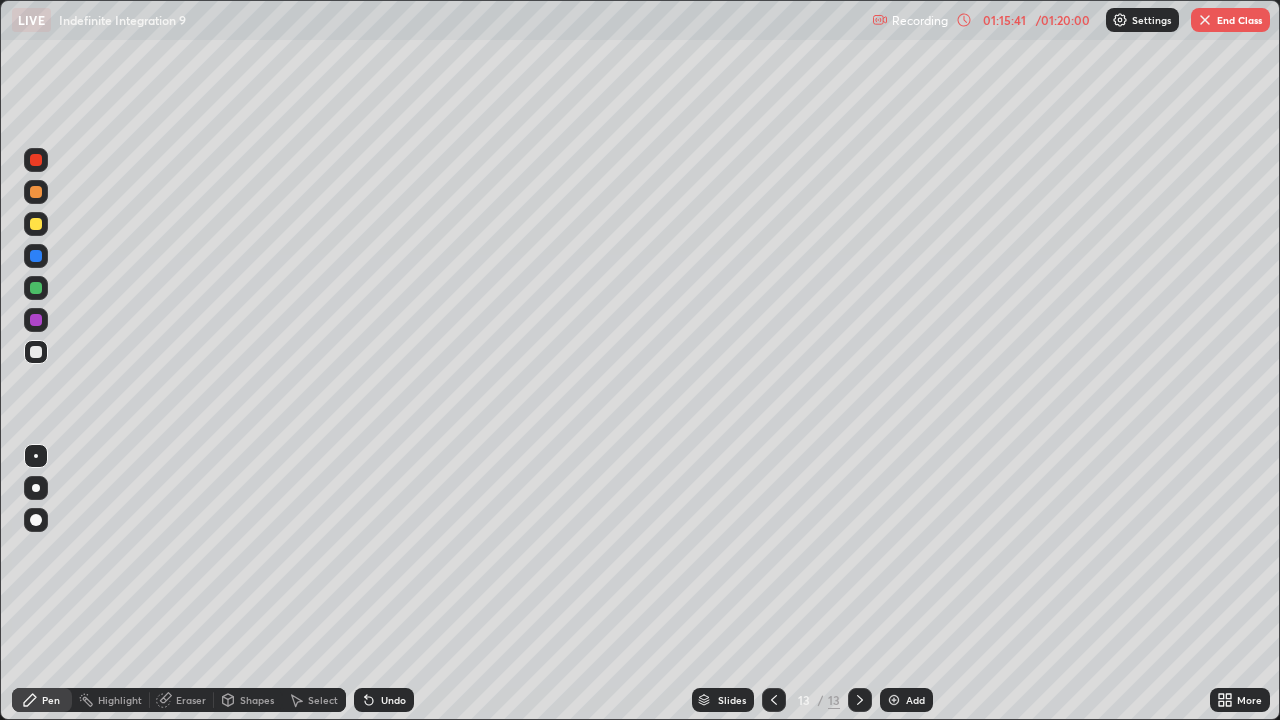 click 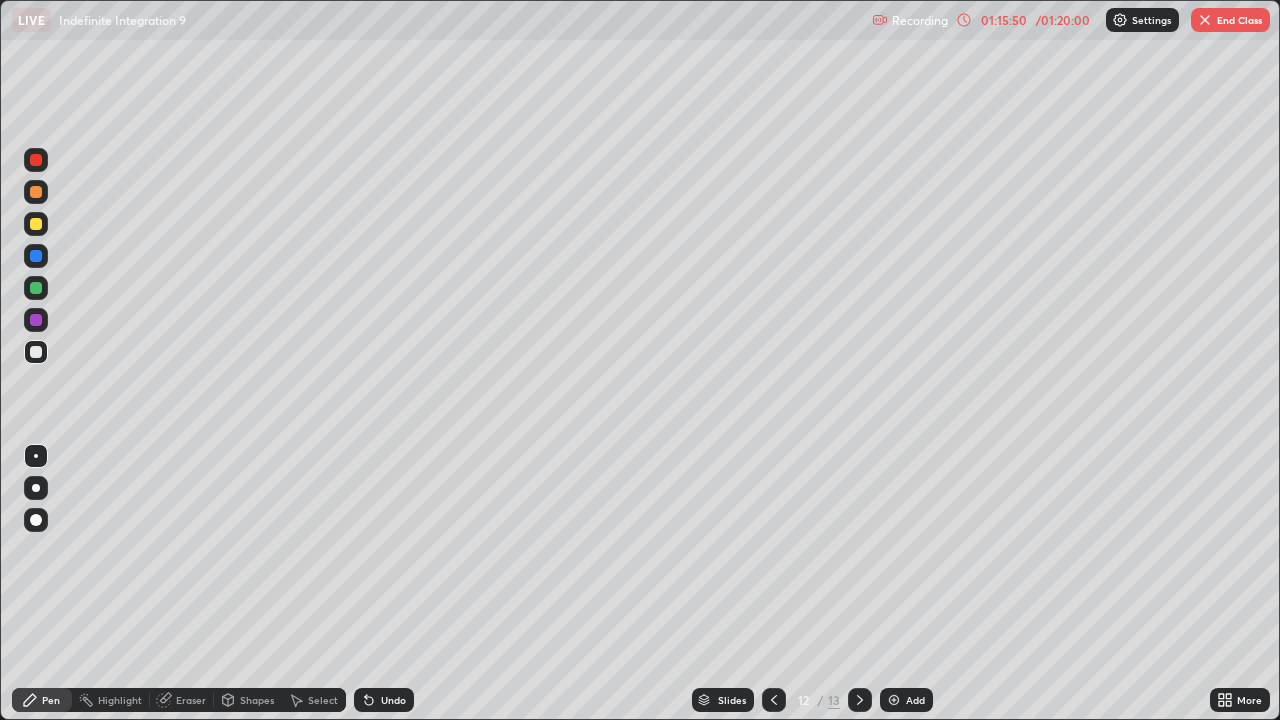 click 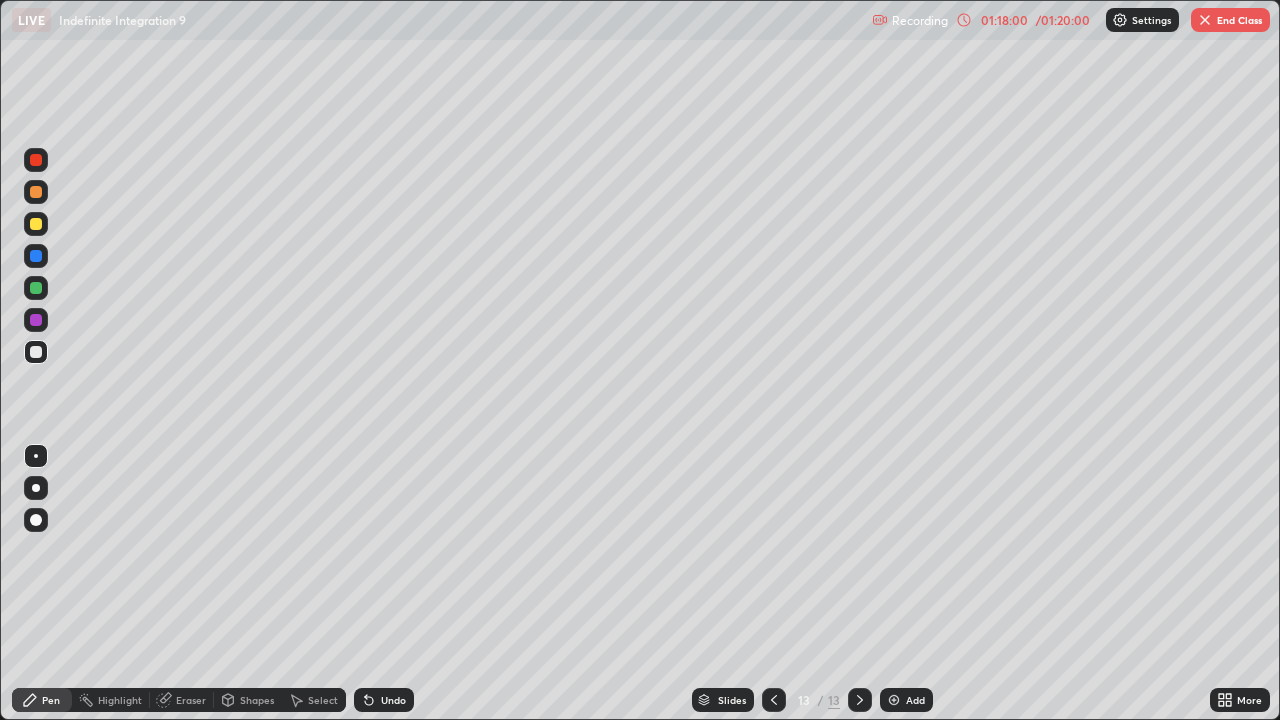click on "End Class" at bounding box center (1230, 20) 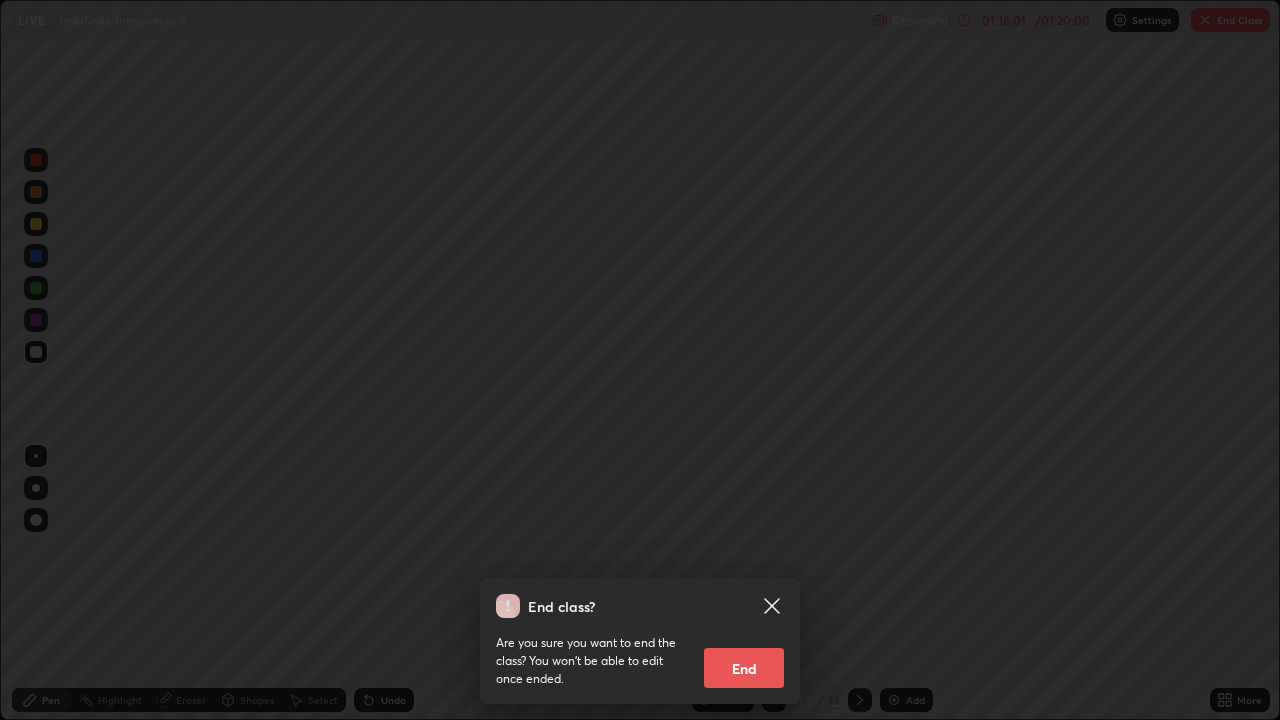 click on "End" at bounding box center [744, 668] 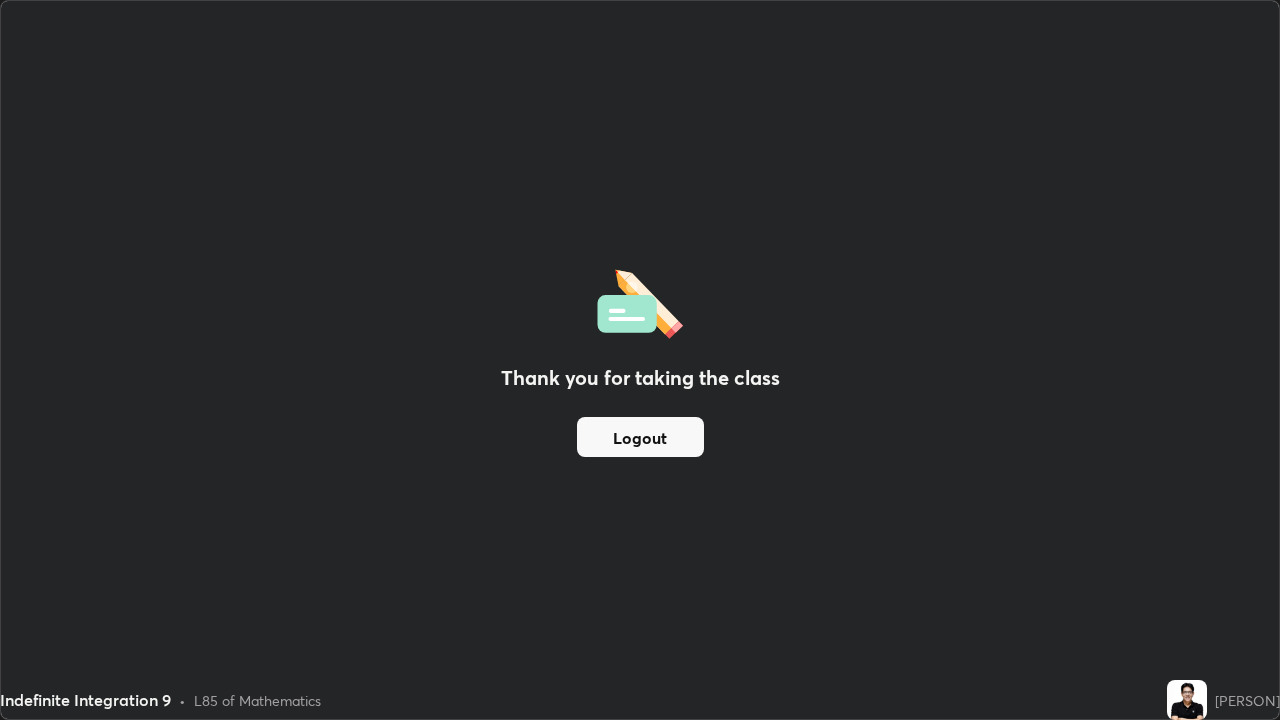 click on "Logout" at bounding box center [640, 437] 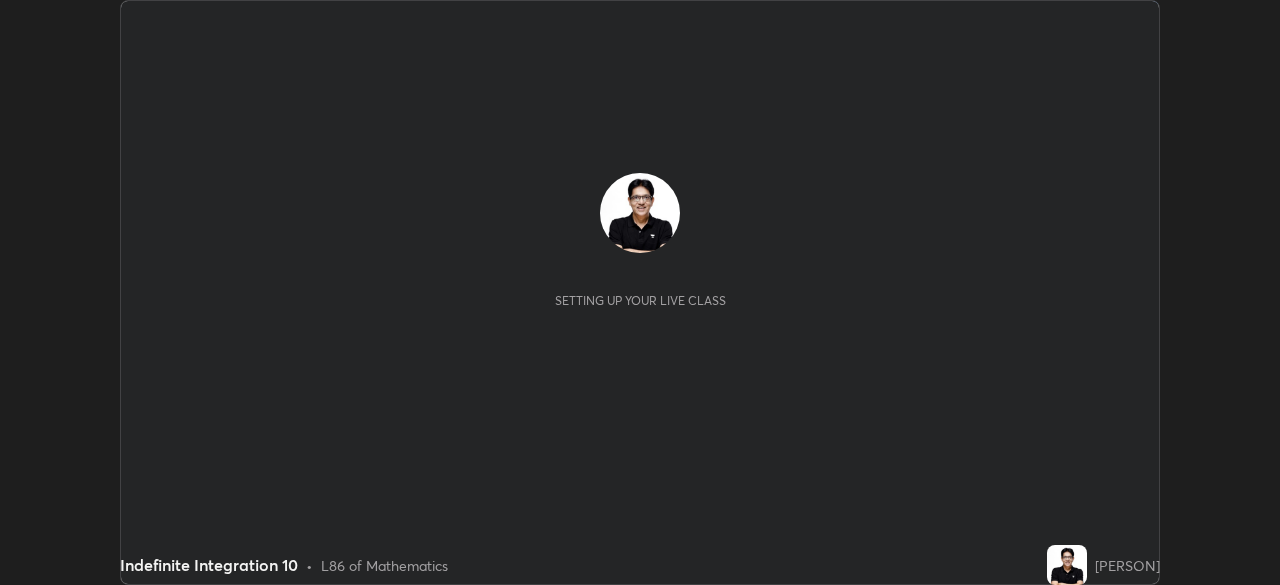 scroll, scrollTop: 0, scrollLeft: 0, axis: both 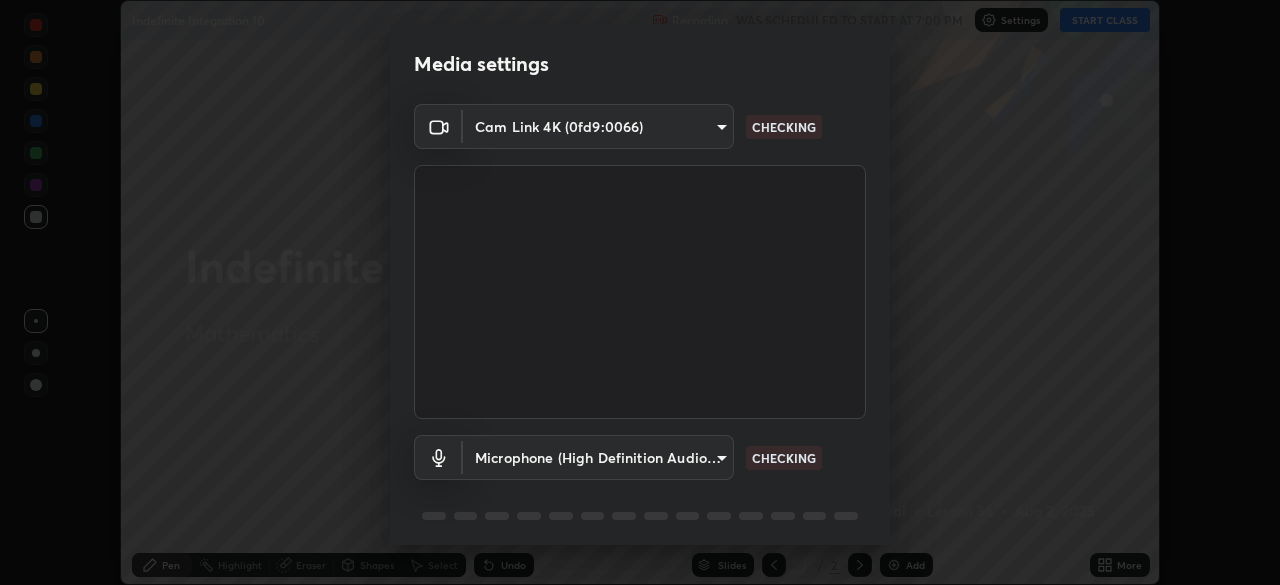 type on "[HASH]" 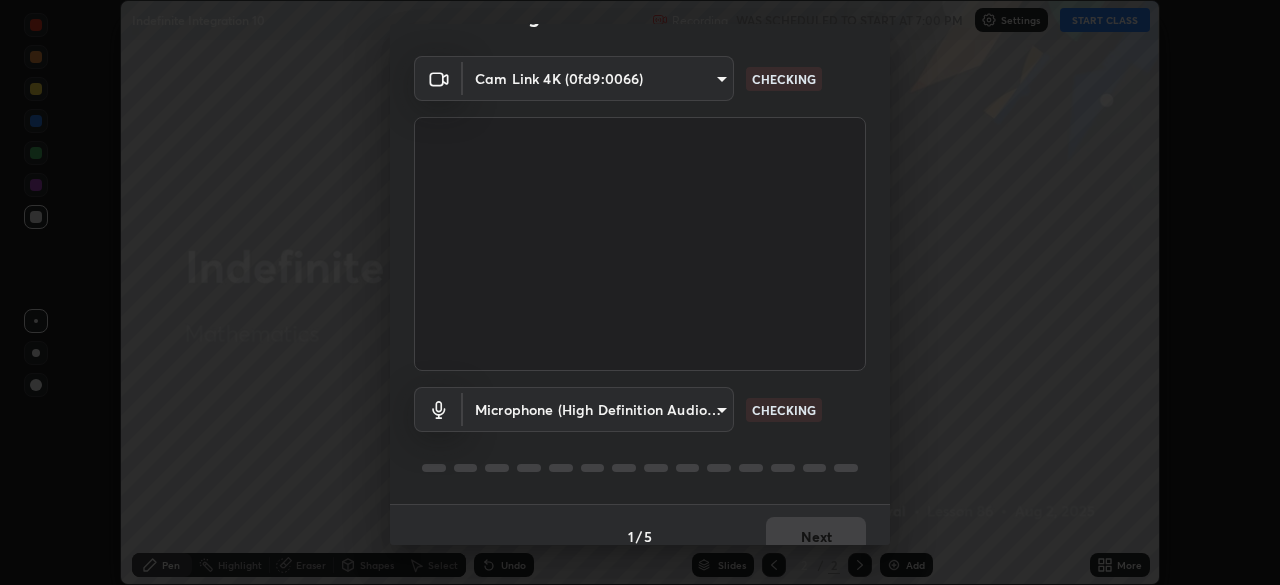scroll, scrollTop: 71, scrollLeft: 0, axis: vertical 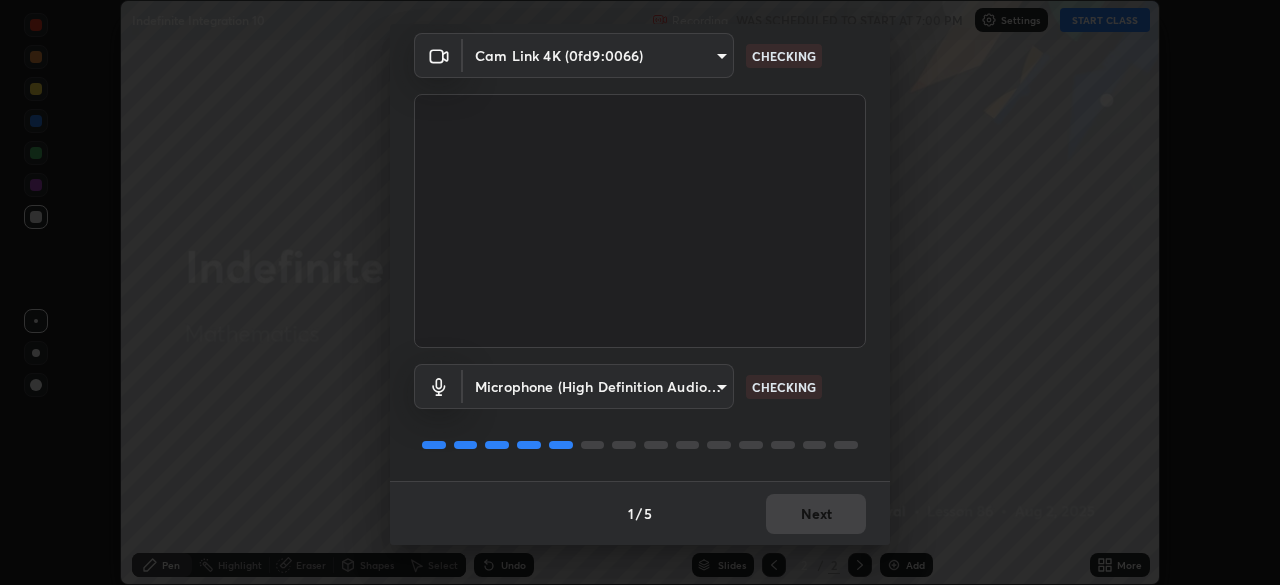 click on "Erase all Indefinite Integration 10 Recording WAS SCHEDULED TO START AT  7:00 PM Settings START CLASS Setting up your live class Indefinite Integration 10 • L86 of Mathematics Praveer Agrawal Pen Highlight Eraser Shapes Select Undo Slides 2 / 2 Add More No doubts shared Encourage your learners to ask a doubt for better clarity Report an issue Reason for reporting Buffering Chat not working Audio - Video sync issue Educator video quality low ​ Attach an image Report Media settings Cam Link 4K (0fd9:0066) 3c4be69abd8bb188fc60b7a87b38b9327546bf8dc7ab004798ed2a43d01158aa CHECKING Microphone (High Definition Audio Device) f9999c2311e840094d9630691a087509393c43cbb228be8307826b09a2307886 CHECKING 1 / 5 Next" at bounding box center [640, 292] 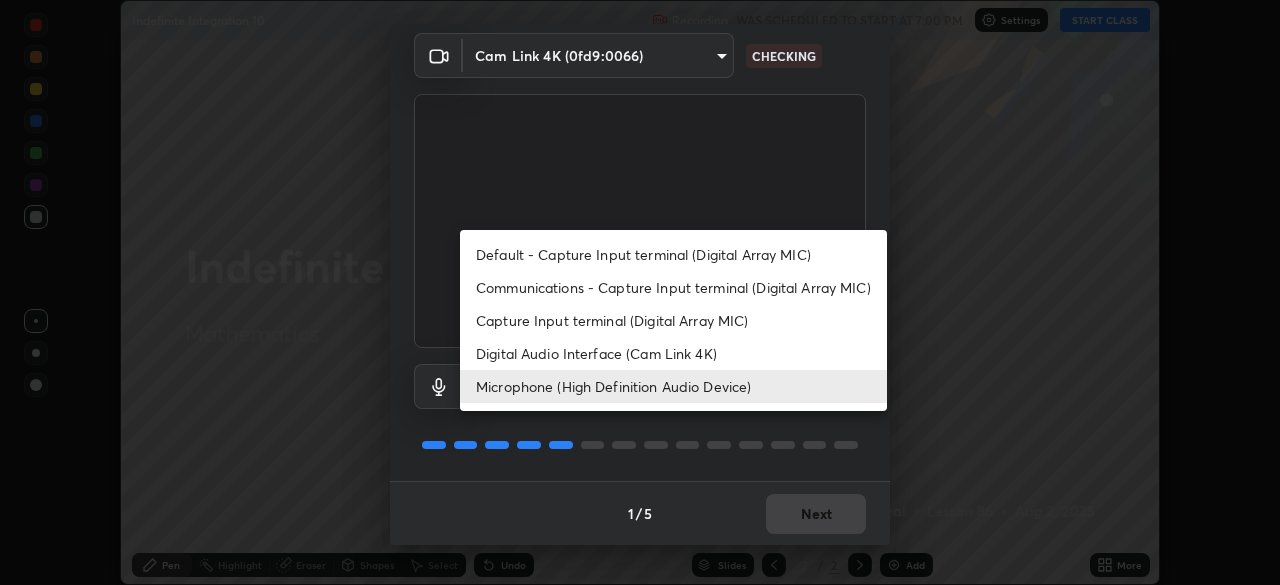 click on "Digital Audio Interface (Cam Link 4K)" at bounding box center (673, 353) 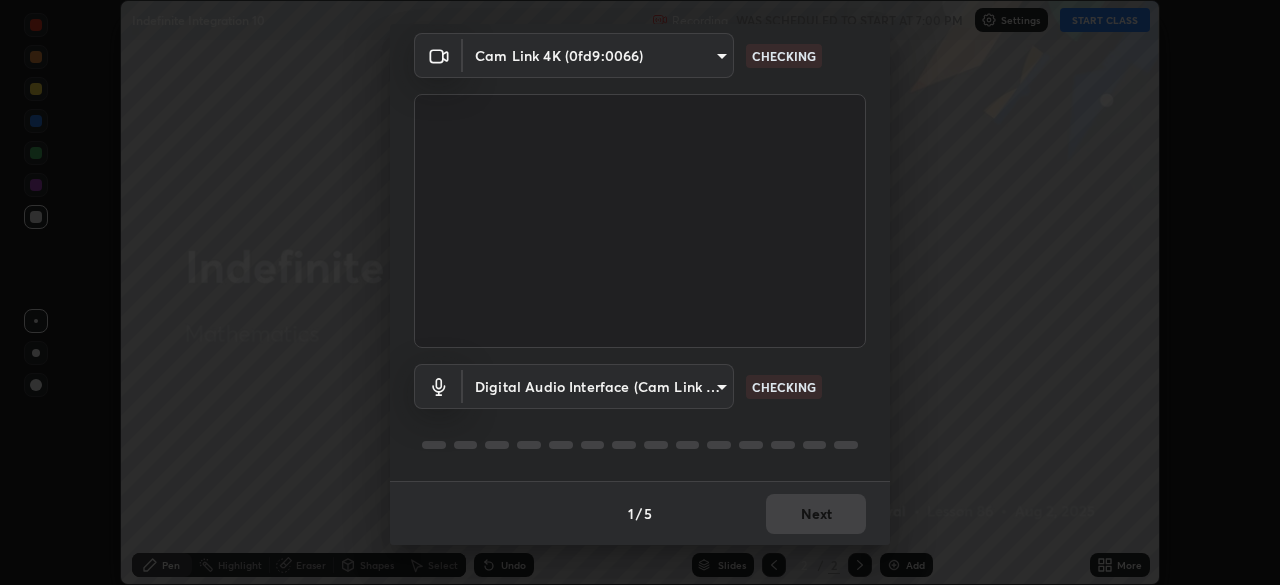 click on "Erase all Indefinite Integration 10 Recording WAS SCHEDULED TO START AT  7:00 PM Settings START CLASS Setting up your live class Indefinite Integration 10 • L86 of Mathematics Praveer Agrawal Pen Highlight Eraser Shapes Select Undo Slides 2 / 2 Add More No doubts shared Encourage your learners to ask a doubt for better clarity Report an issue Reason for reporting Buffering Chat not working Audio - Video sync issue Educator video quality low ​ Attach an image Report Media settings Cam Link 4K (0fd9:0066) 3c4be69abd8bb188fc60b7a87b38b9327546bf8dc7ab004798ed2a43d01158aa CHECKING Digital Audio Interface (Cam Link 4K) df74fa238484b8a47bfd9309cf9f95dcf91762a80ff7d3101a6f9754a98a1ef3 CHECKING 1 / 5 Next" at bounding box center [640, 292] 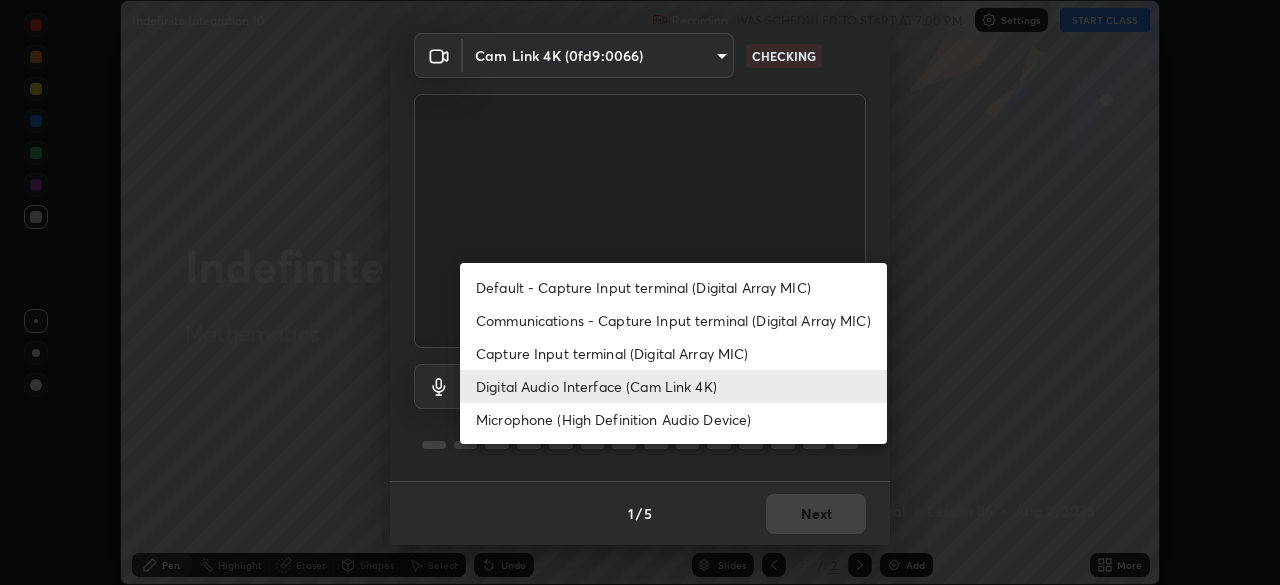 click on "Microphone (High Definition Audio Device)" at bounding box center (673, 419) 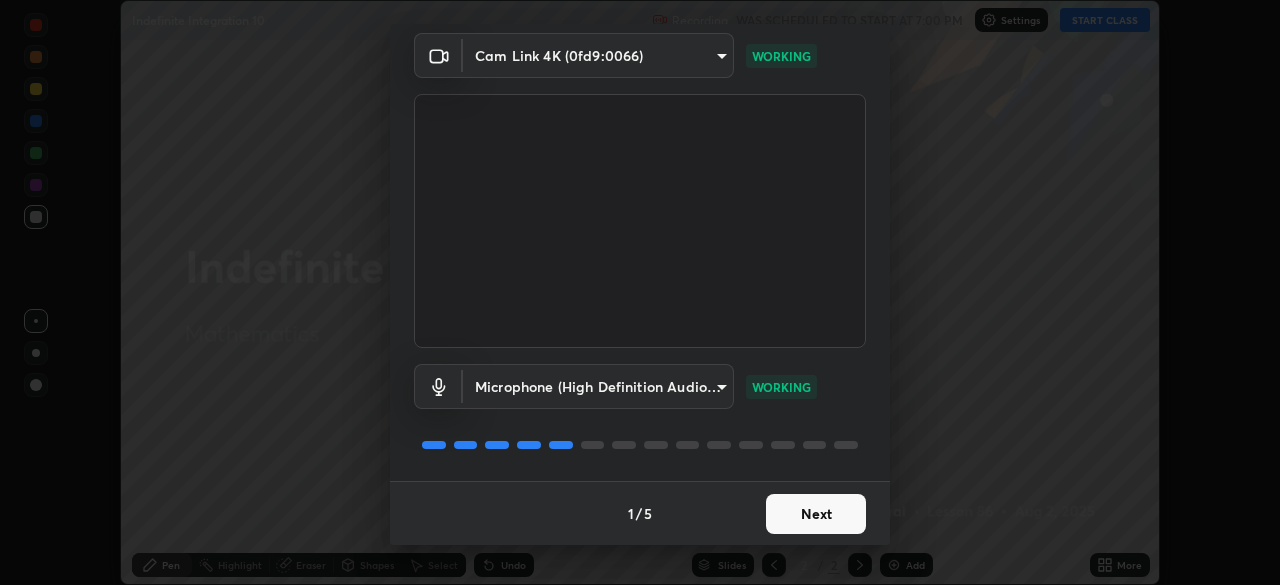 click on "Next" at bounding box center (816, 514) 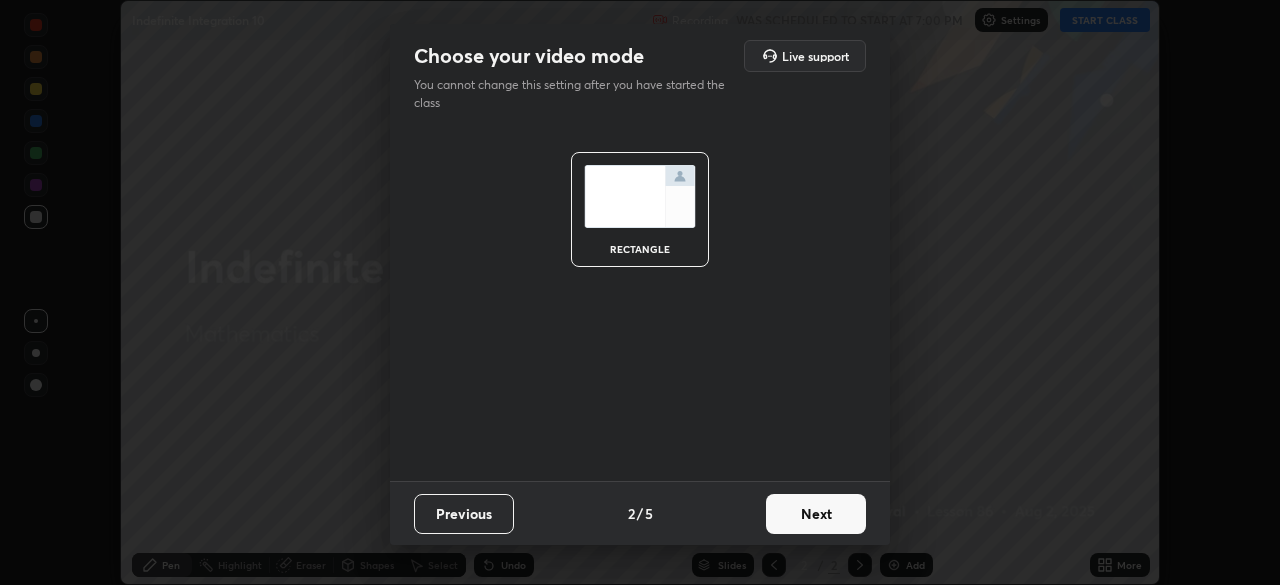 scroll, scrollTop: 0, scrollLeft: 0, axis: both 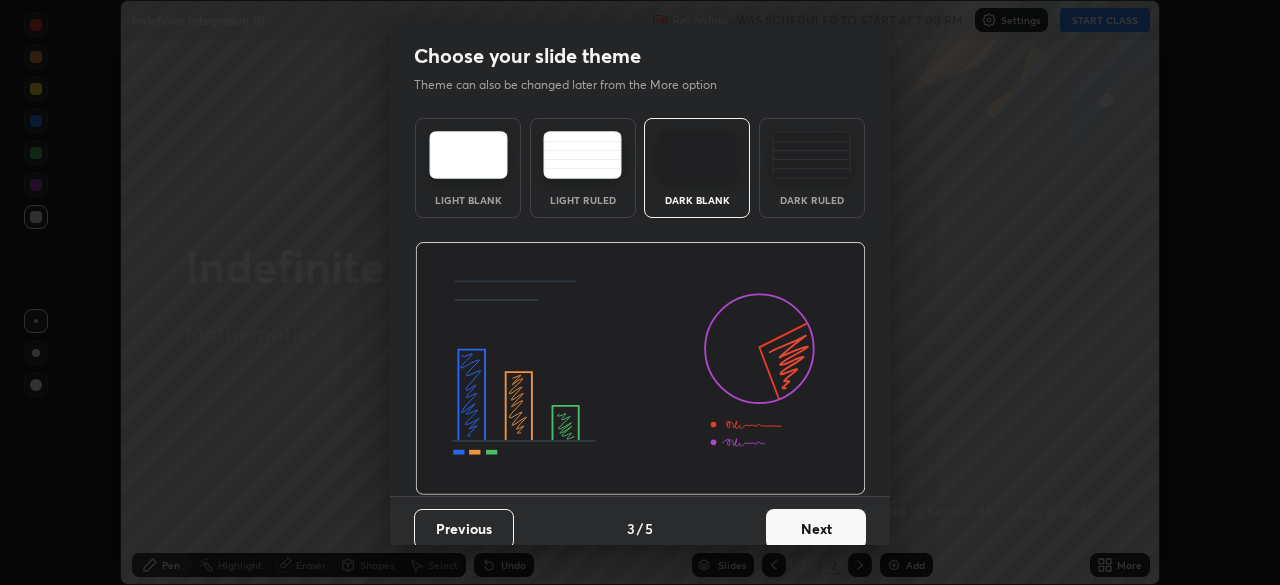 click on "Next" at bounding box center [816, 529] 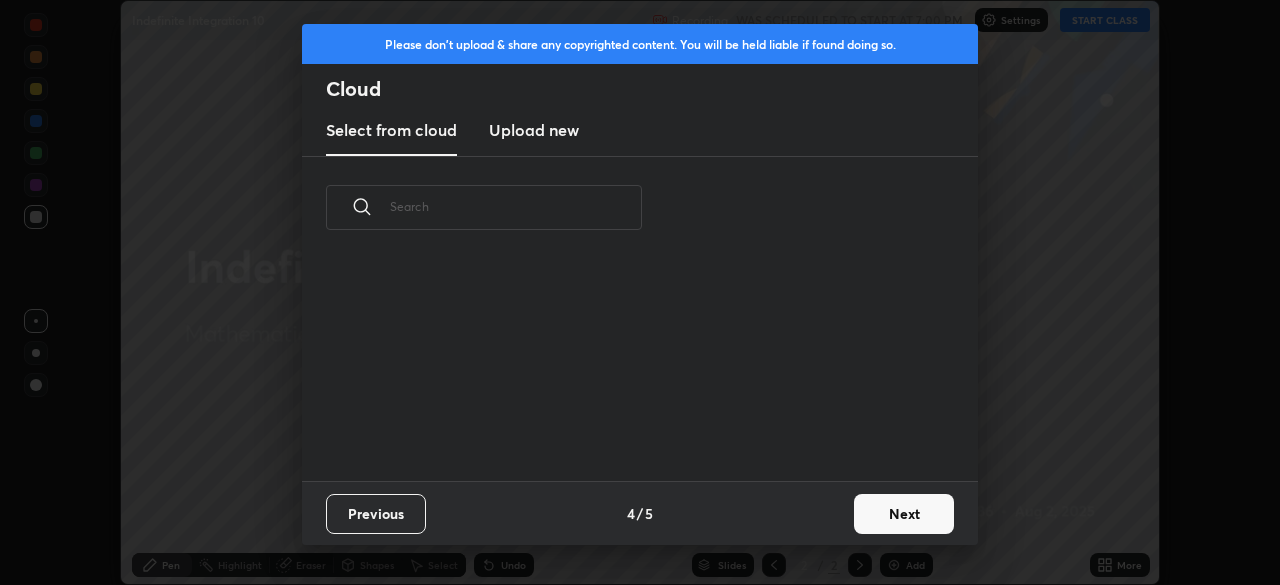 click on "Next" at bounding box center [904, 514] 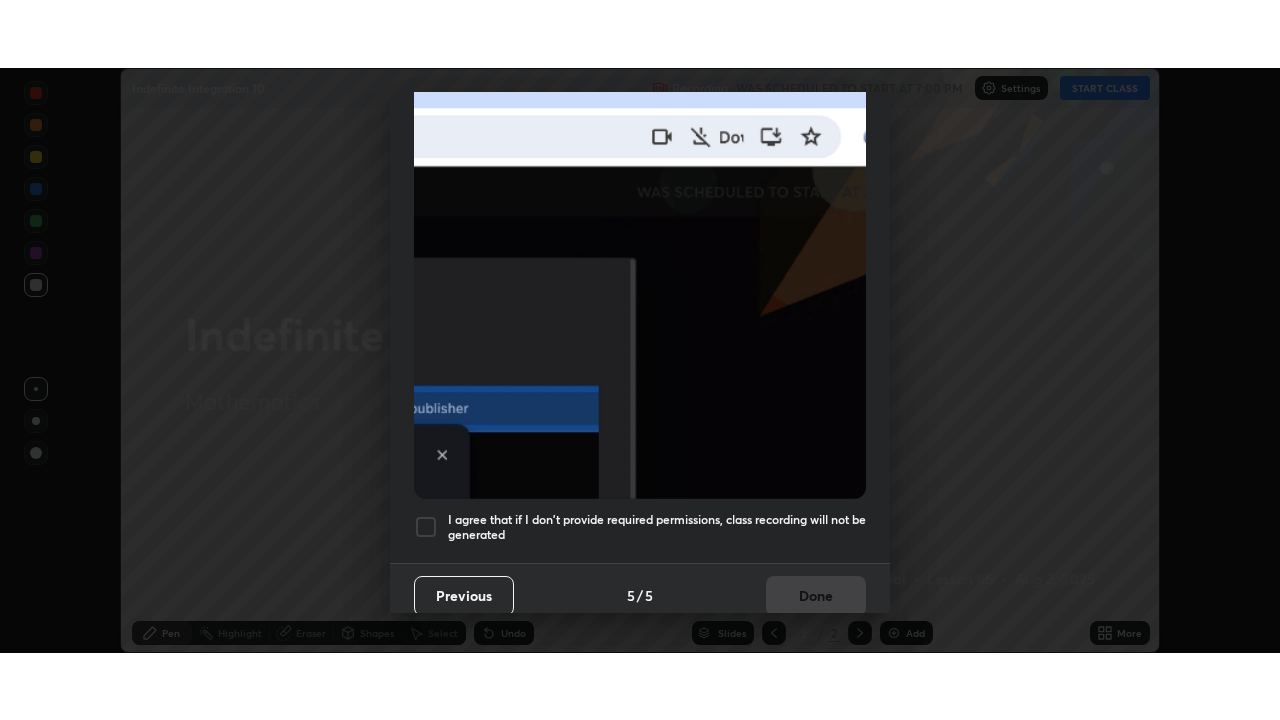 scroll, scrollTop: 479, scrollLeft: 0, axis: vertical 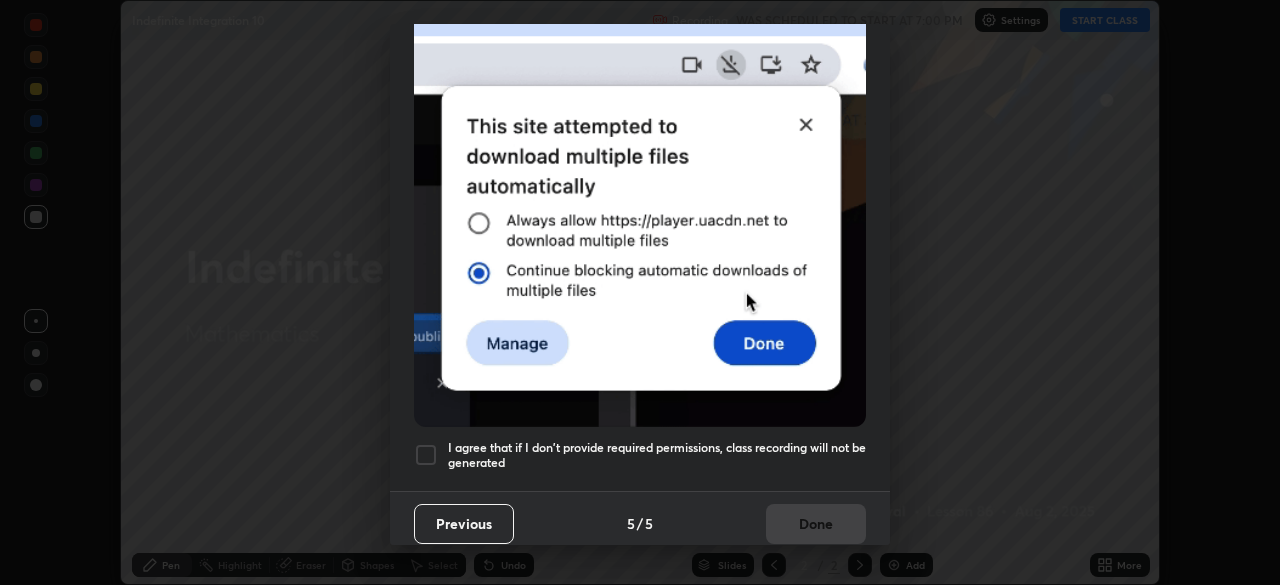 click on "I agree that if I don't provide required permissions, class recording will not be generated" at bounding box center [657, 455] 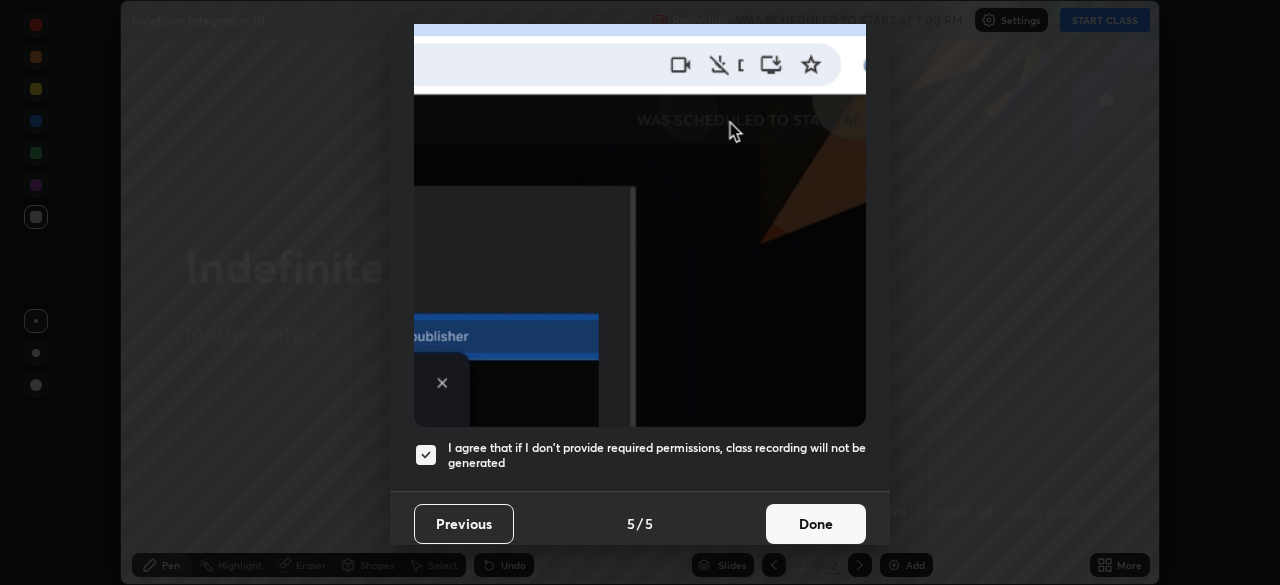 click on "Done" at bounding box center (816, 524) 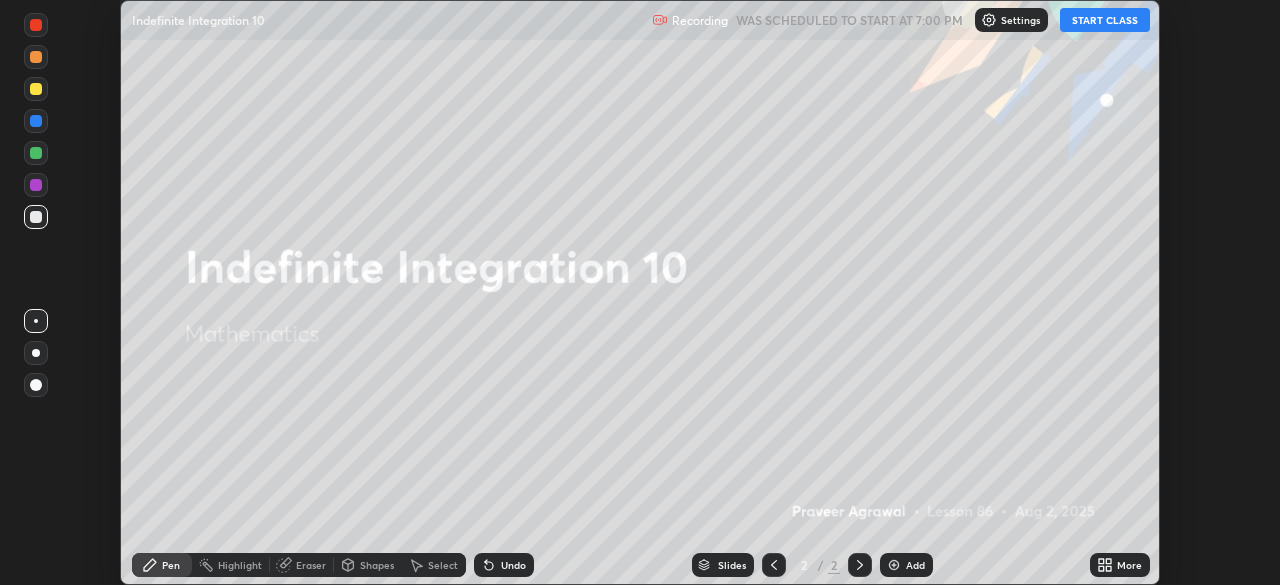 click on "START CLASS" at bounding box center (1105, 20) 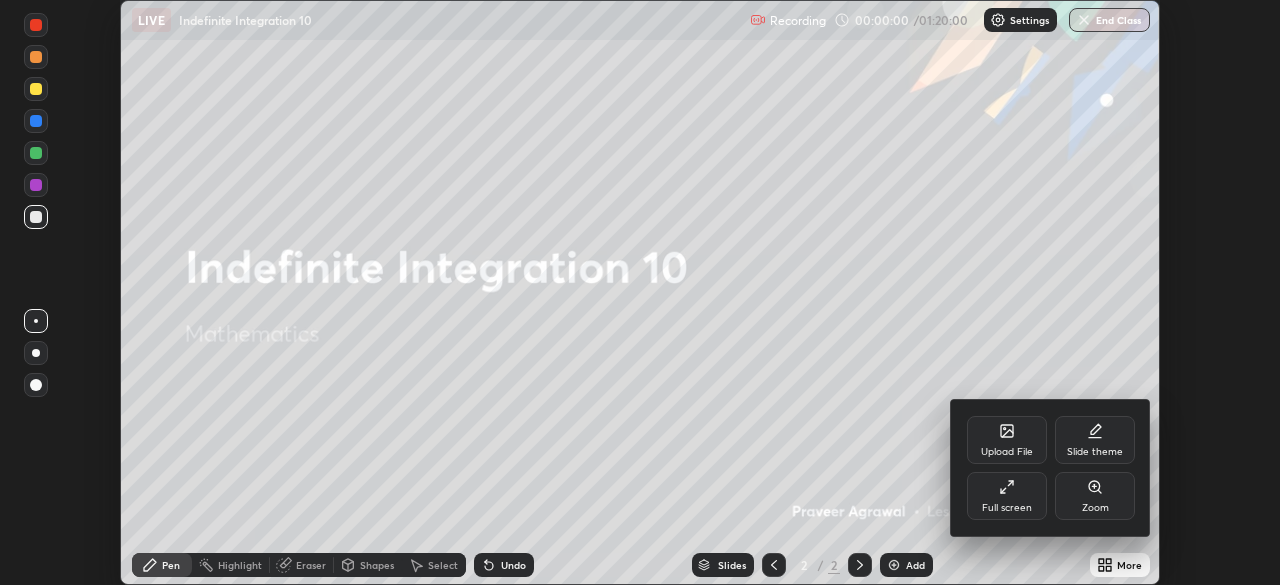 click on "Full screen" at bounding box center [1007, 508] 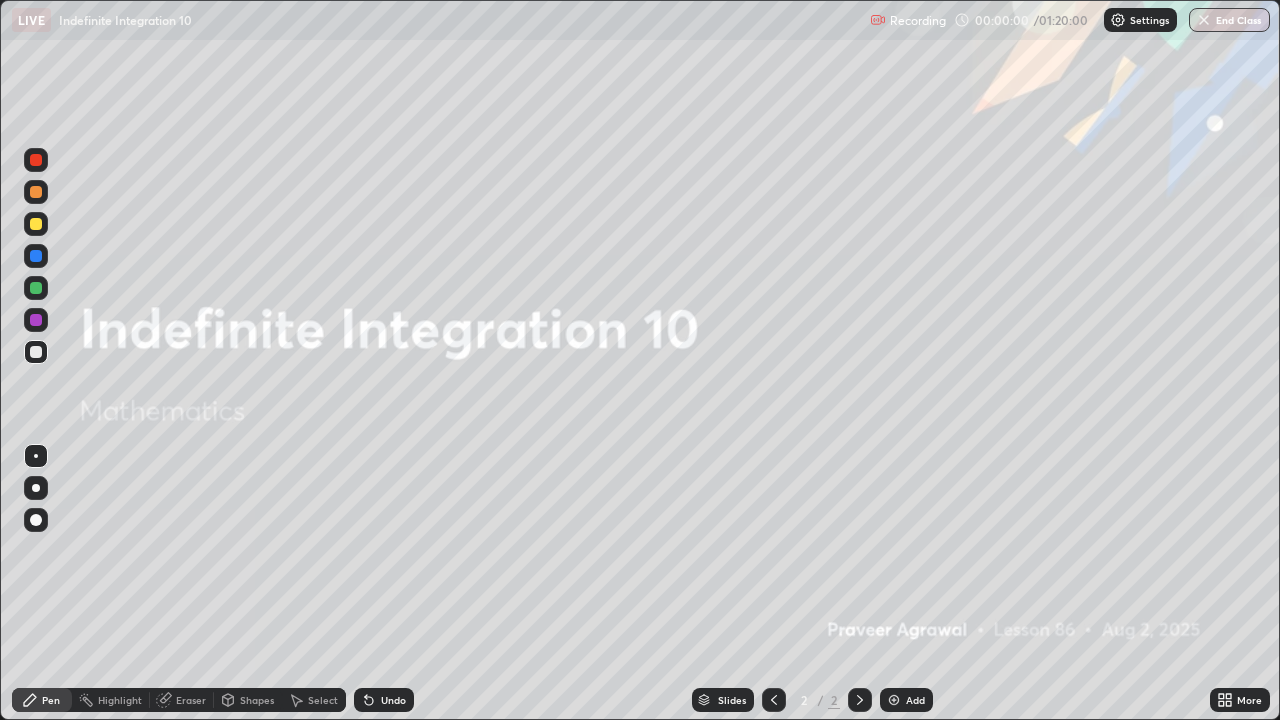 scroll, scrollTop: 99280, scrollLeft: 98720, axis: both 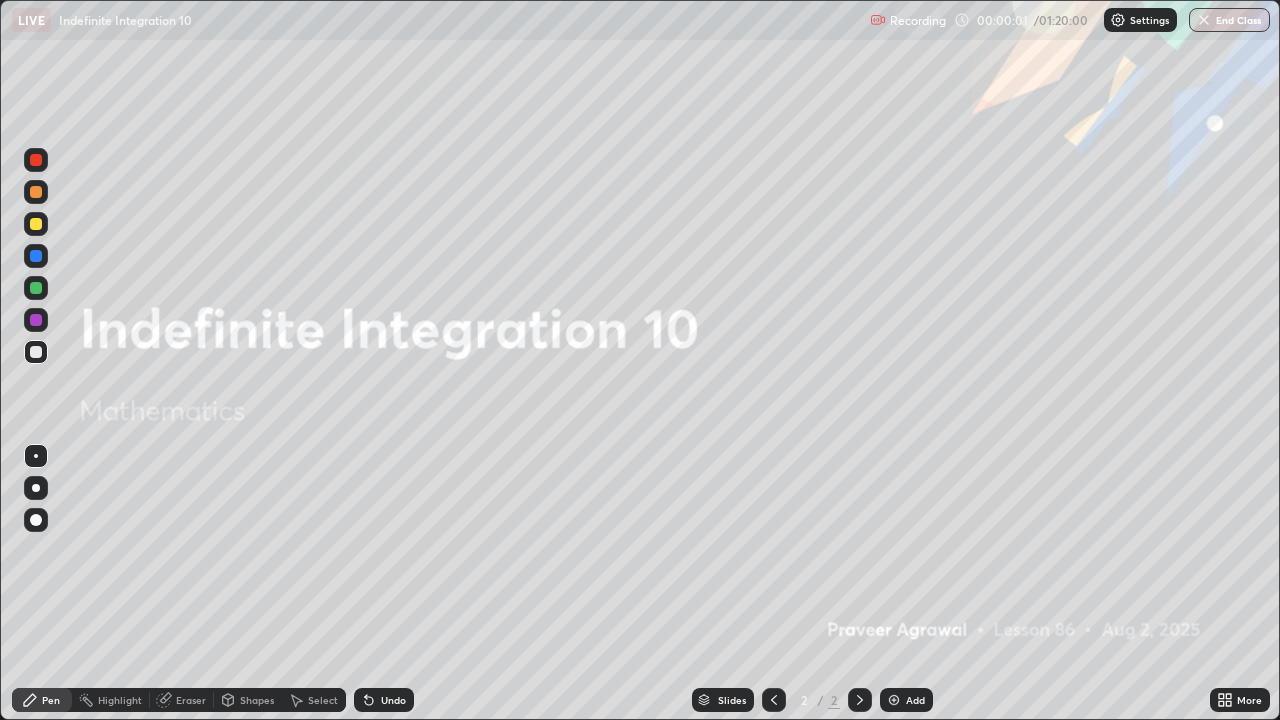 click at bounding box center (894, 700) 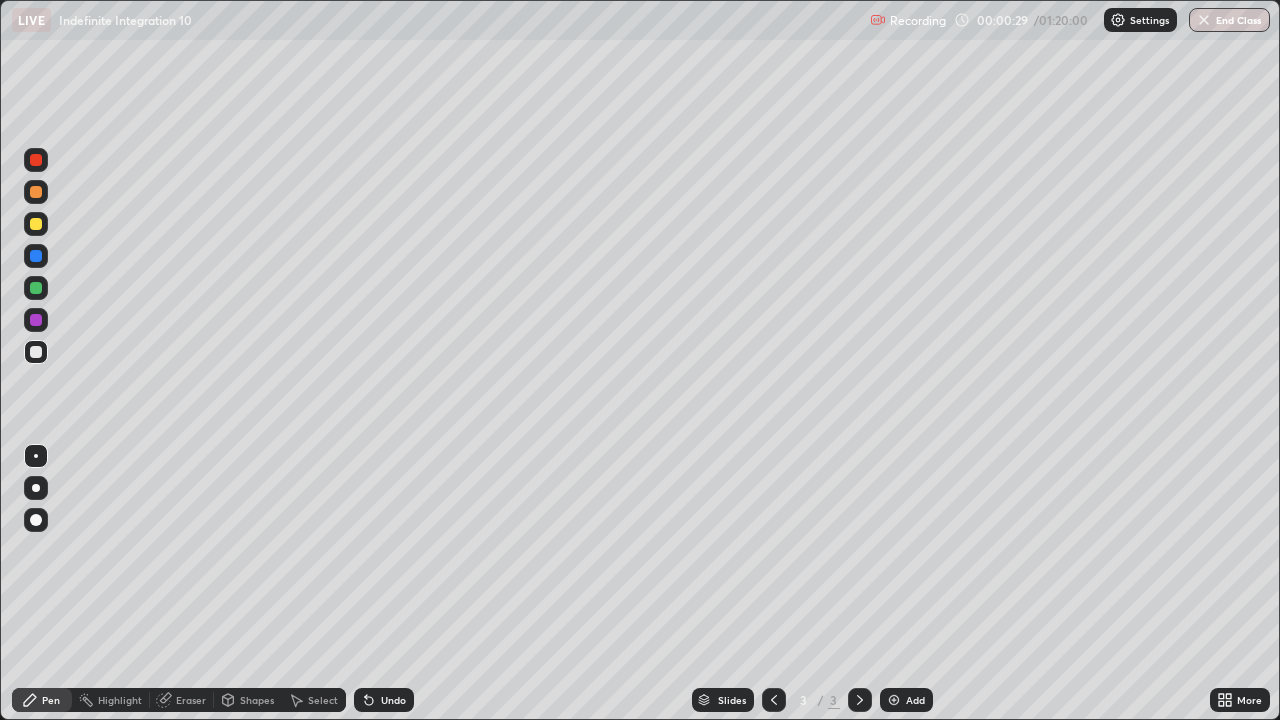 click at bounding box center [36, 224] 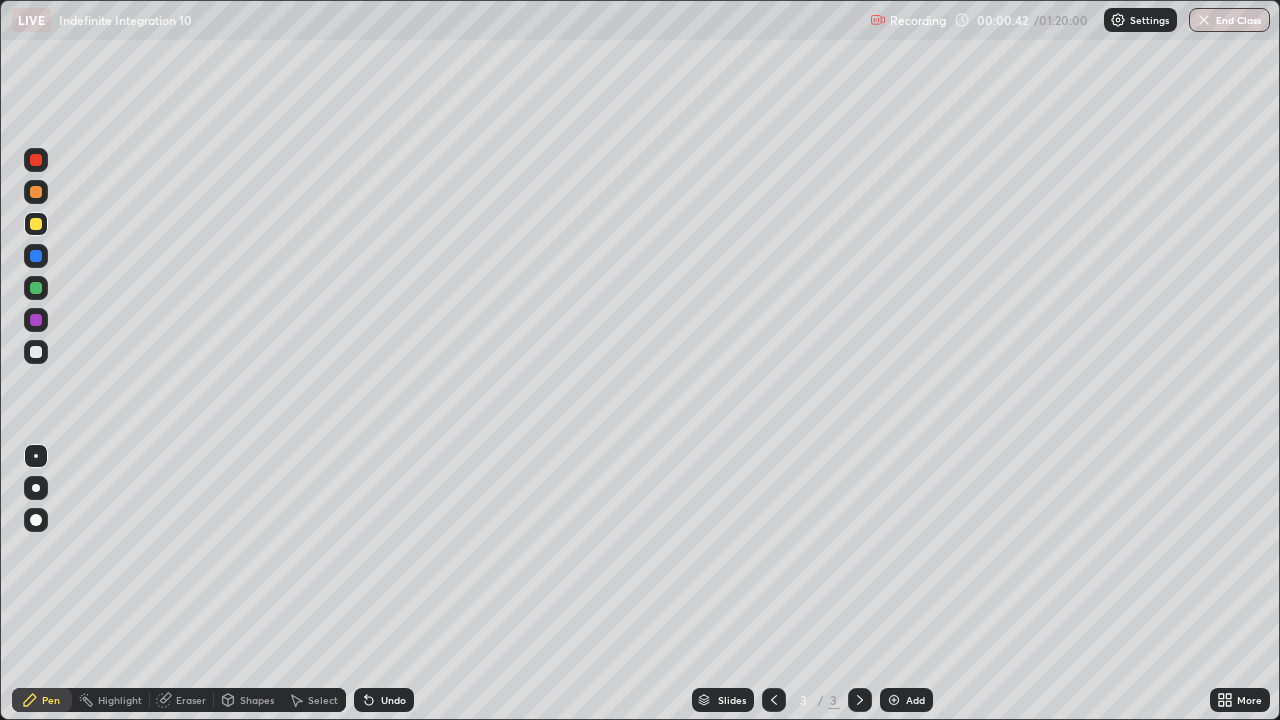 click on "Undo" at bounding box center (393, 700) 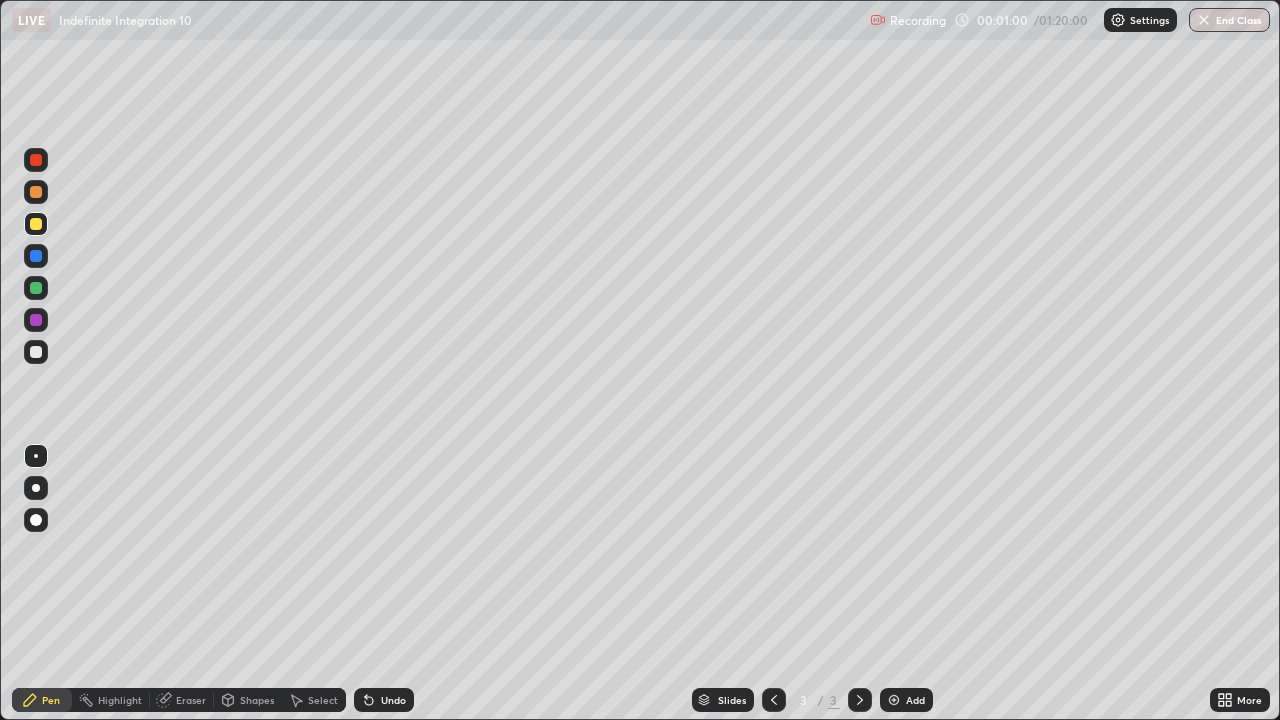 click at bounding box center [36, 352] 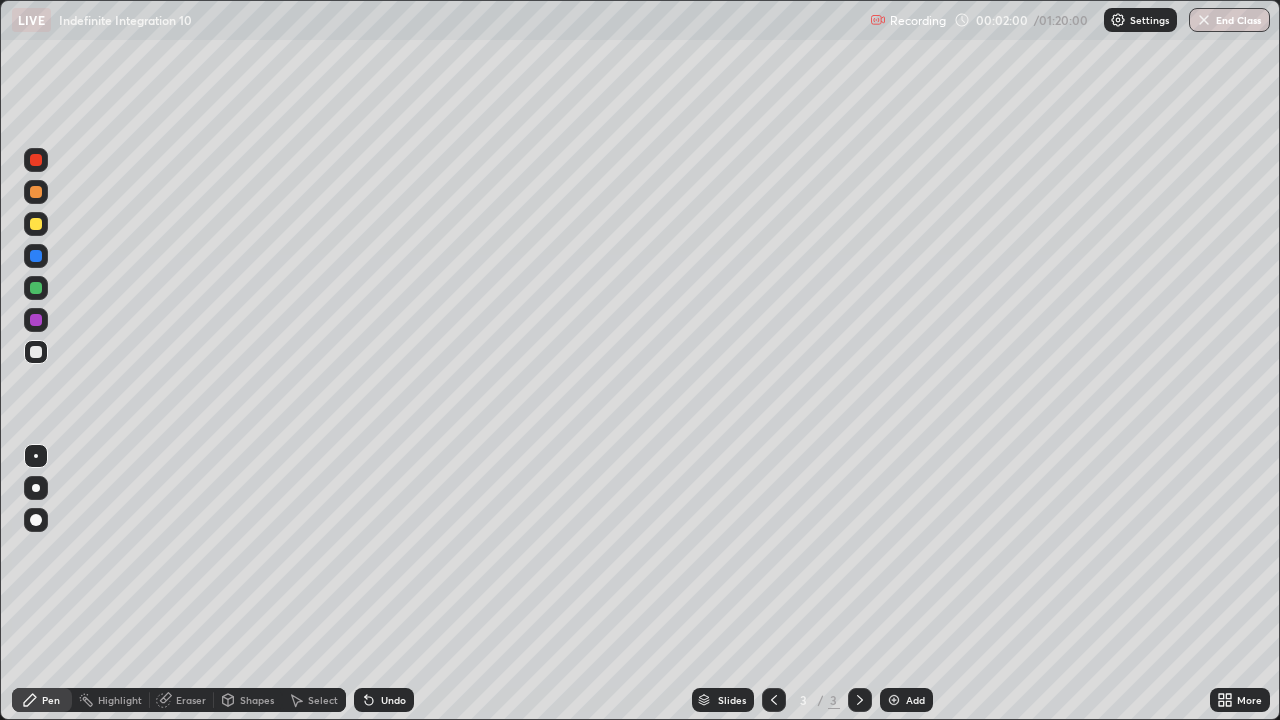 click at bounding box center [36, 224] 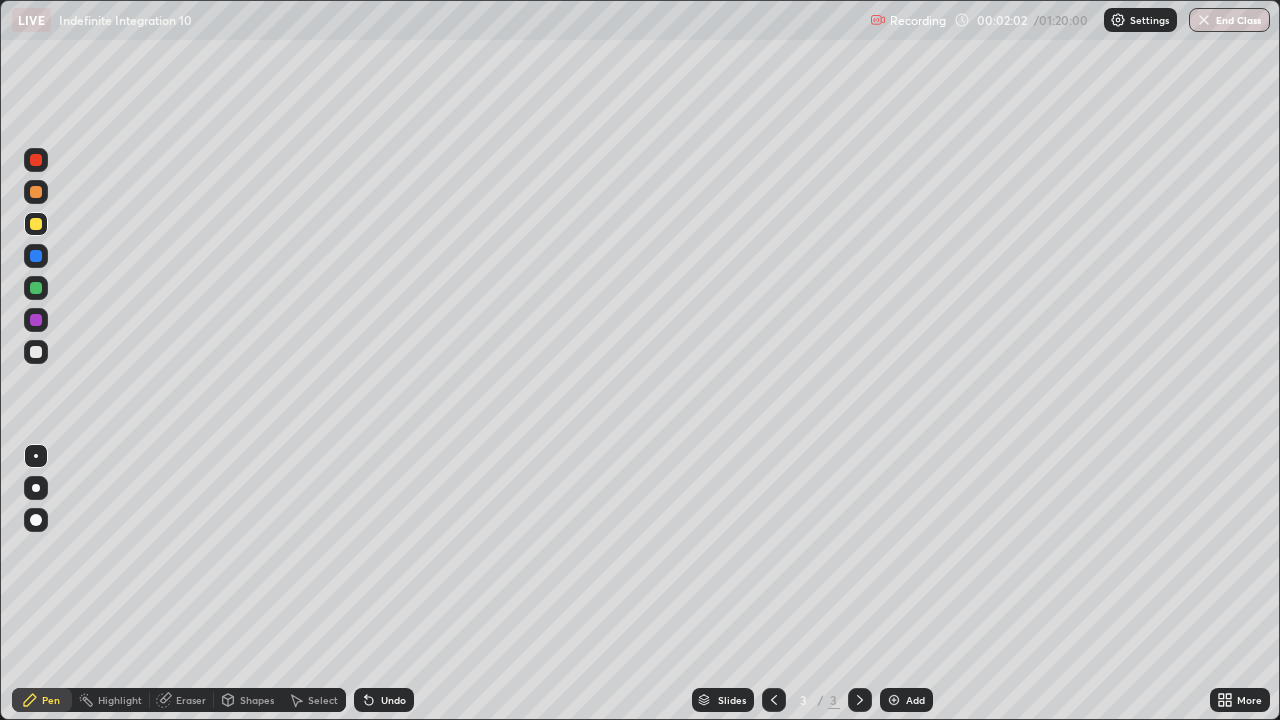 click at bounding box center [36, 352] 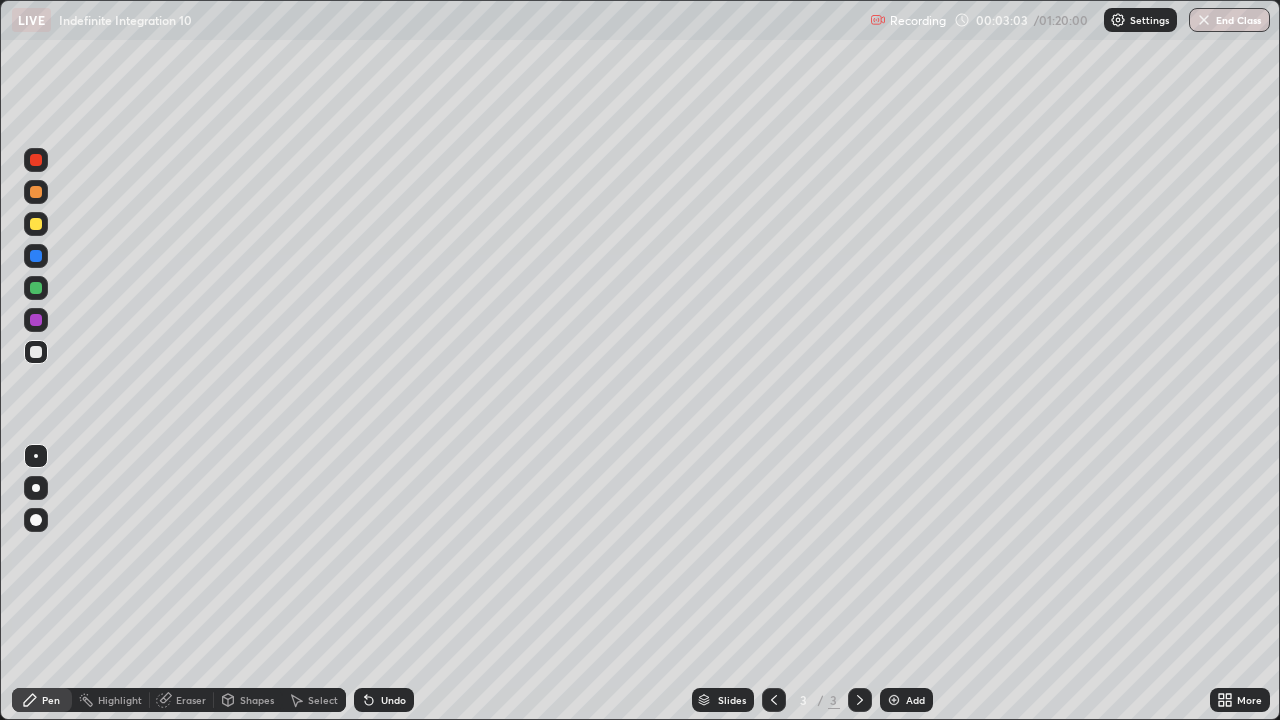 click at bounding box center (36, 224) 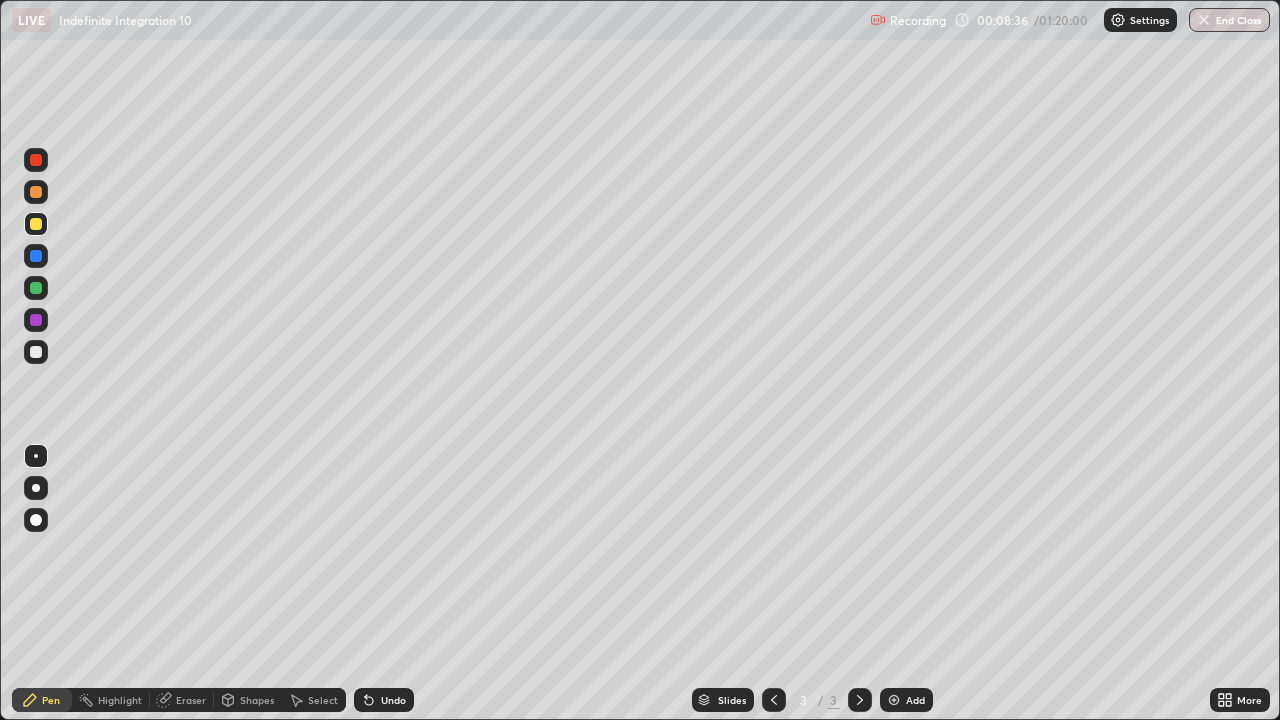 click at bounding box center [894, 700] 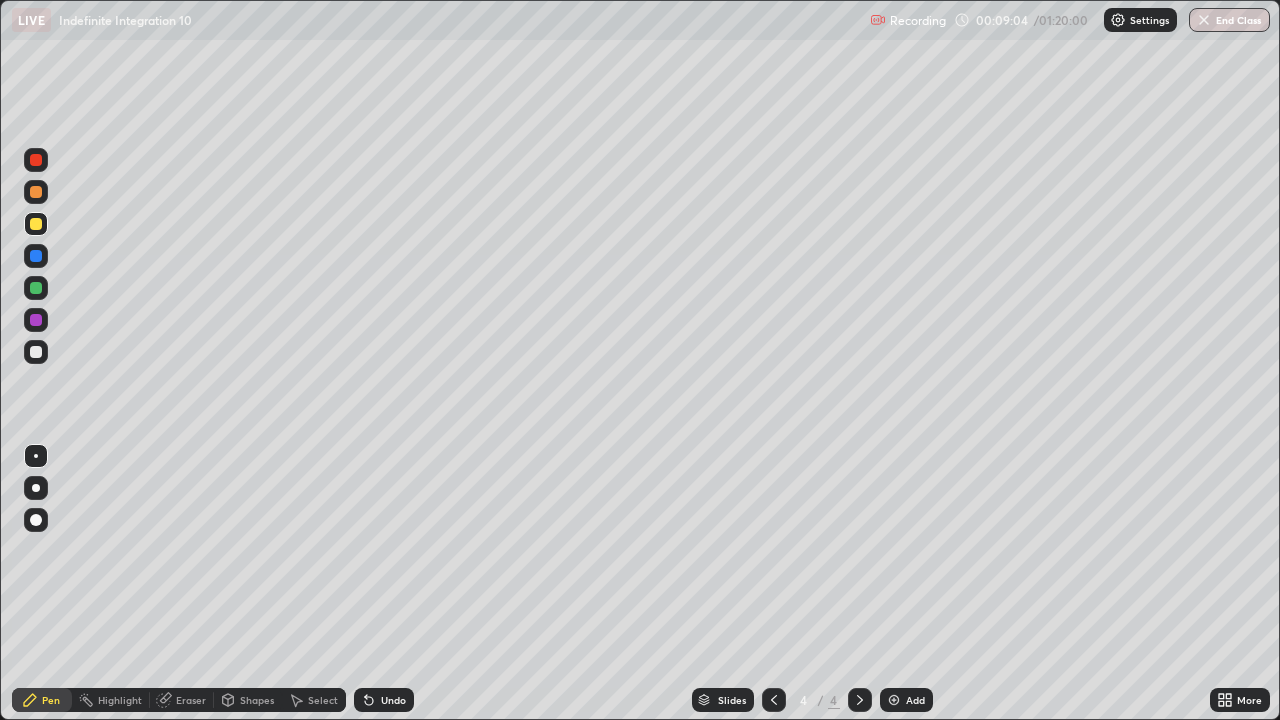 click at bounding box center (36, 288) 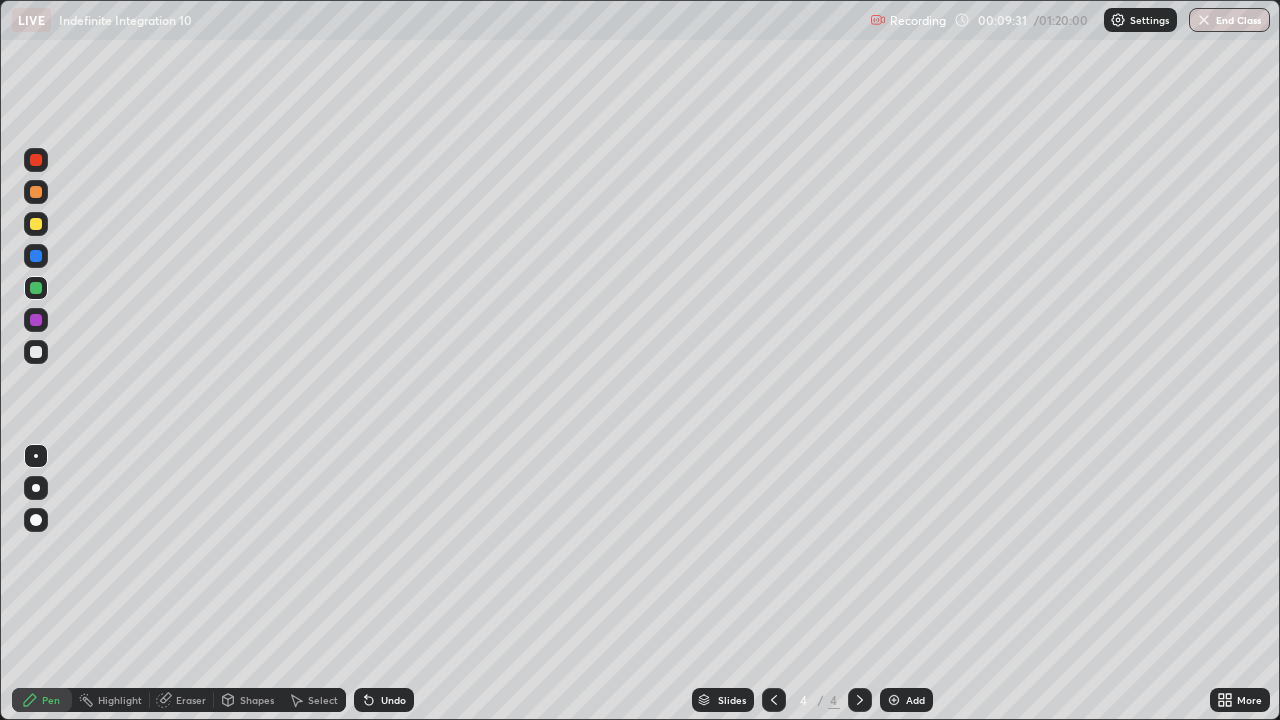 click at bounding box center [36, 352] 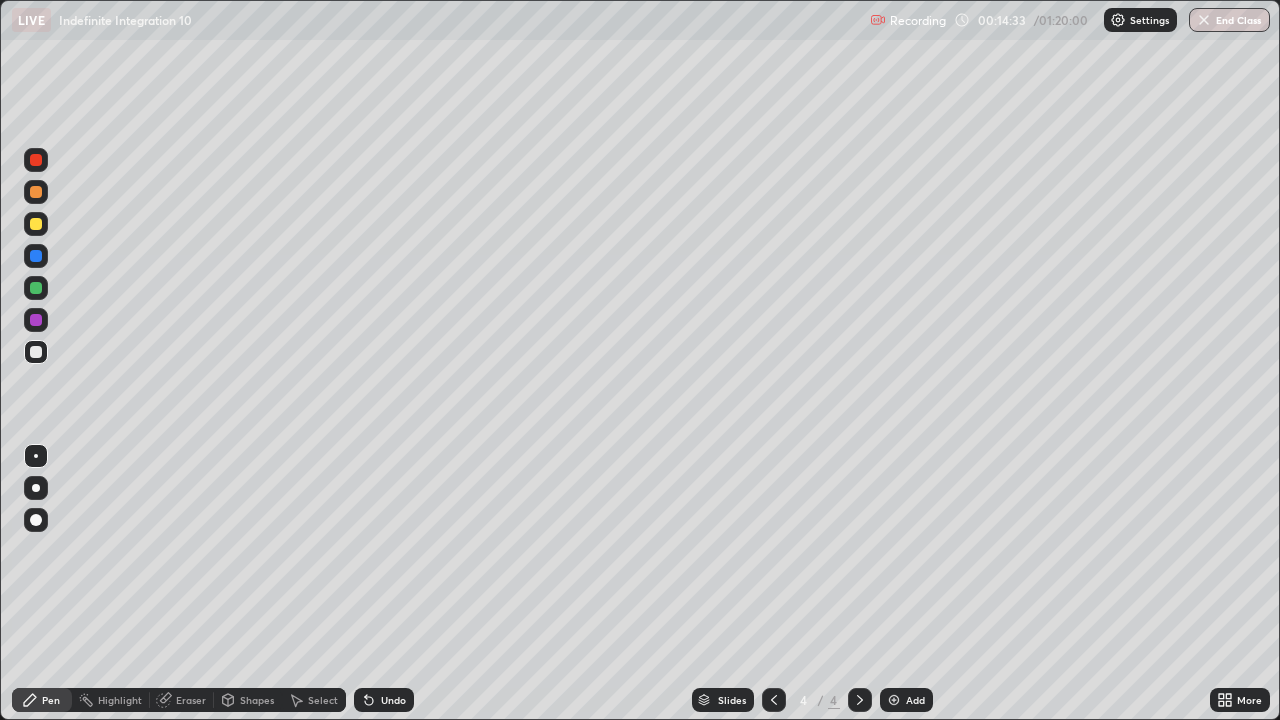 click on "Undo" at bounding box center (384, 700) 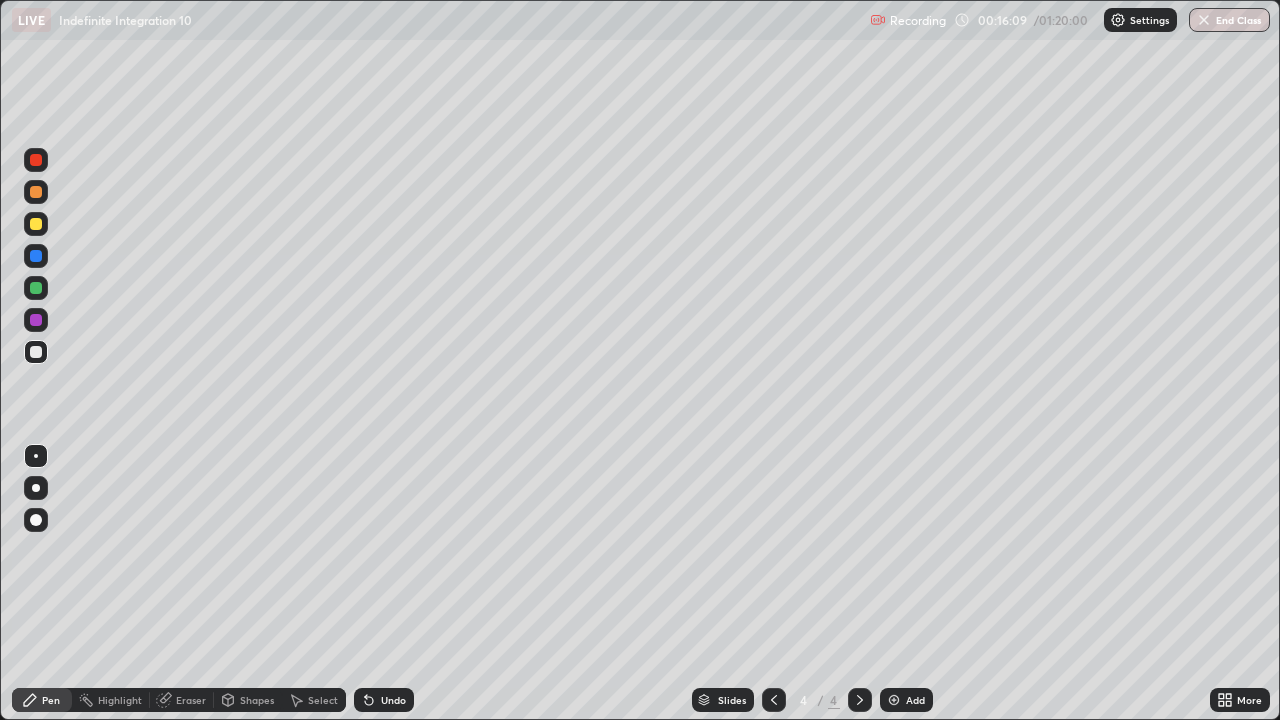 click at bounding box center [894, 700] 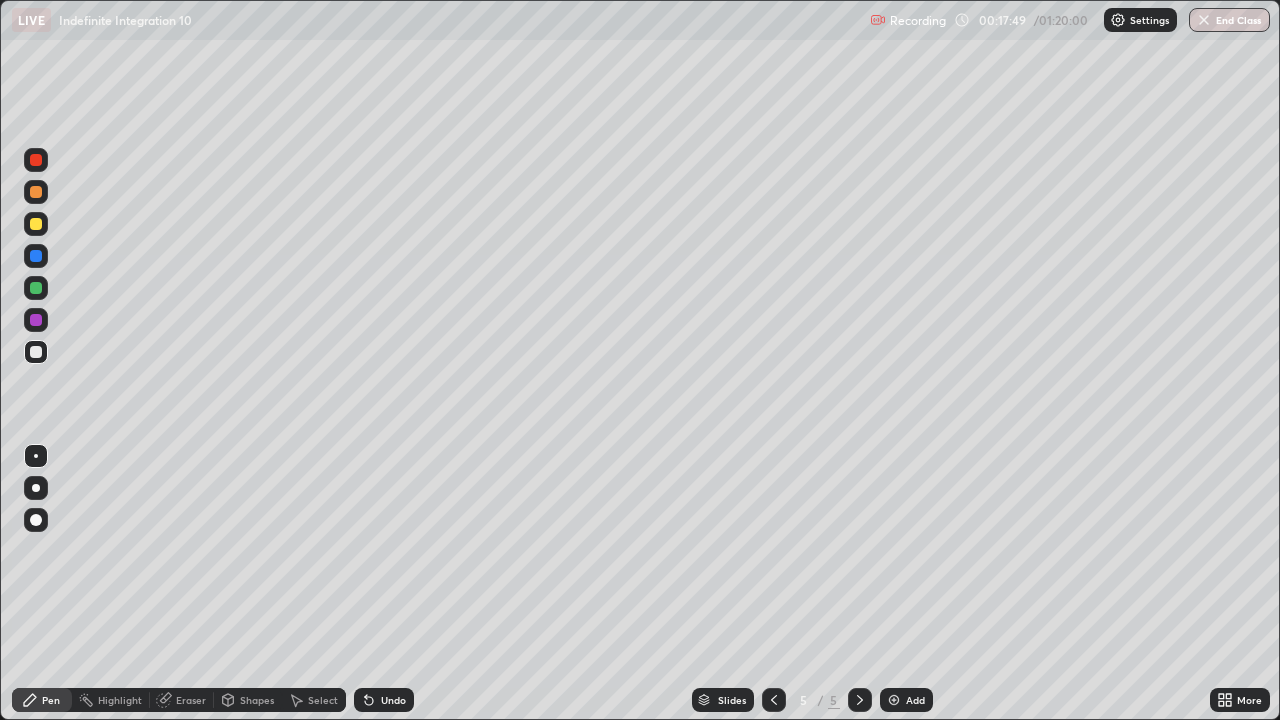 click at bounding box center (36, 224) 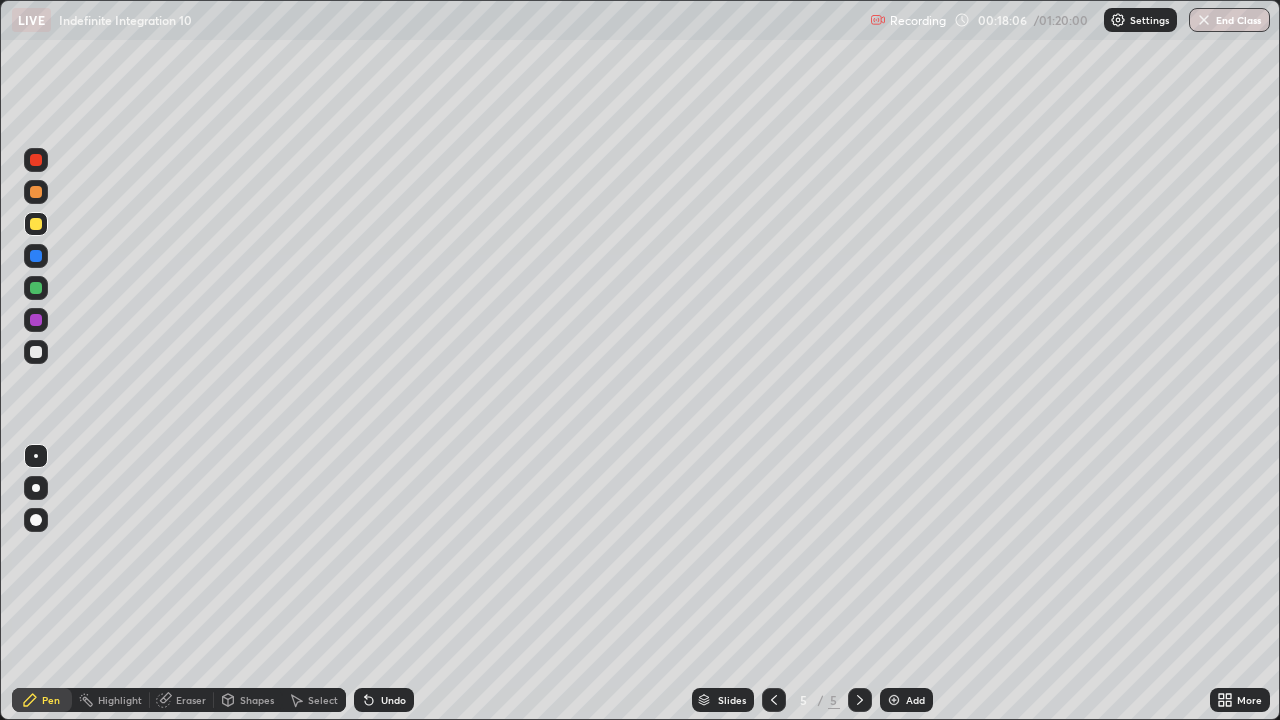 click at bounding box center [36, 352] 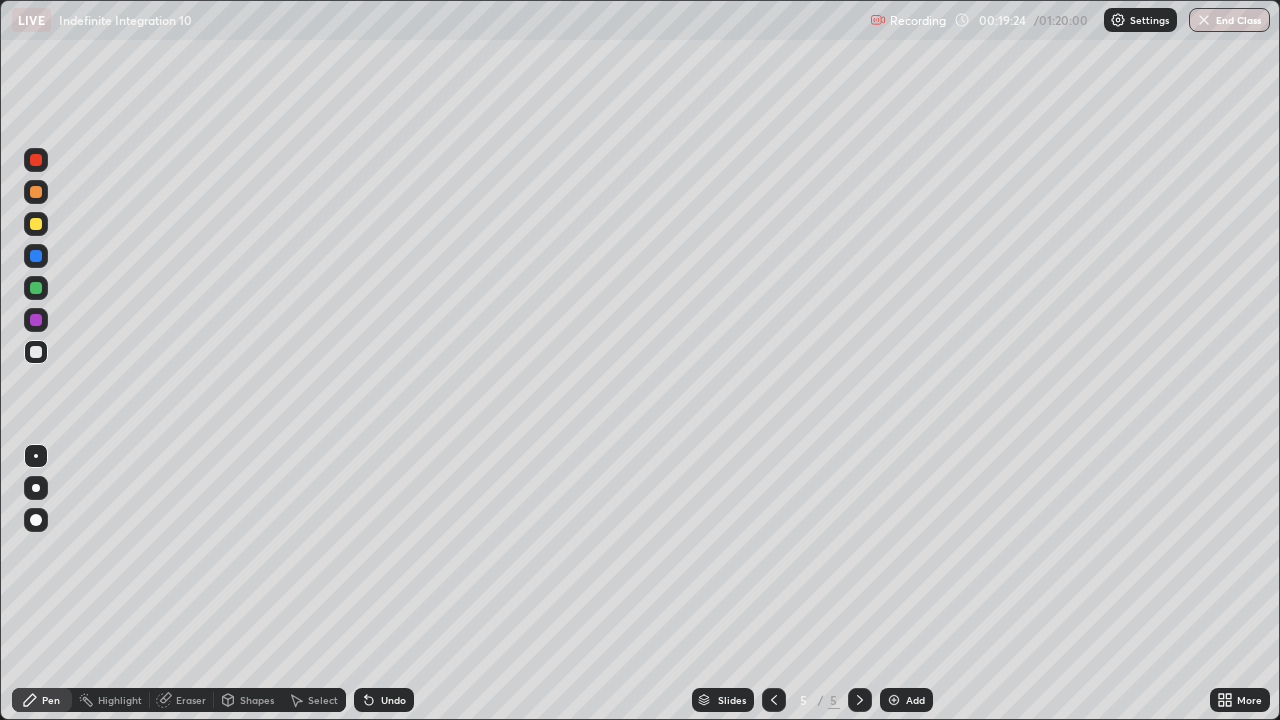 click on "Undo" at bounding box center (393, 700) 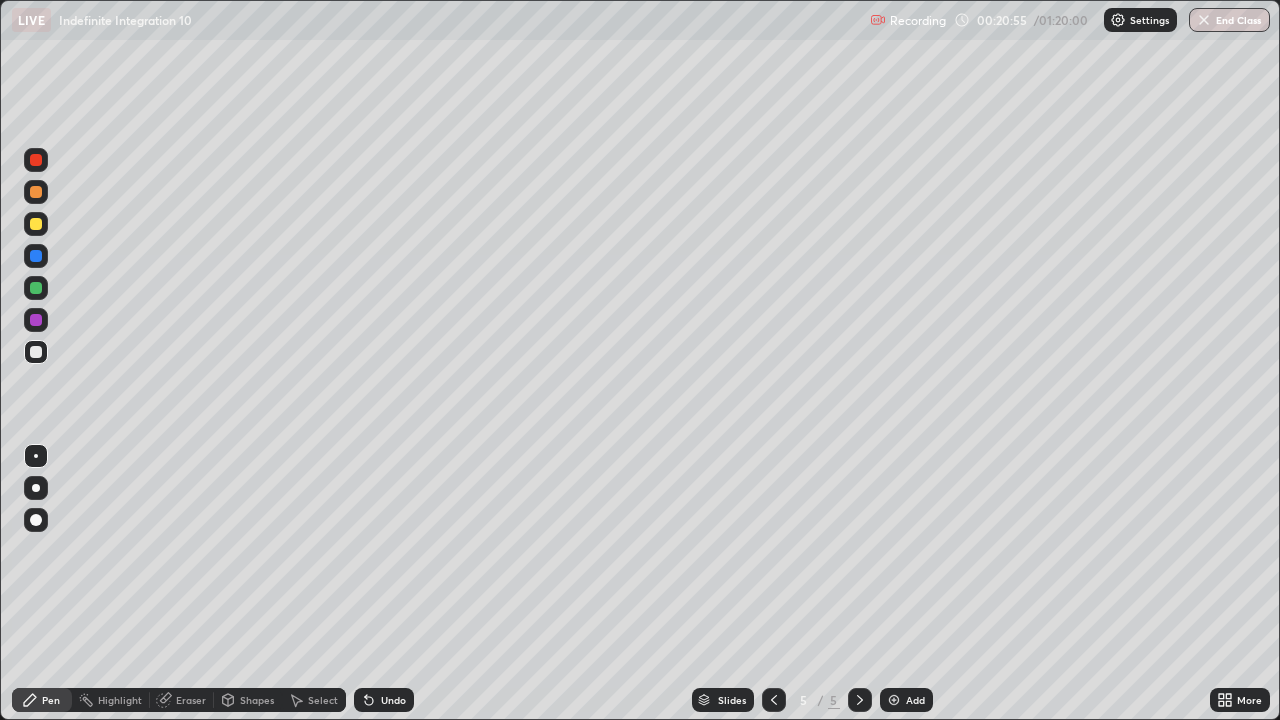click 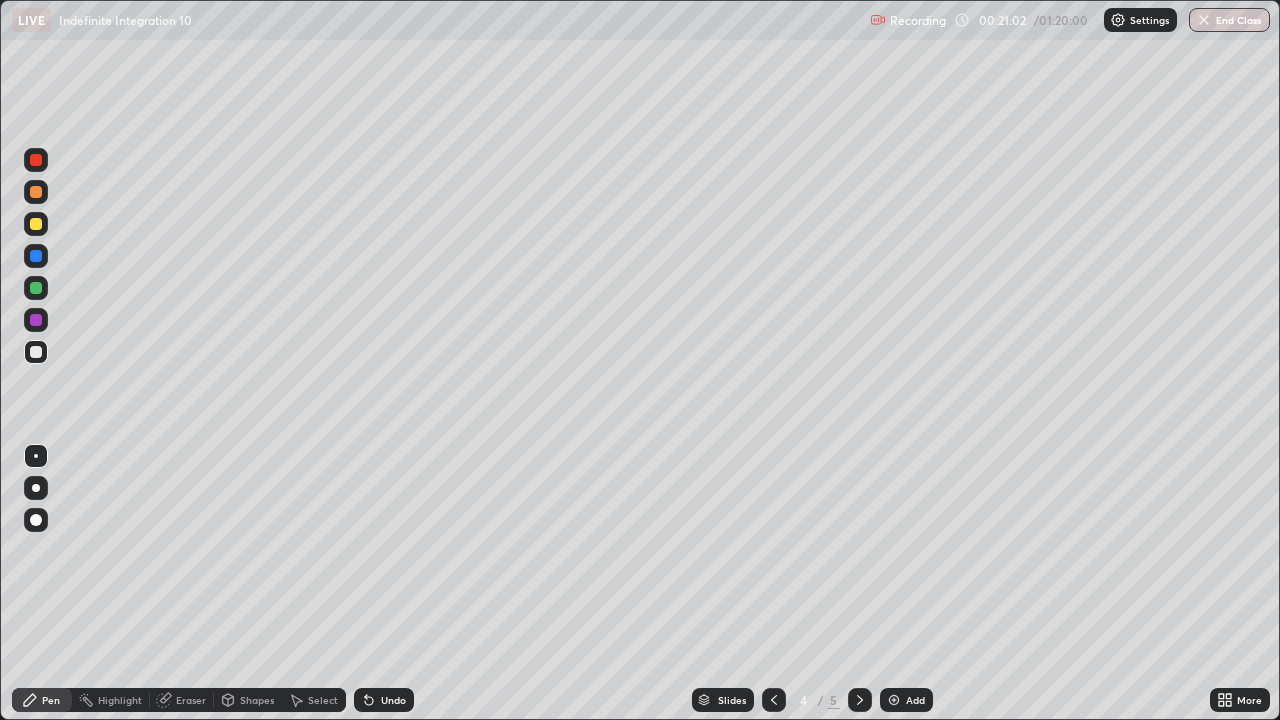 click at bounding box center (860, 700) 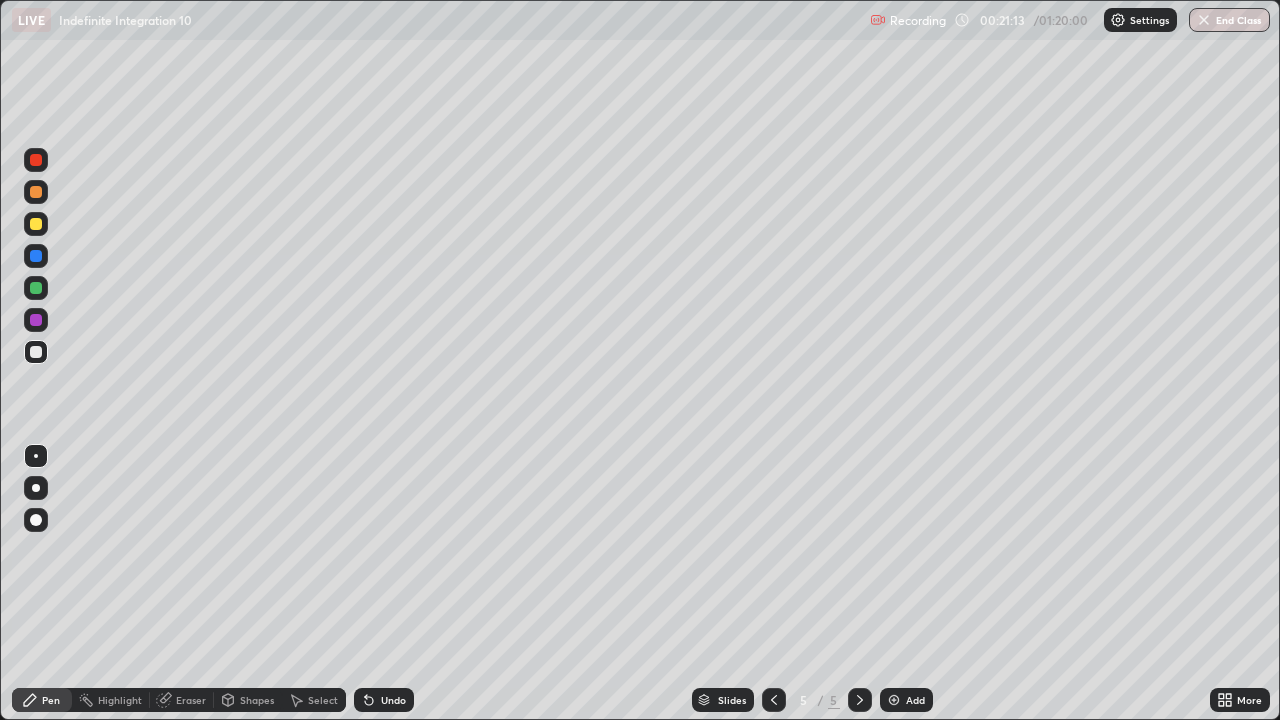 click at bounding box center (894, 700) 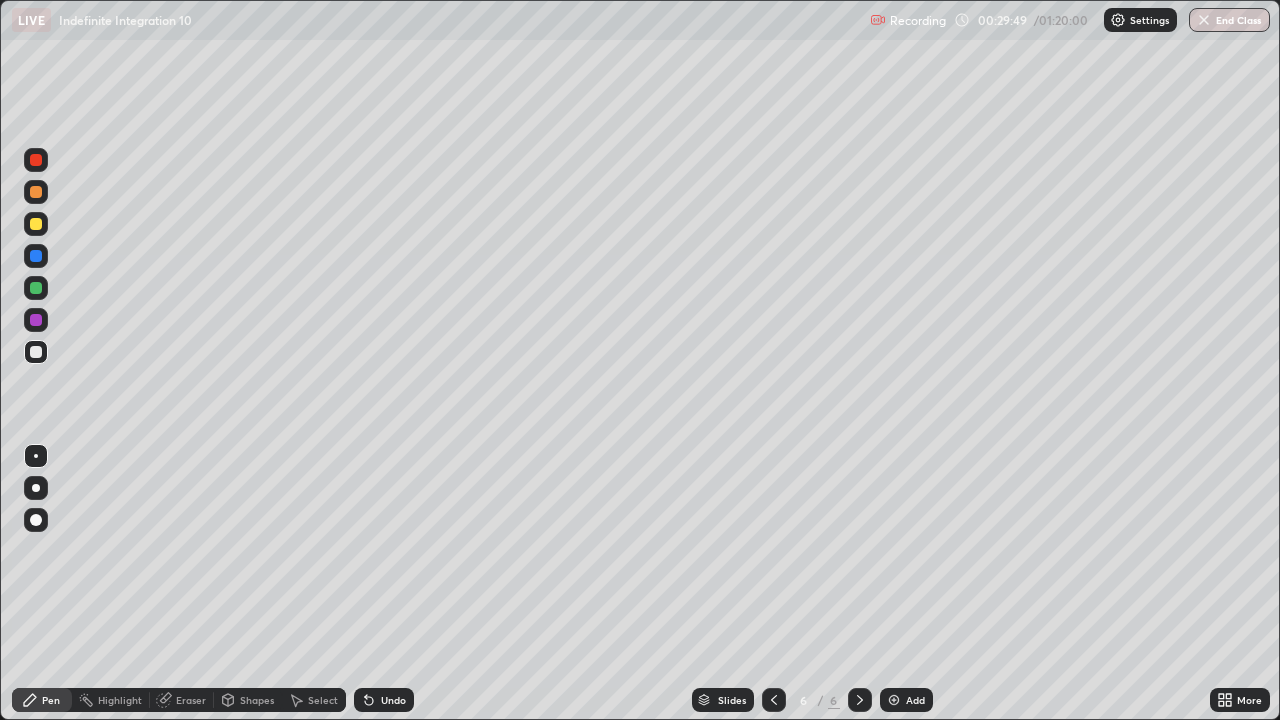 click at bounding box center [774, 700] 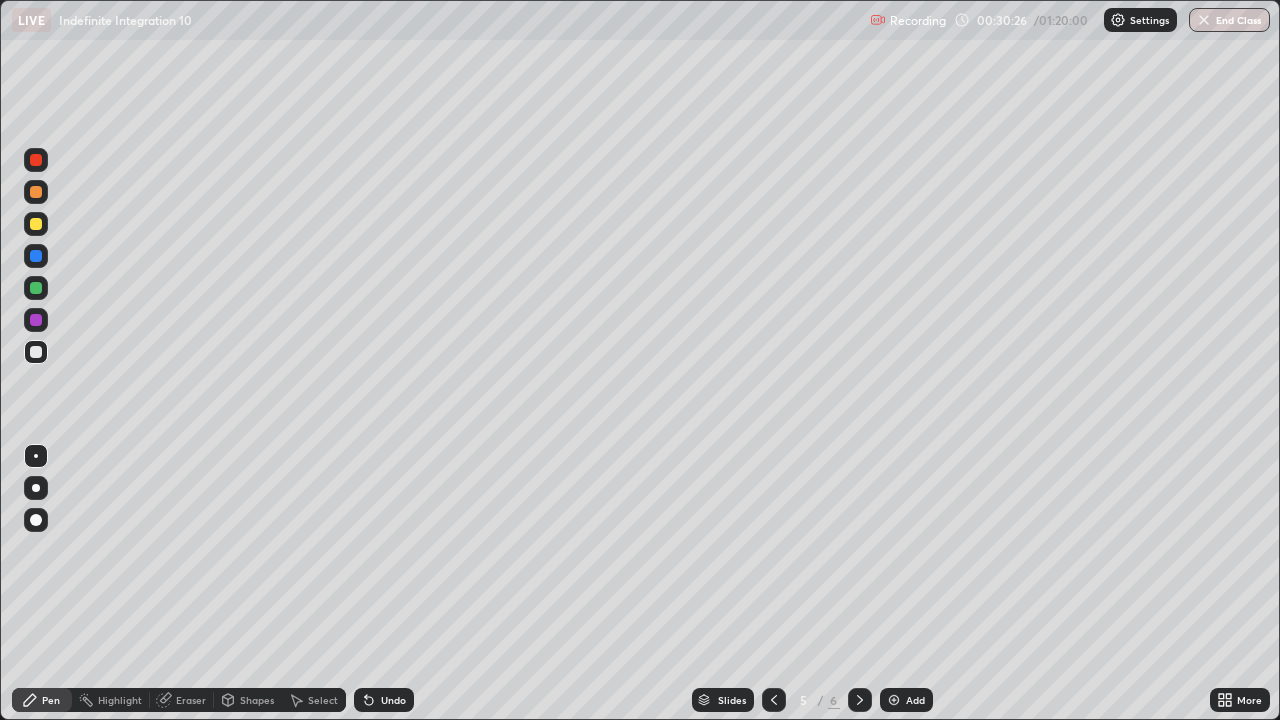 click at bounding box center [860, 700] 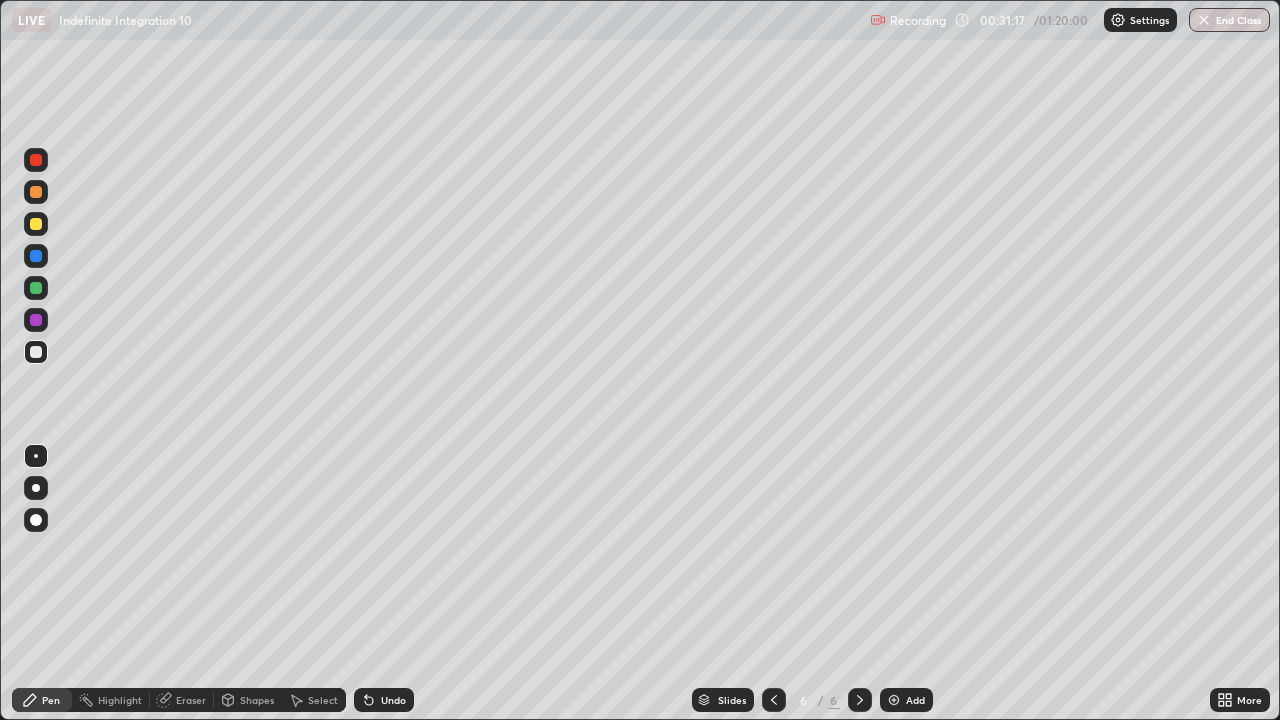 click at bounding box center (894, 700) 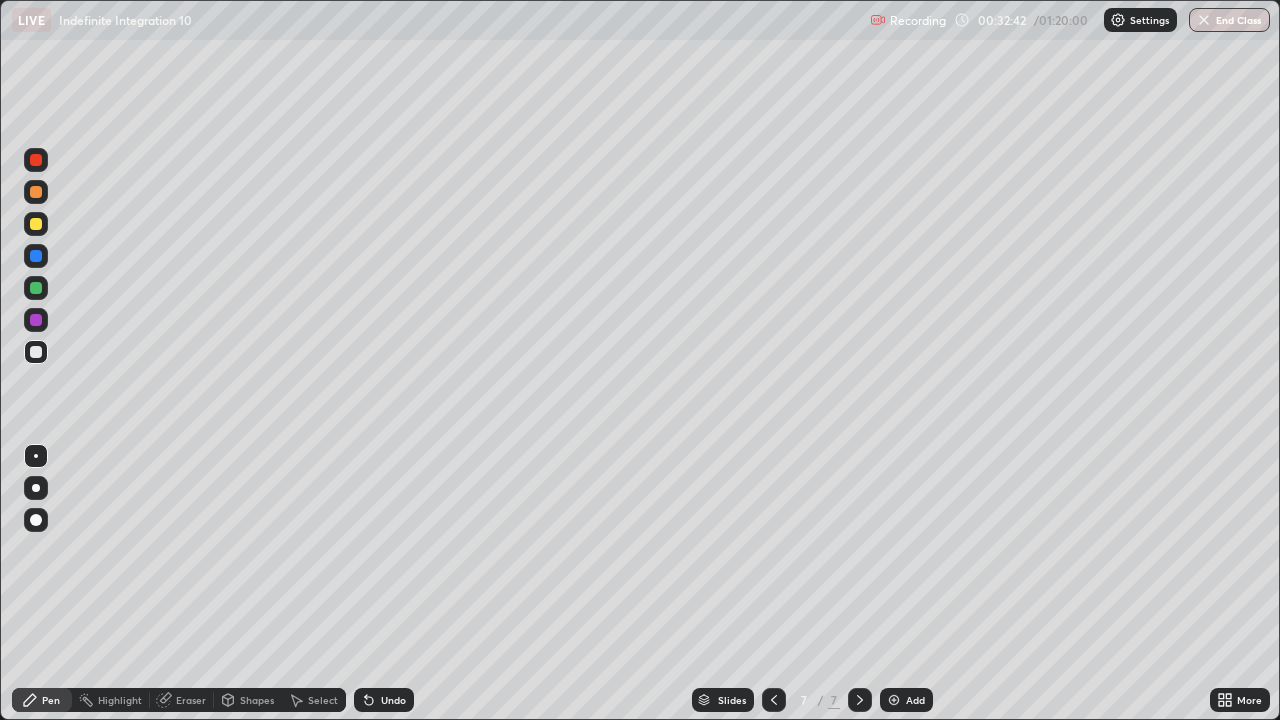 click on "Undo" at bounding box center [384, 700] 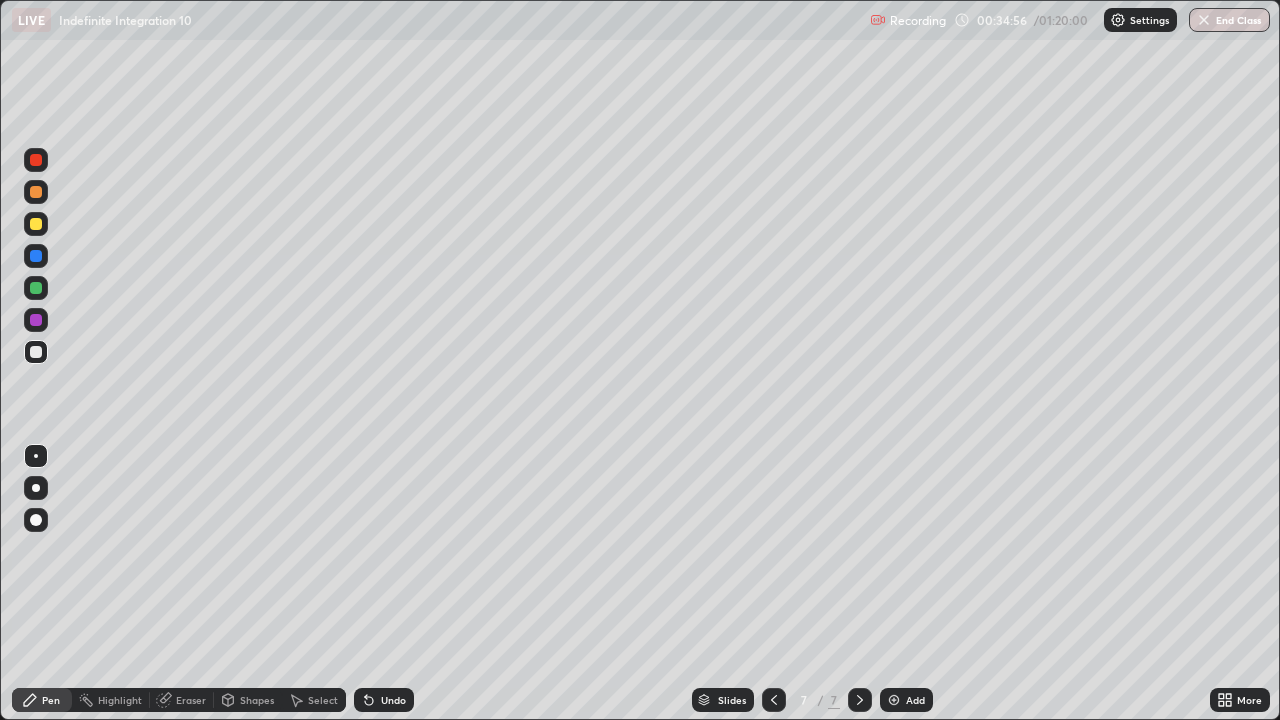 click on "Undo" at bounding box center (393, 700) 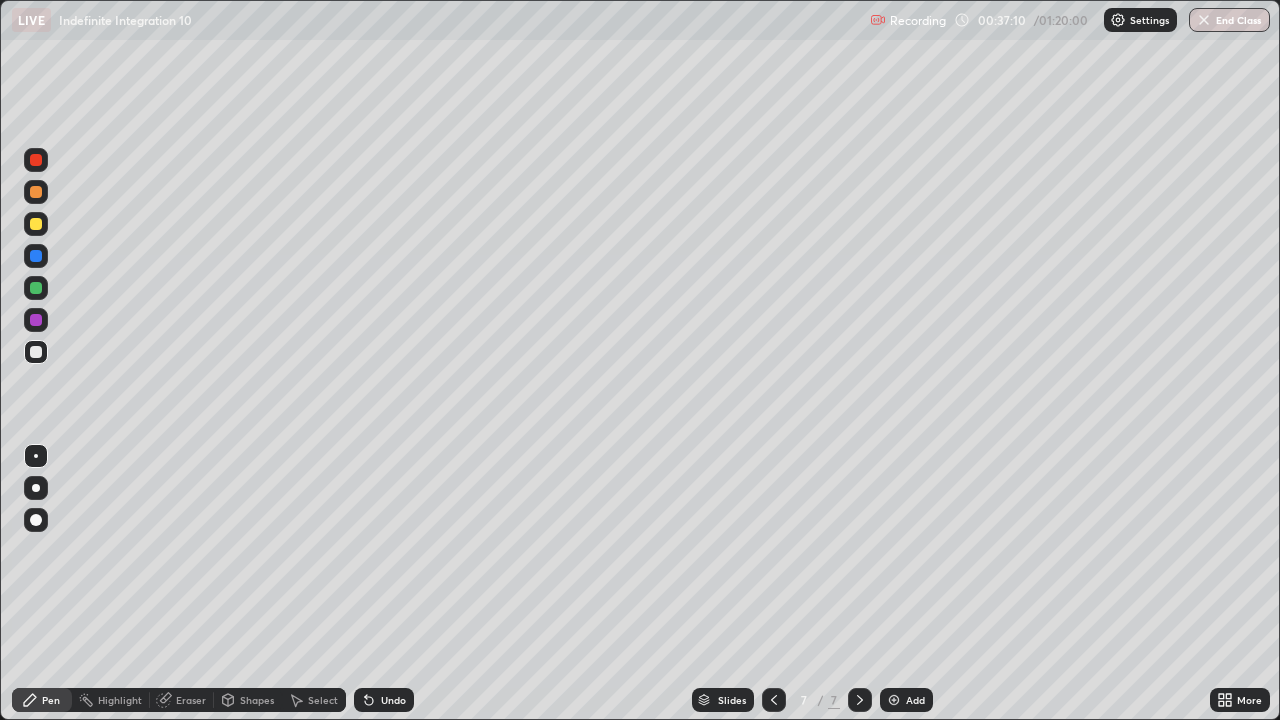 click at bounding box center (894, 700) 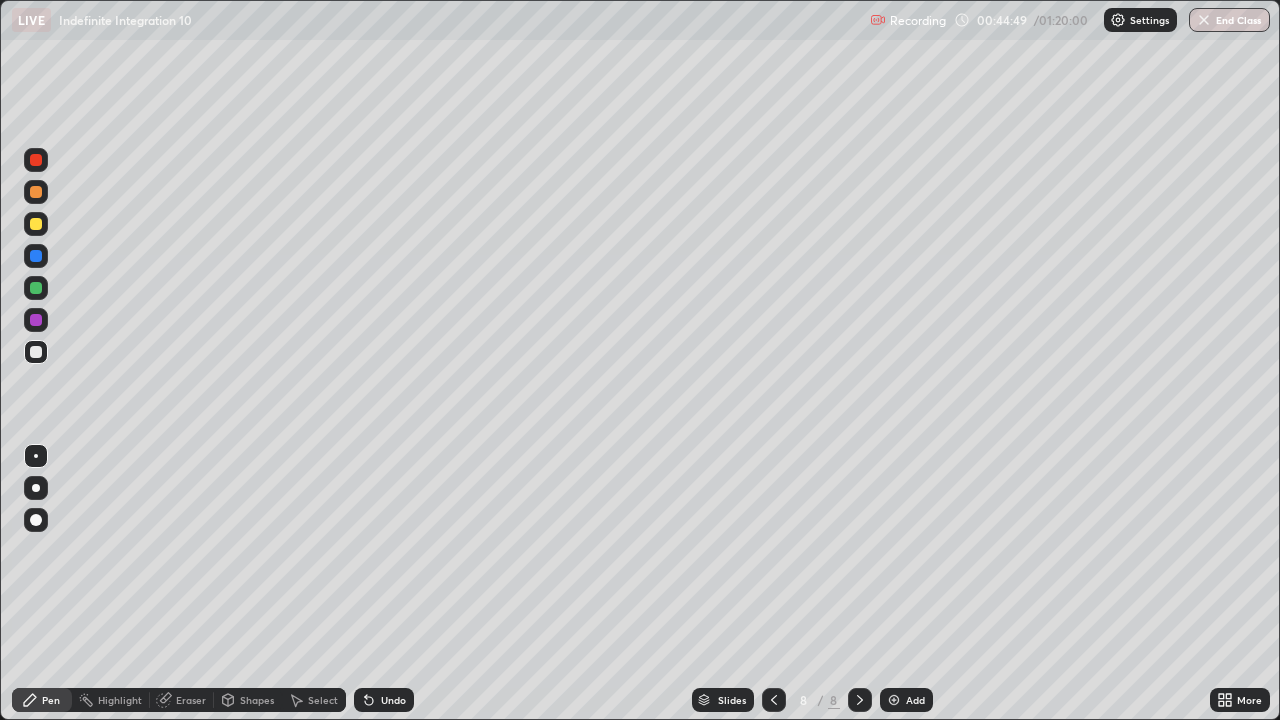 click at bounding box center [894, 700] 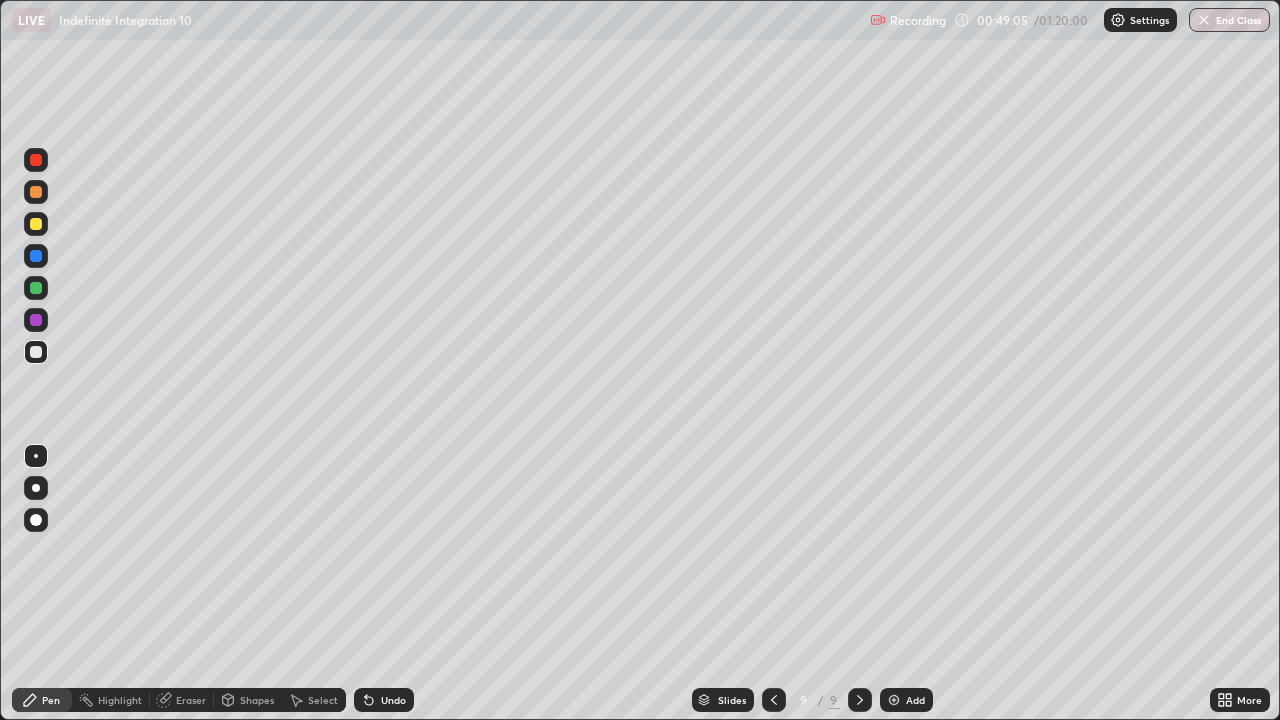 click on "Undo" at bounding box center (384, 700) 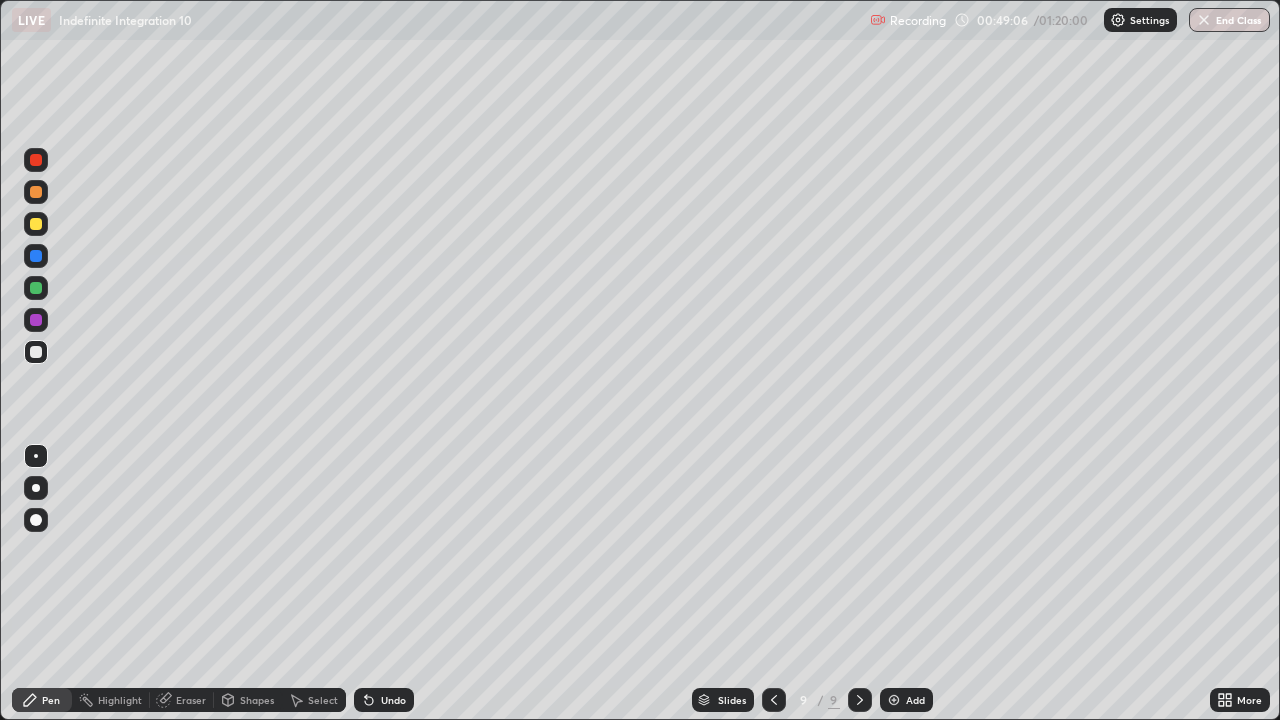 click on "Undo" at bounding box center [384, 700] 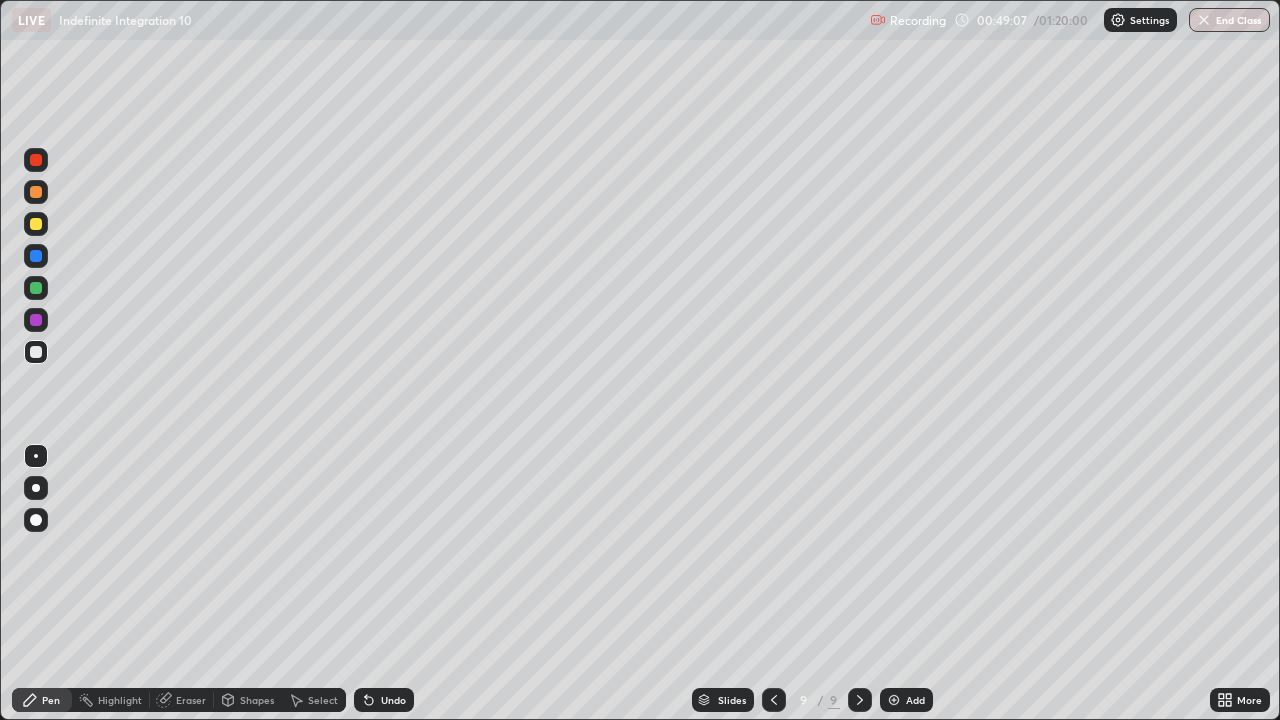 click 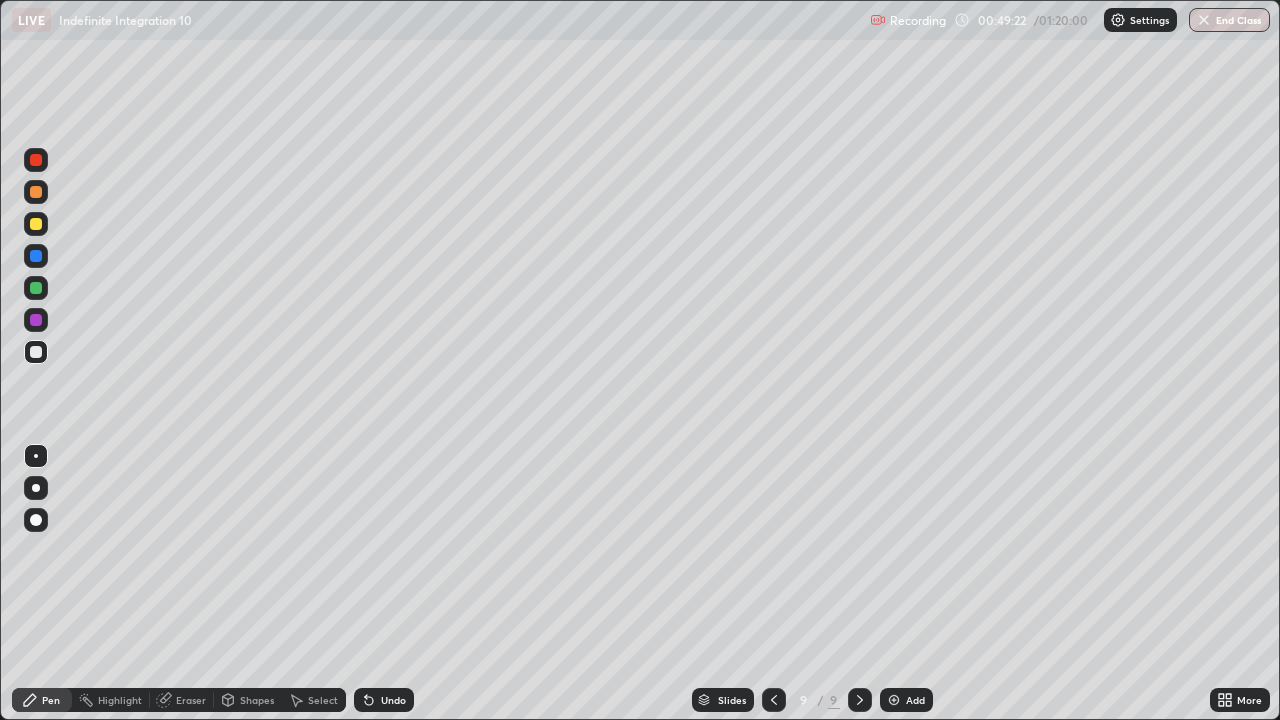 click on "Eraser" at bounding box center (191, 700) 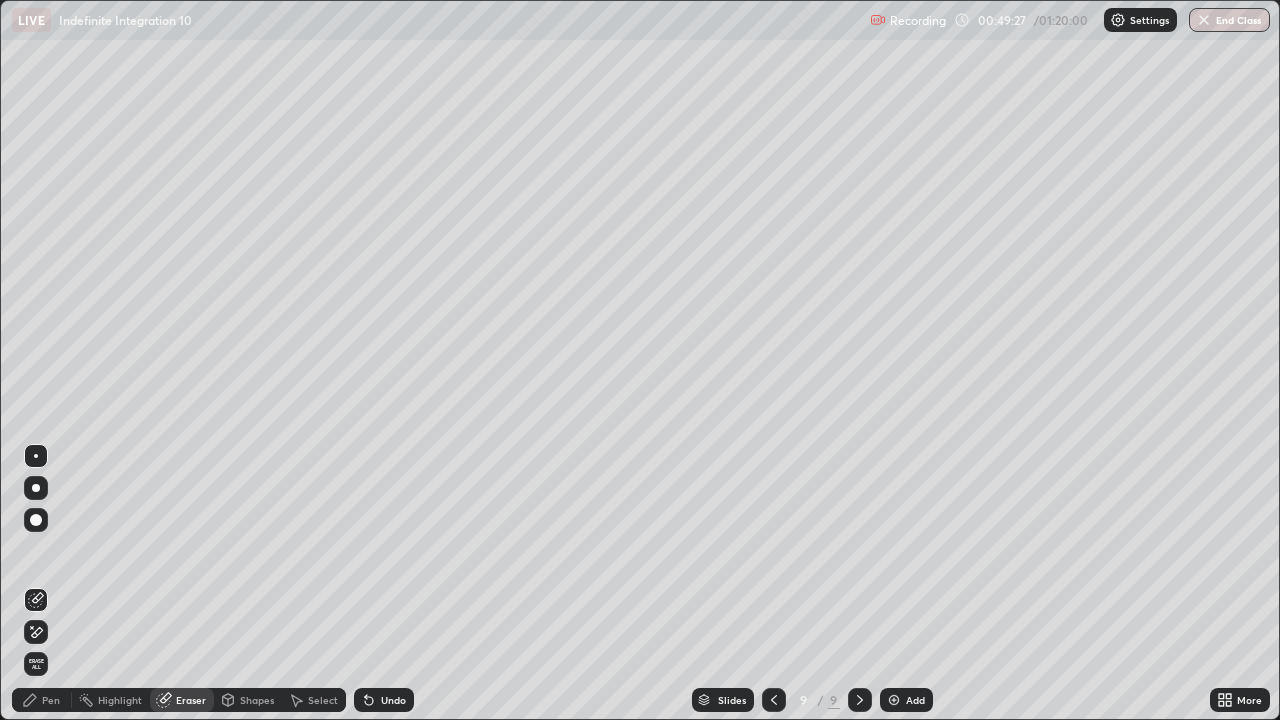 click on "Pen" at bounding box center (42, 700) 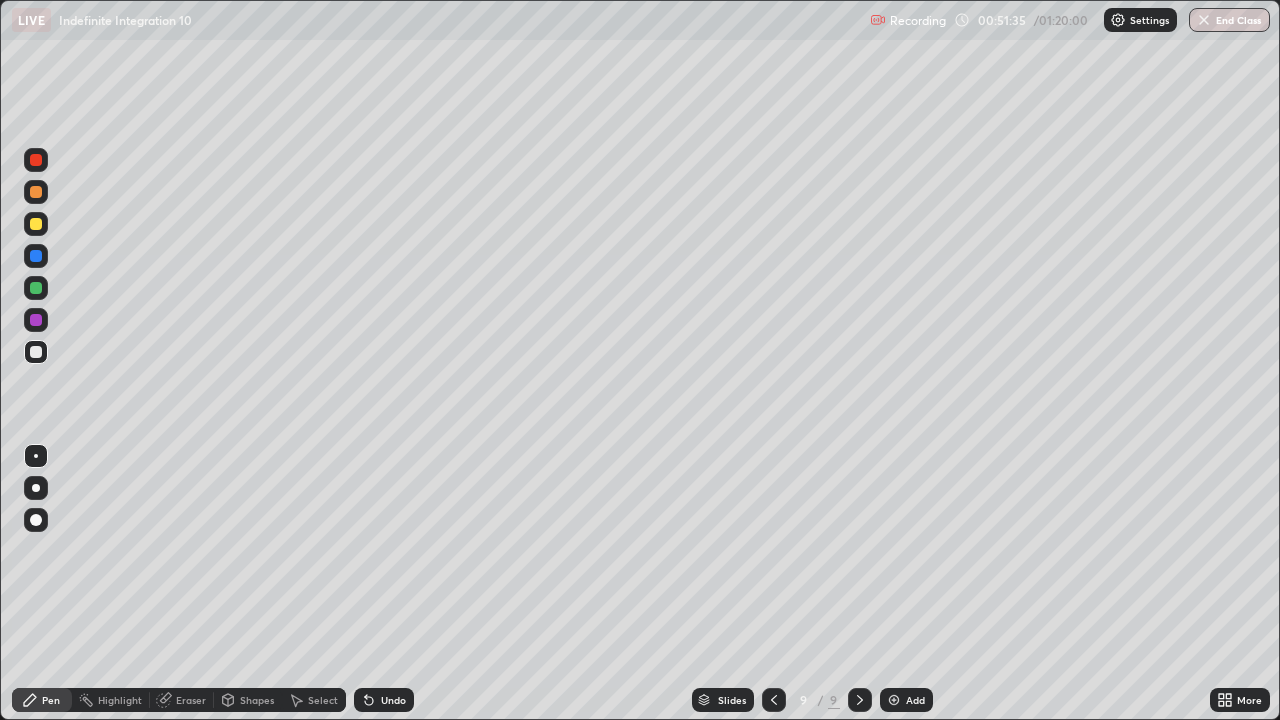 click on "Undo" at bounding box center [384, 700] 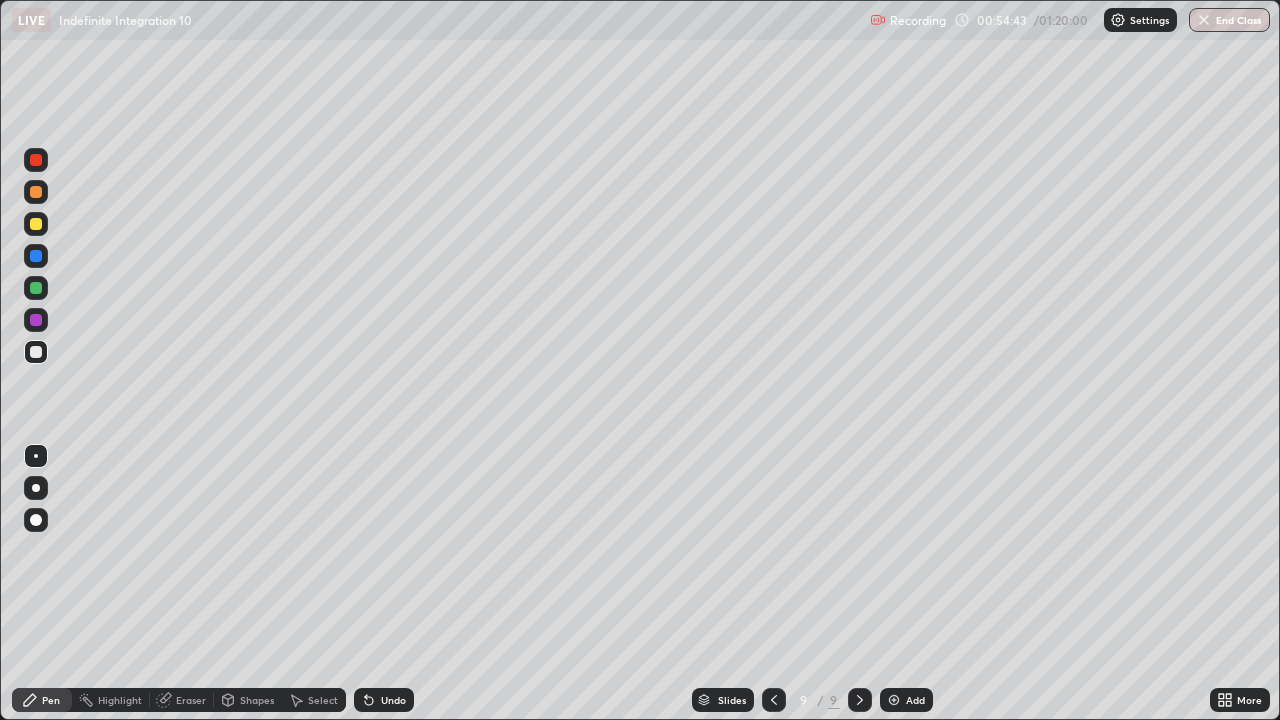 click on "Eraser" at bounding box center (191, 700) 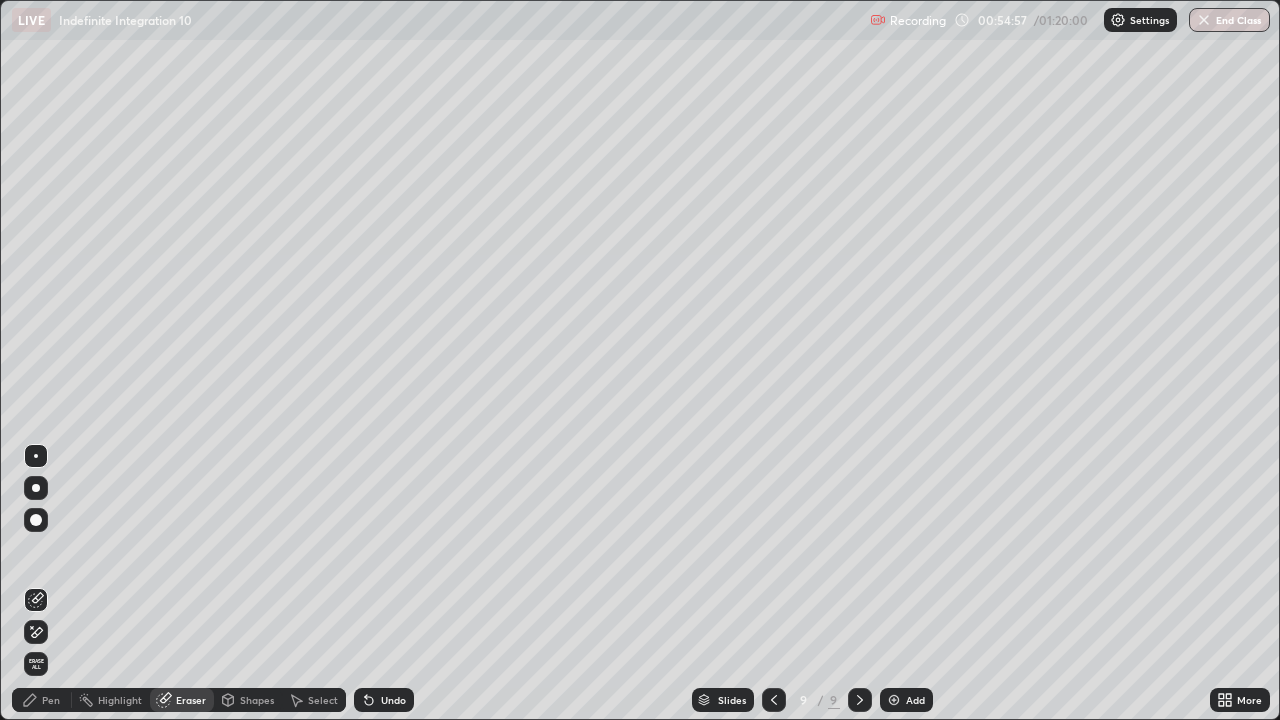 click on "Pen" at bounding box center [51, 700] 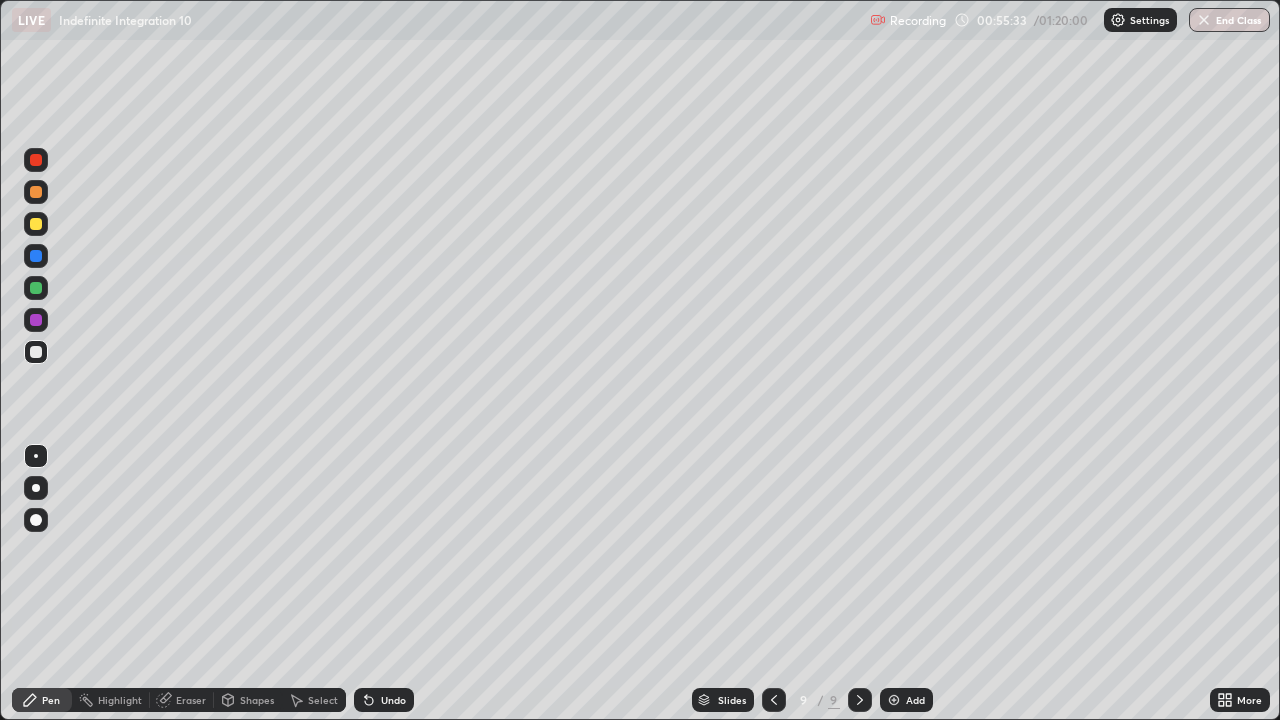 click on "Undo" at bounding box center [393, 700] 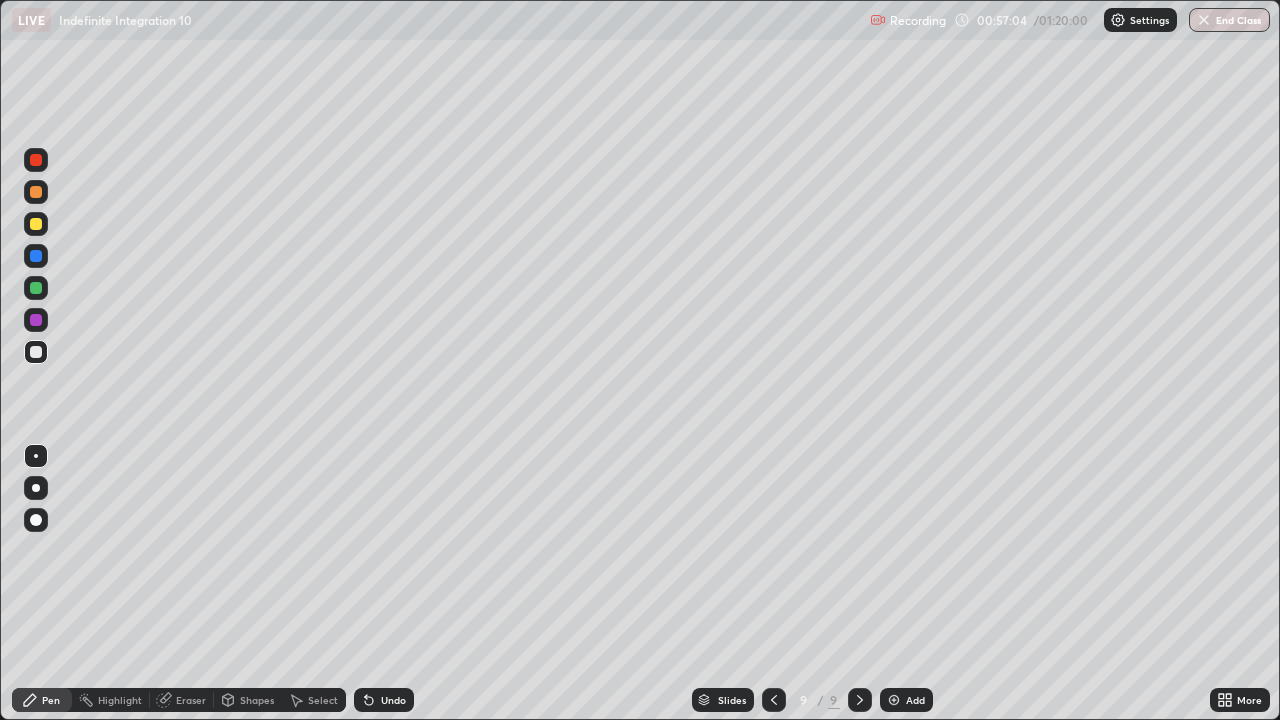 click on "Undo" at bounding box center [393, 700] 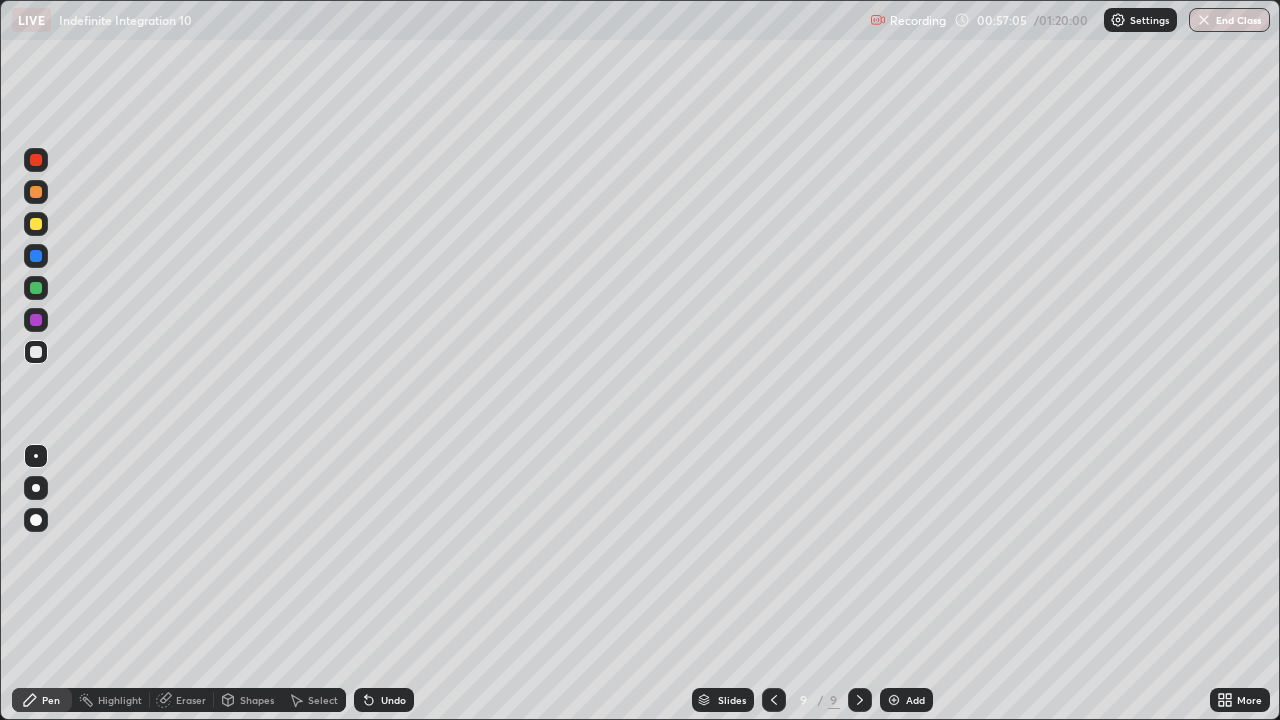 click on "Undo" at bounding box center (393, 700) 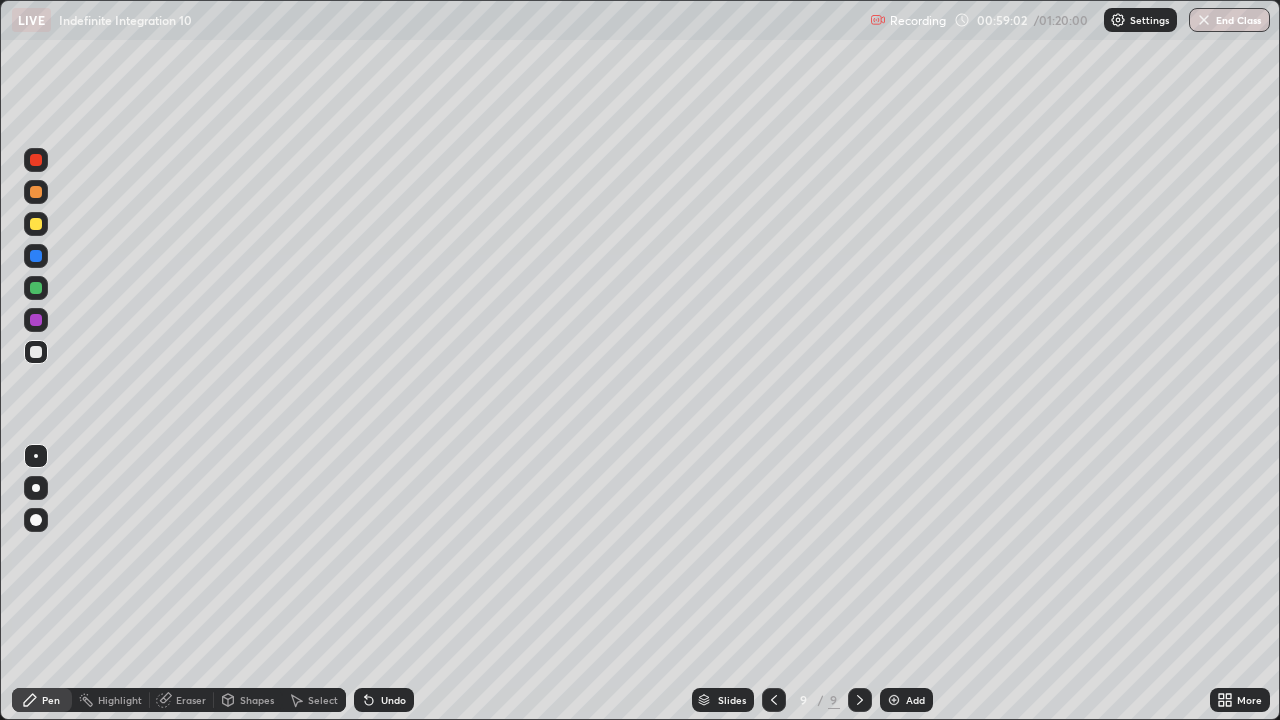 click at bounding box center (894, 700) 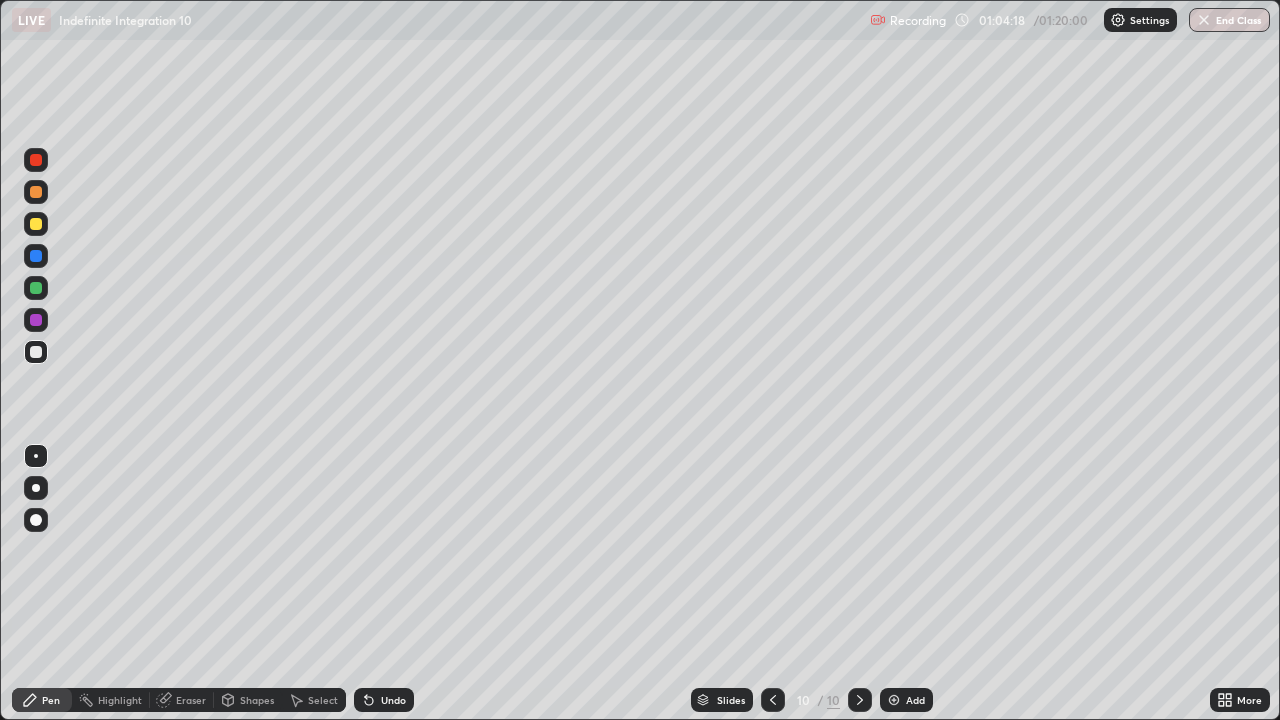 click 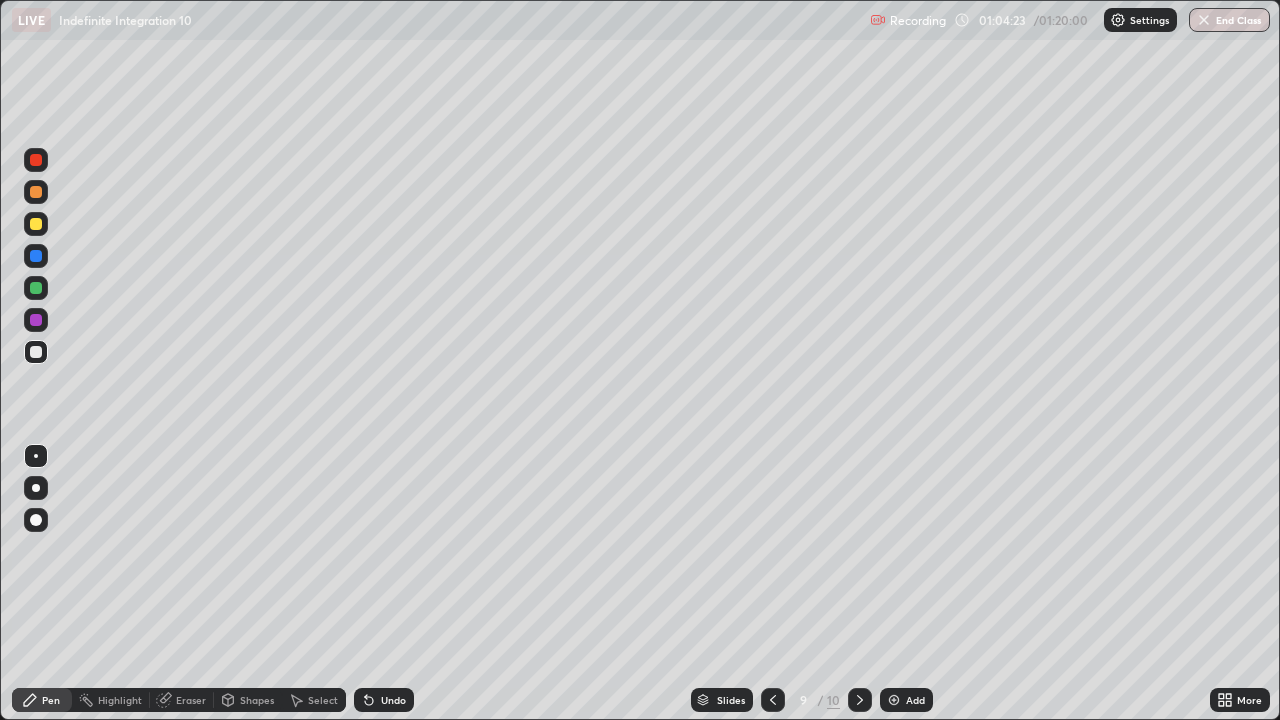 click 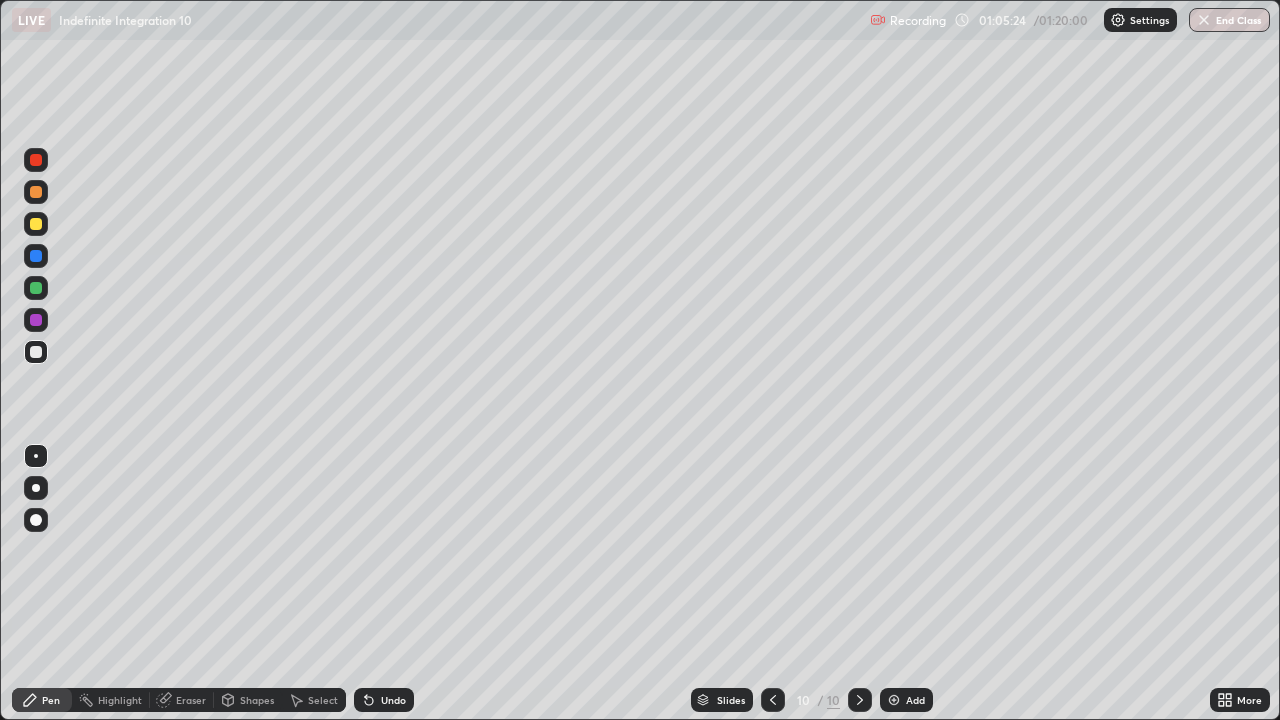 click on "Select" at bounding box center (323, 700) 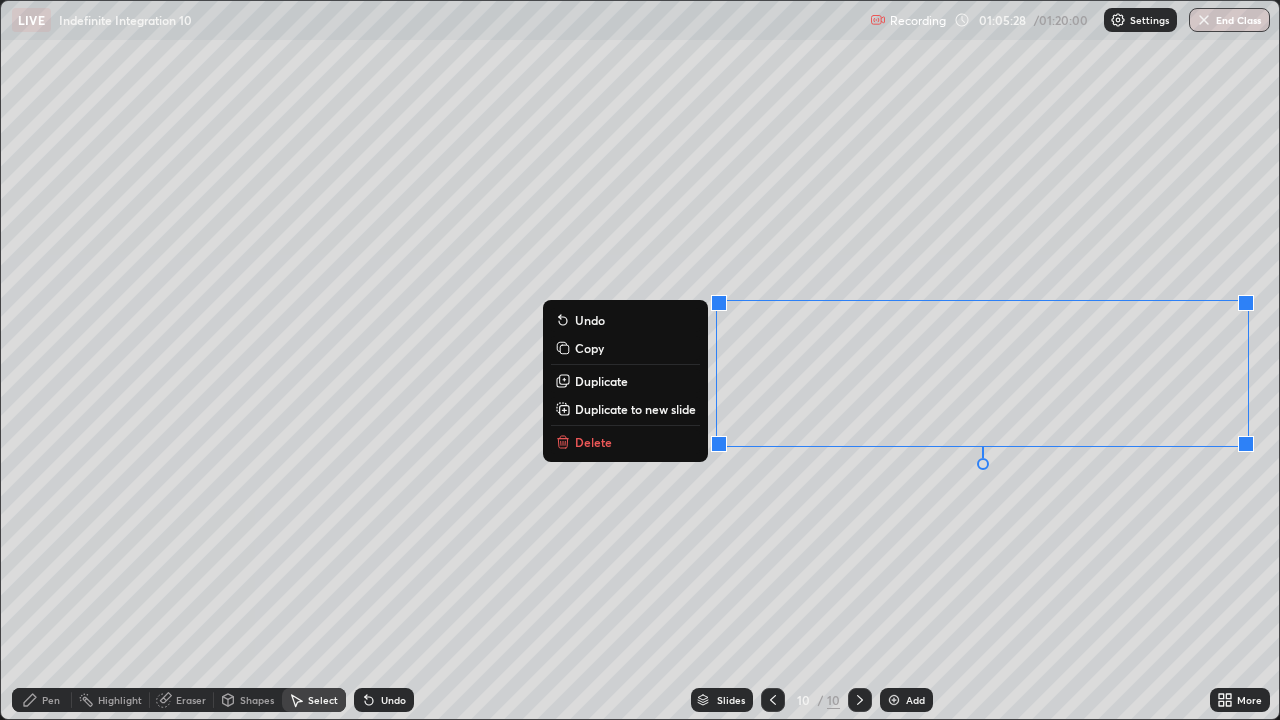 click on "Delete" at bounding box center (593, 442) 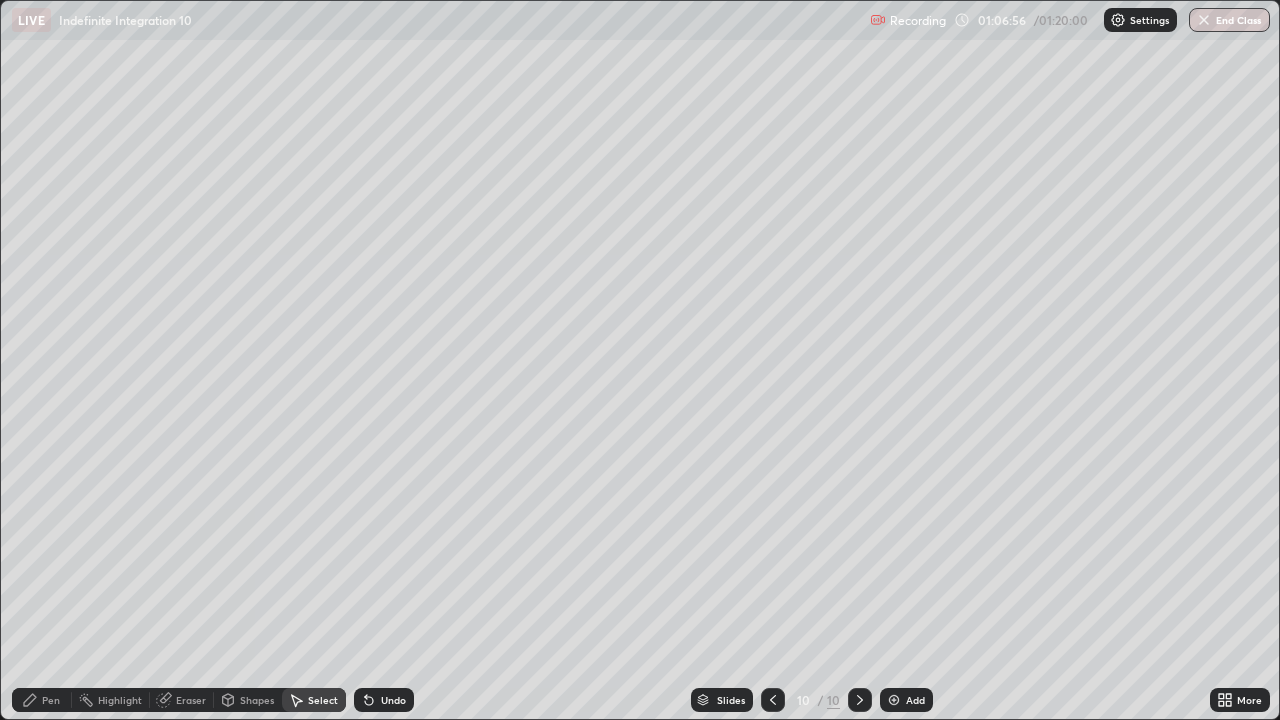 click on "Pen" at bounding box center [42, 700] 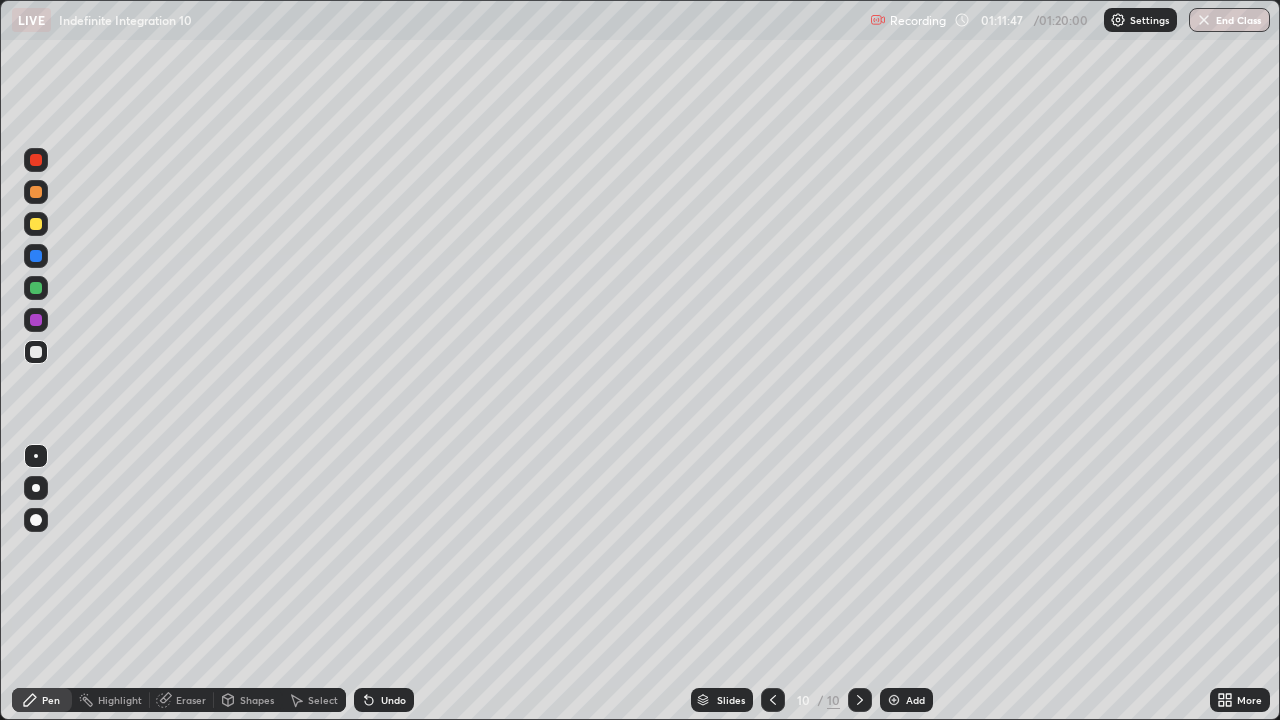 click on "Eraser" at bounding box center [182, 700] 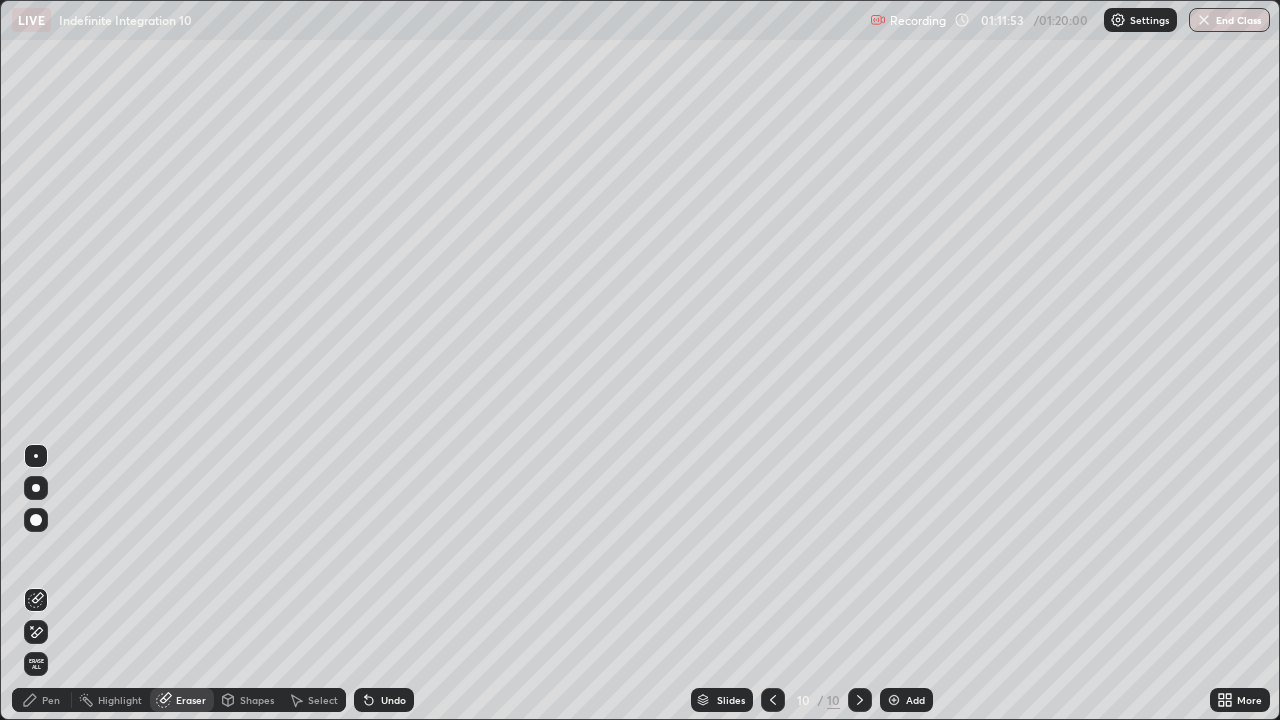click on "Pen" at bounding box center (42, 700) 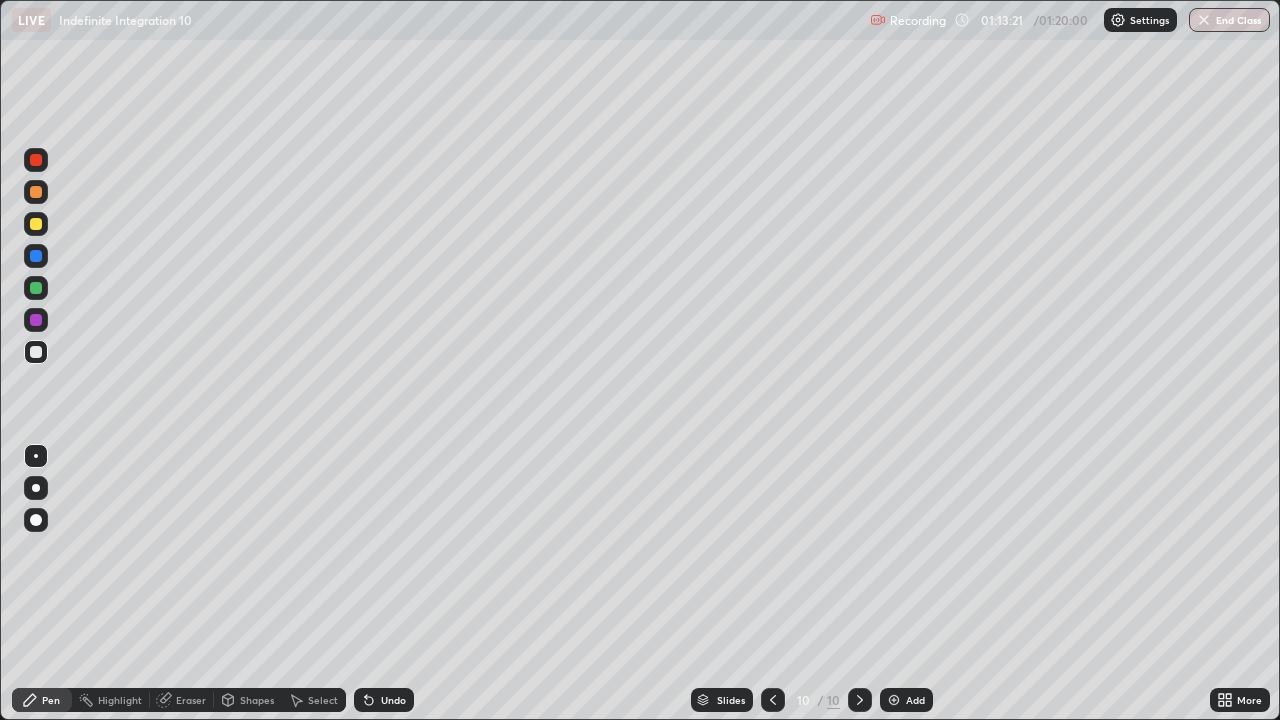 click on "End Class" at bounding box center [1229, 20] 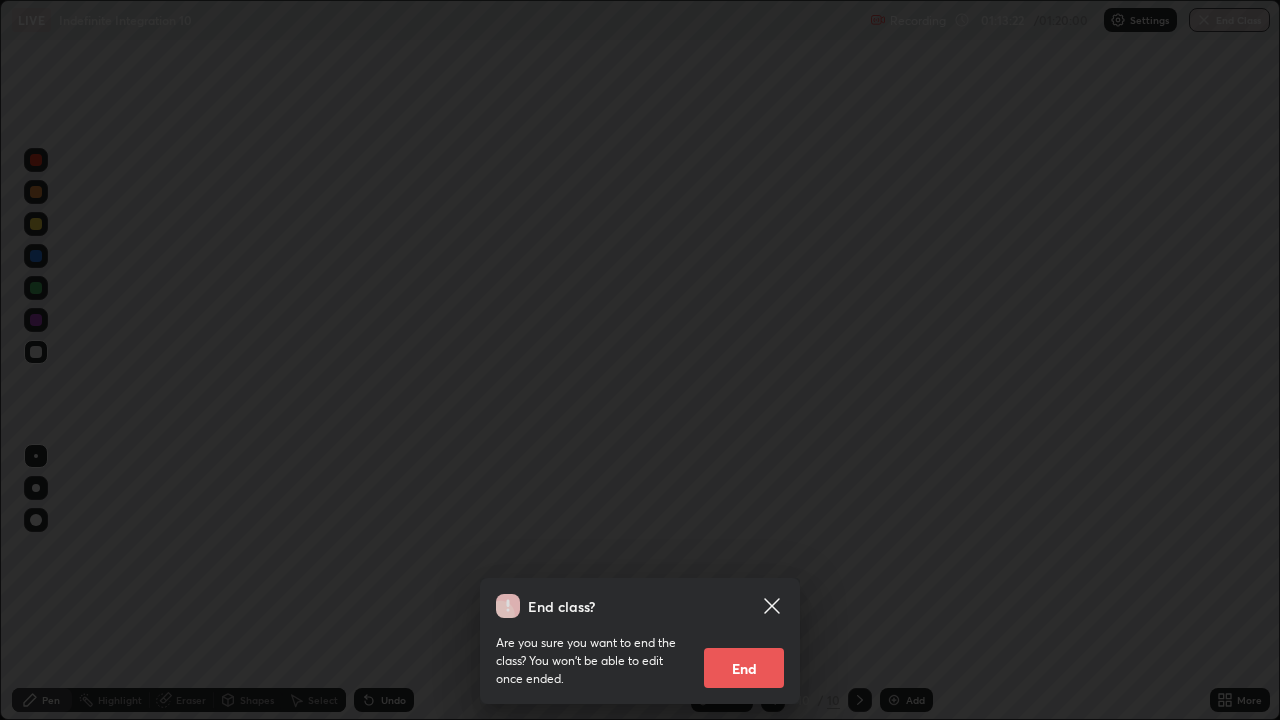 click on "End" at bounding box center [744, 668] 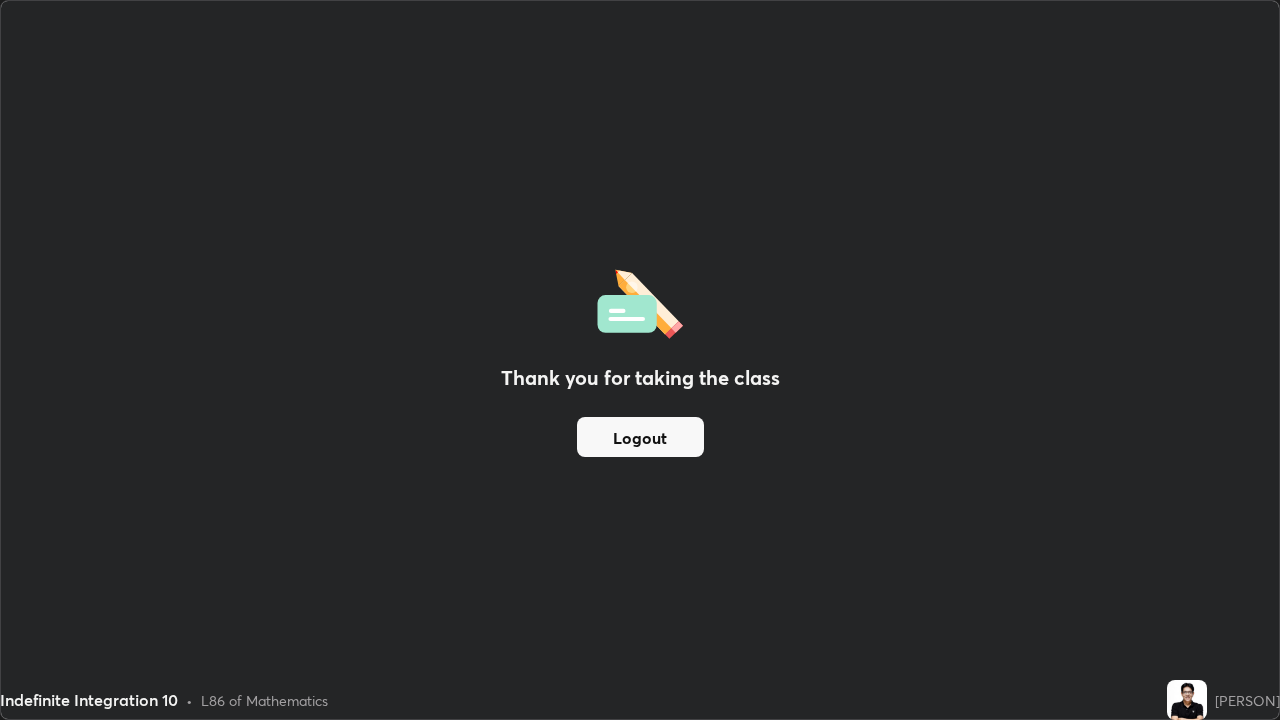 click on "Logout" at bounding box center [640, 437] 